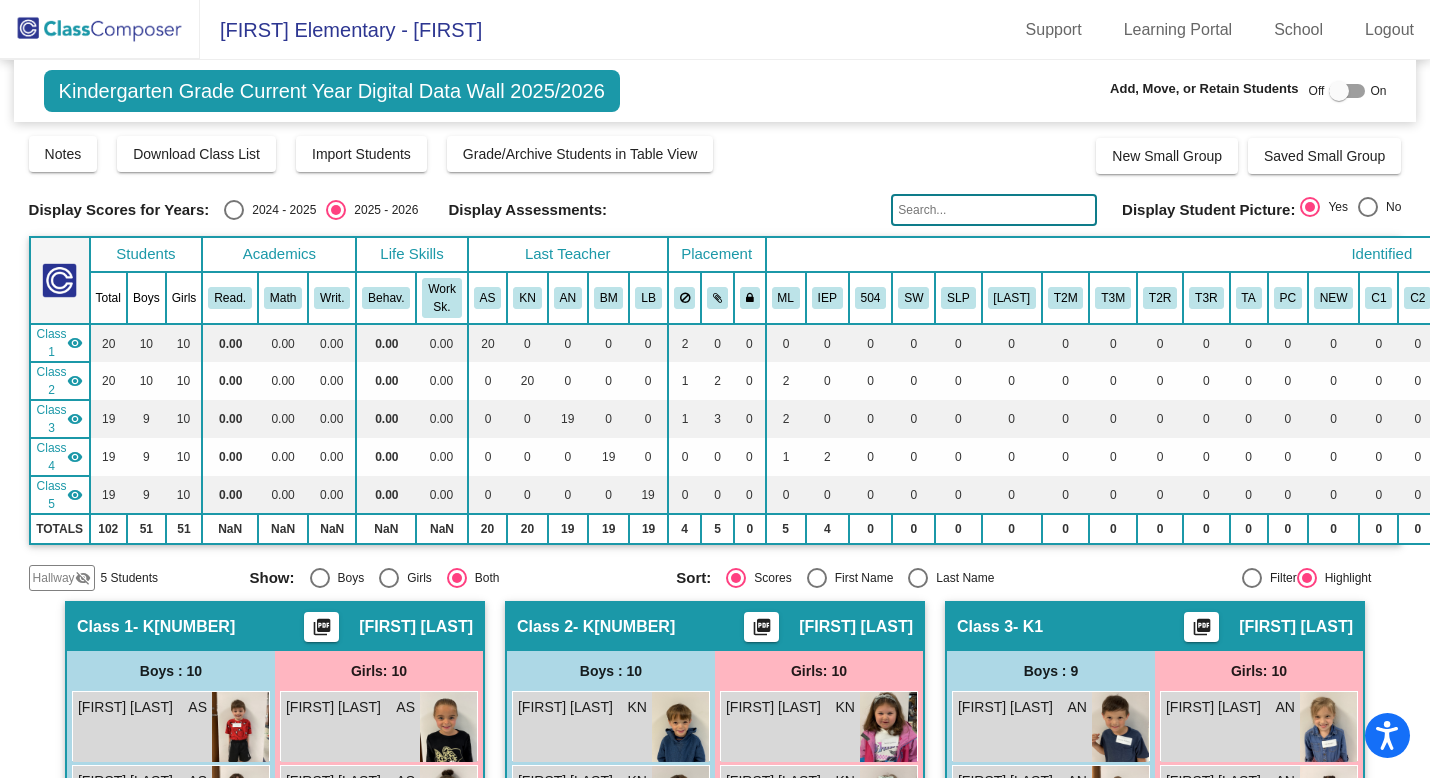 scroll, scrollTop: 0, scrollLeft: 0, axis: both 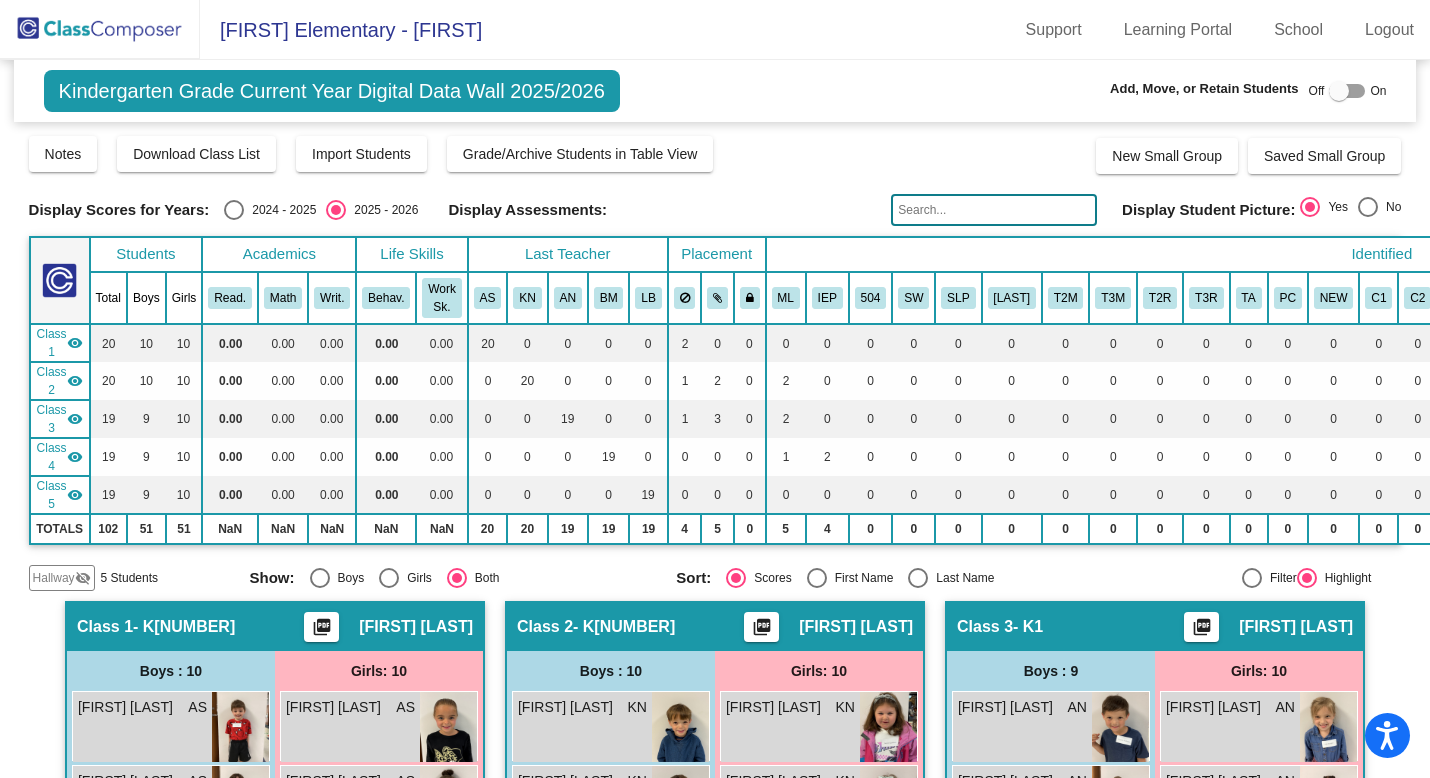 click 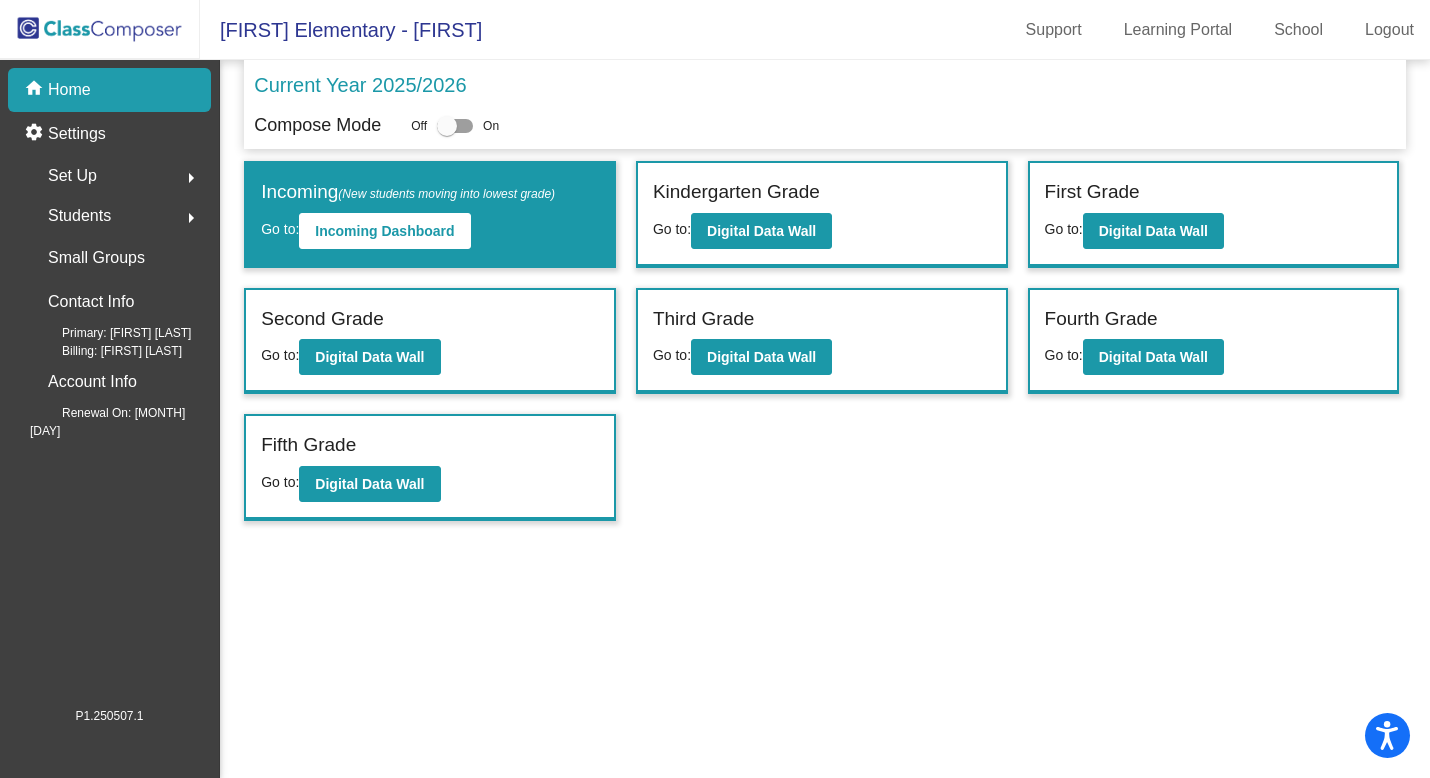 click on "Students" 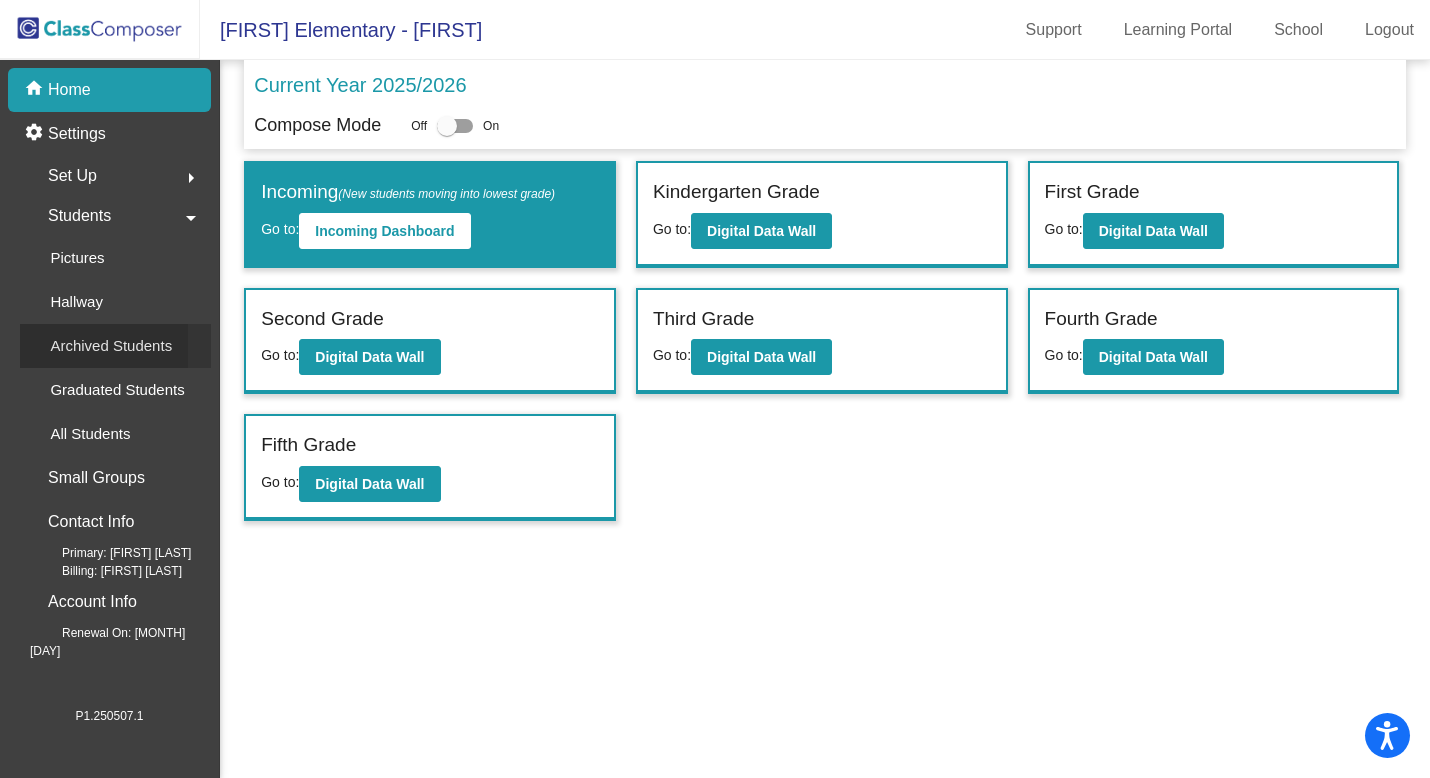 click on "Archived Students" 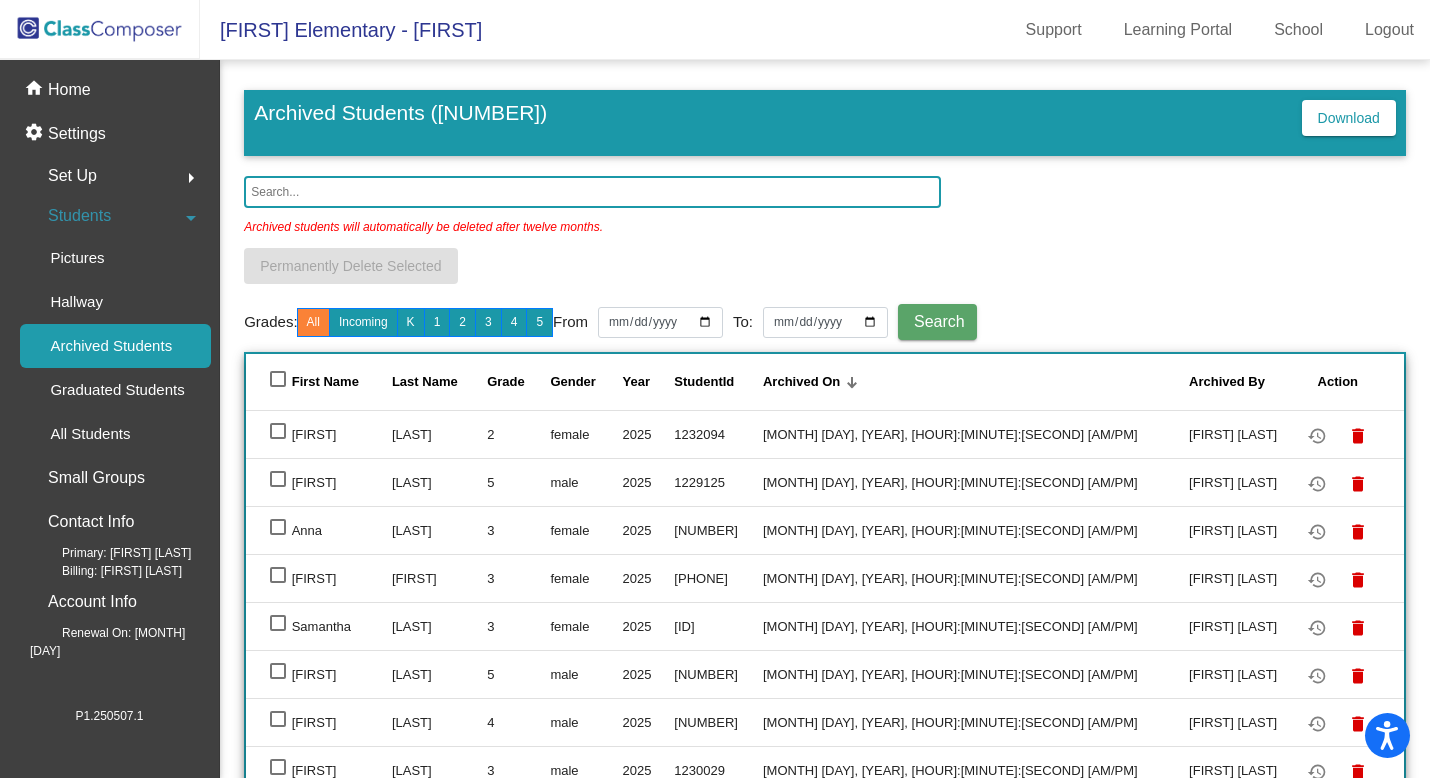 click 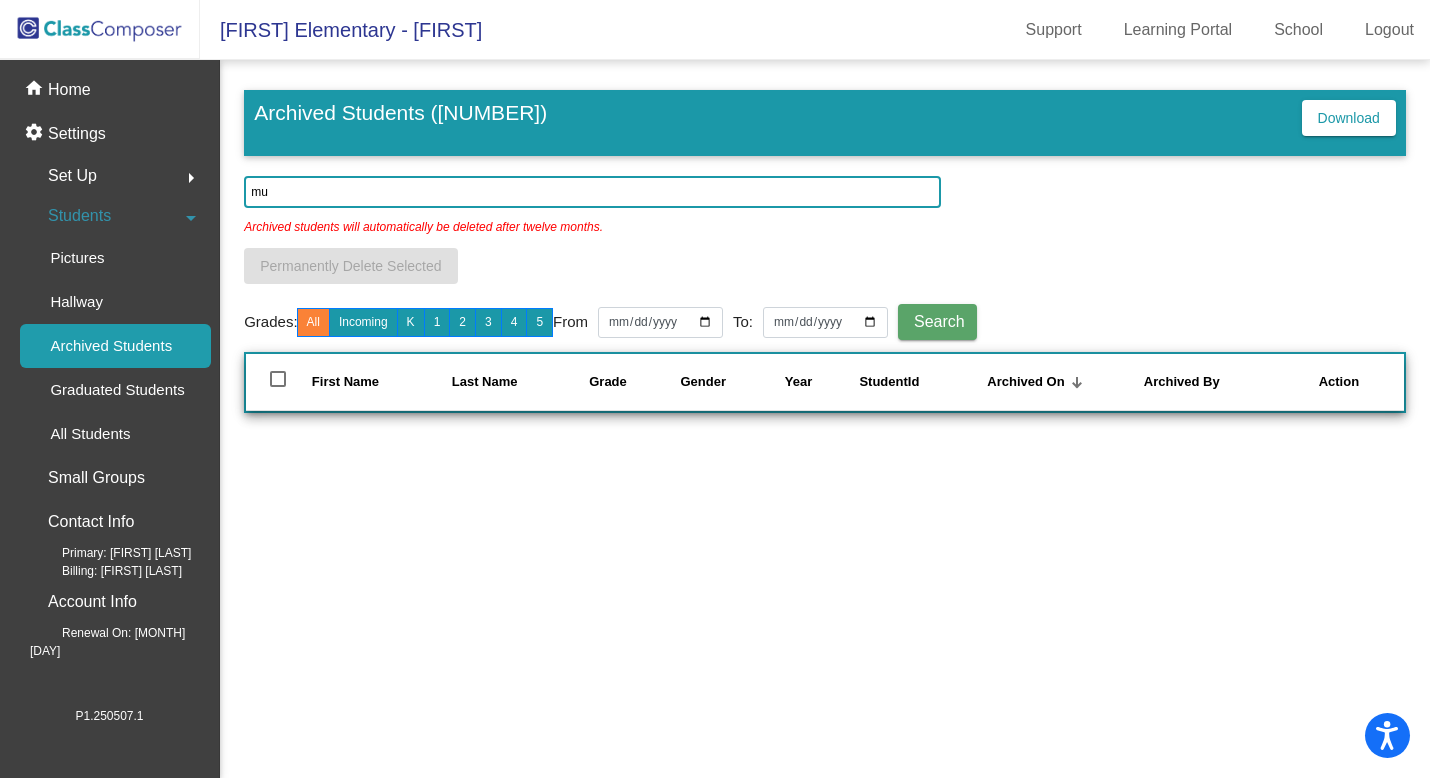 type on "m" 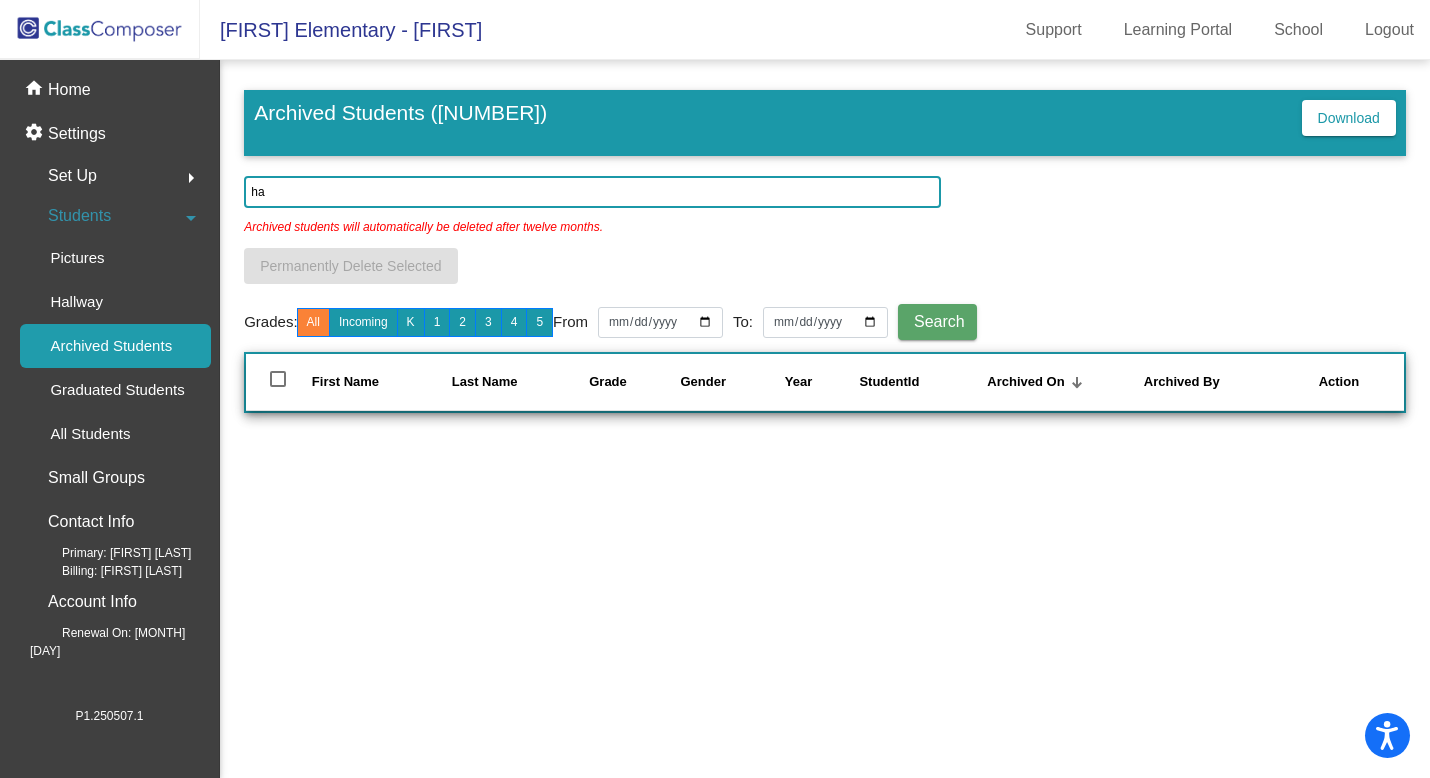 type on "h" 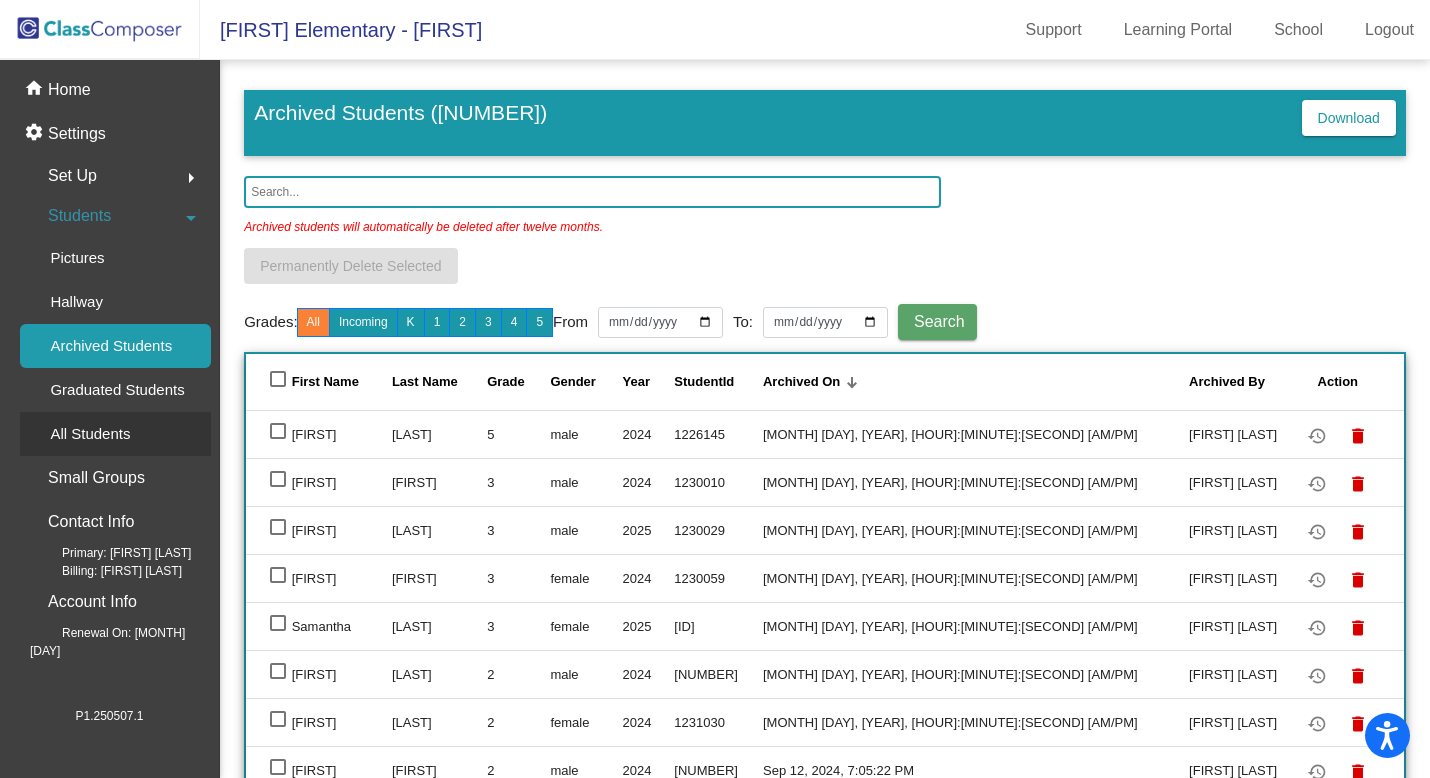 type 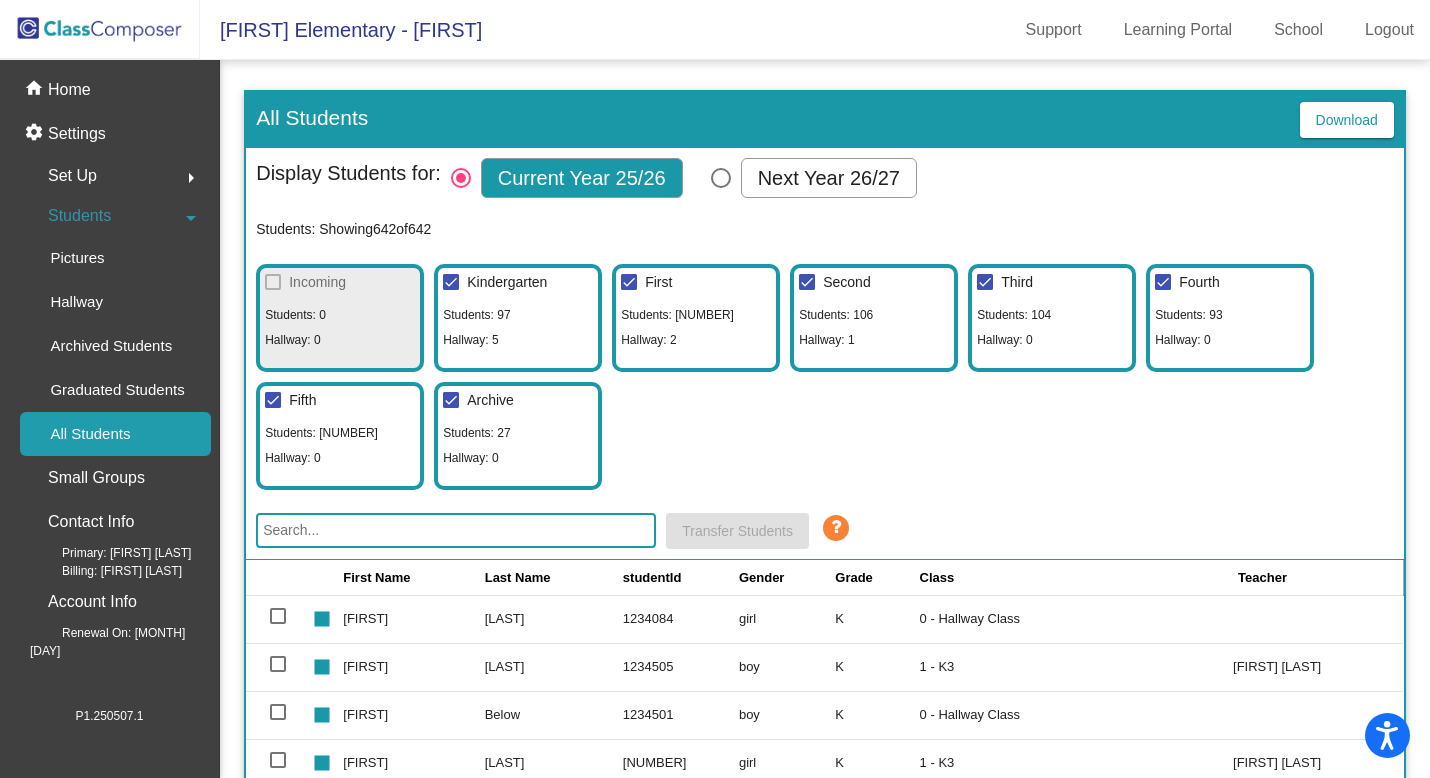 click 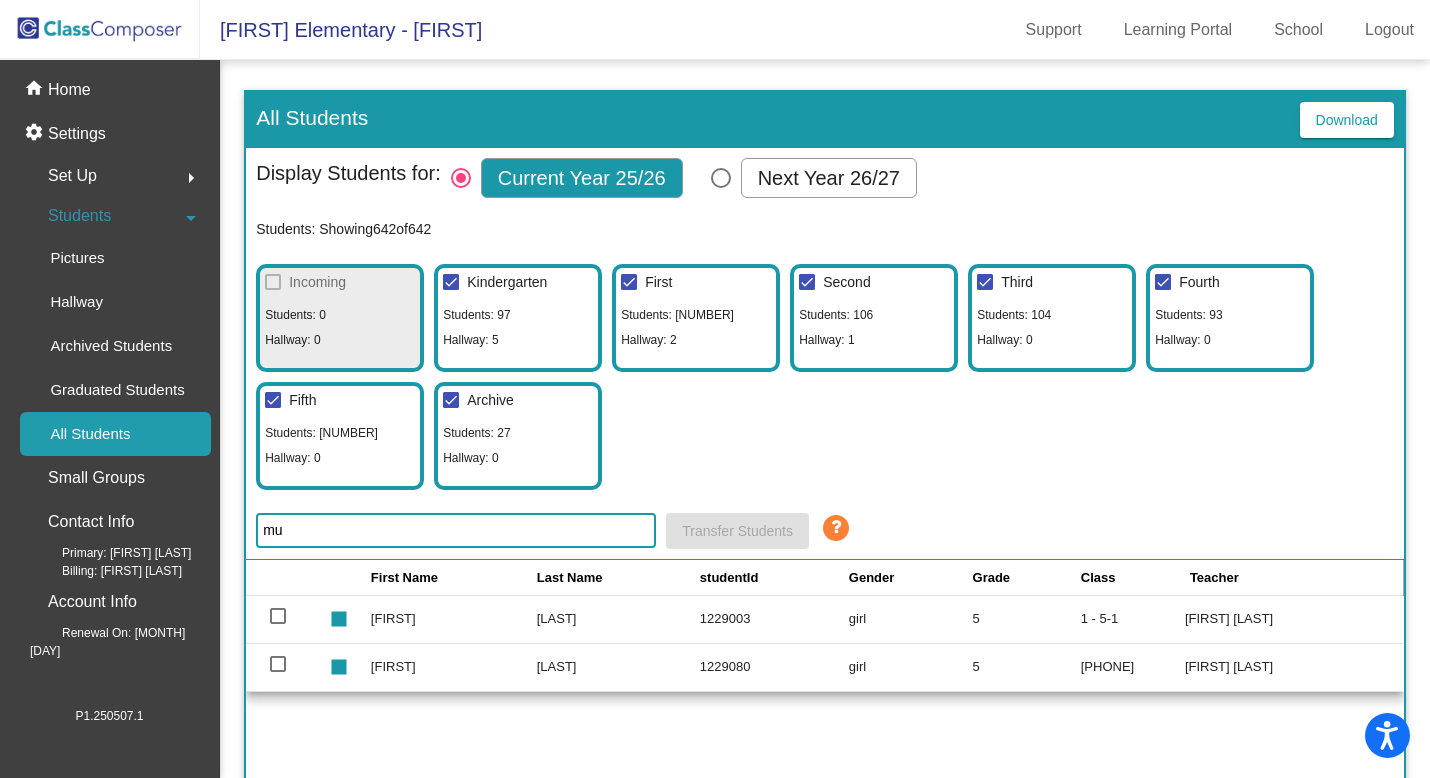 type on "m" 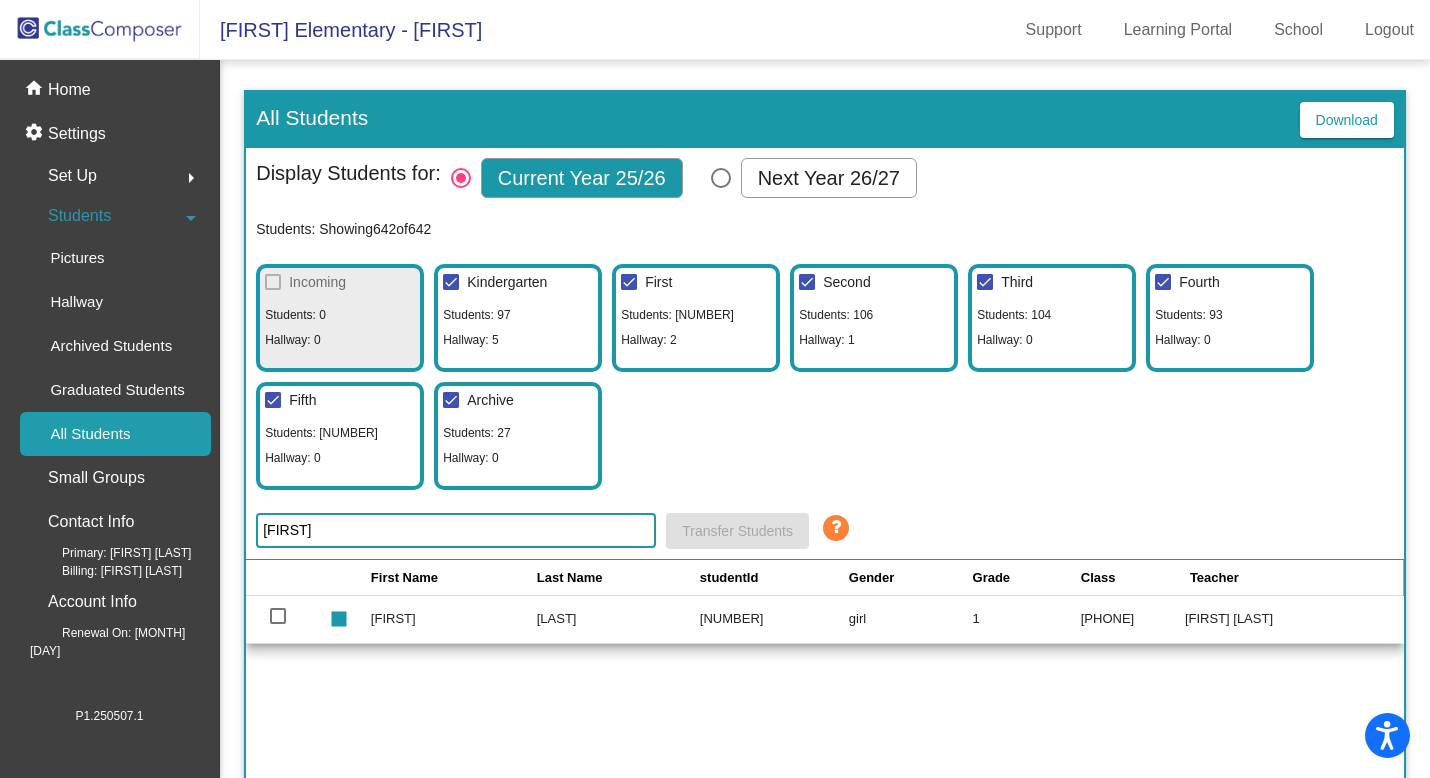 type on "hannah" 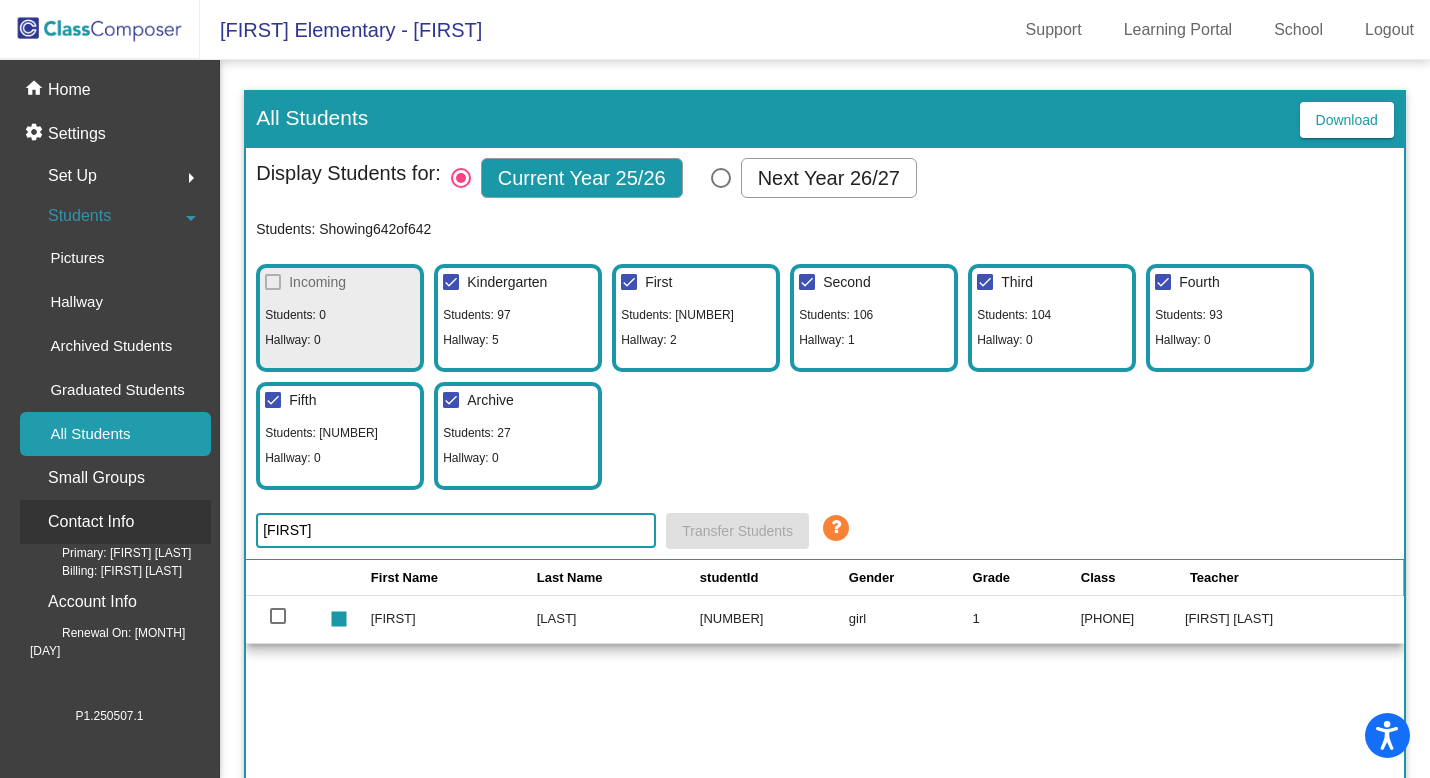 drag, startPoint x: 320, startPoint y: 527, endPoint x: 193, endPoint y: 519, distance: 127.25172 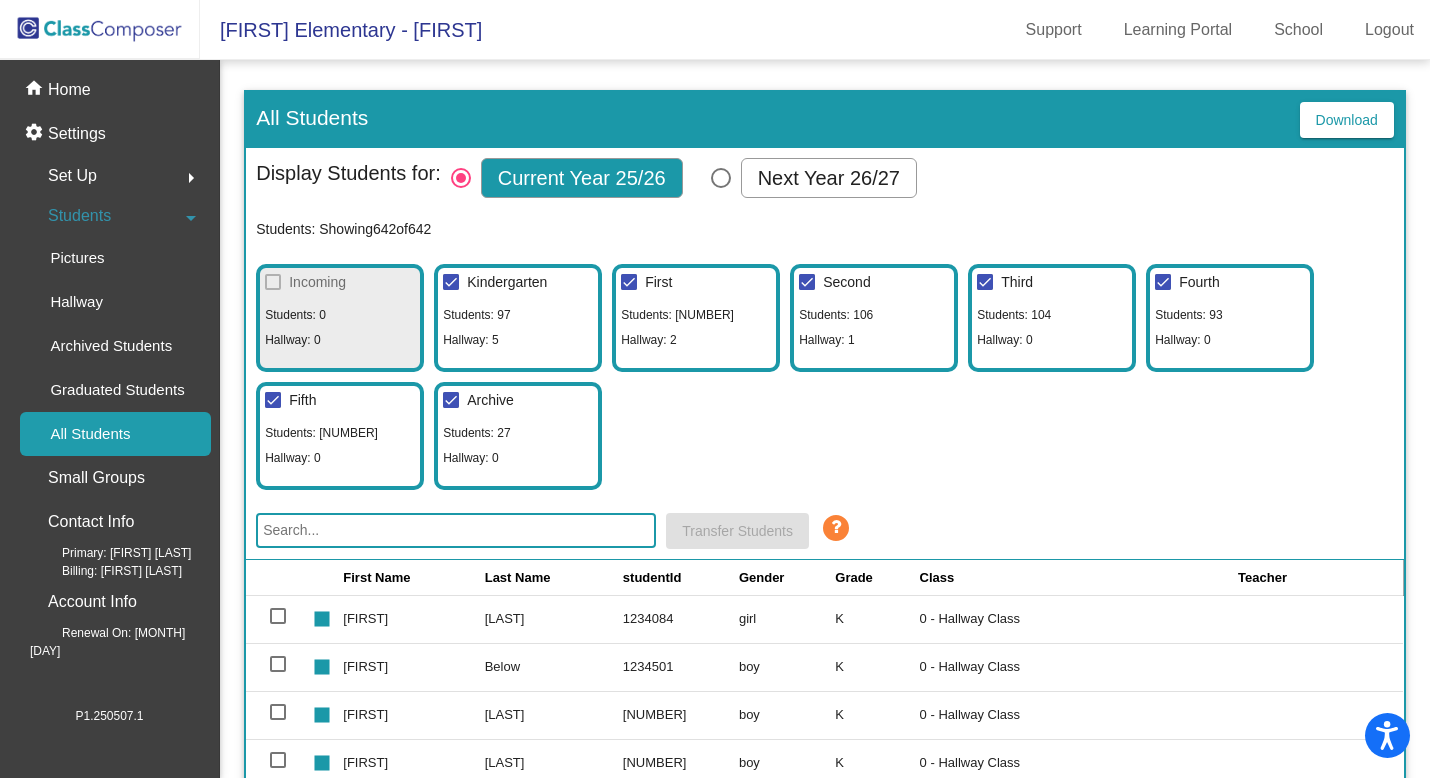 click 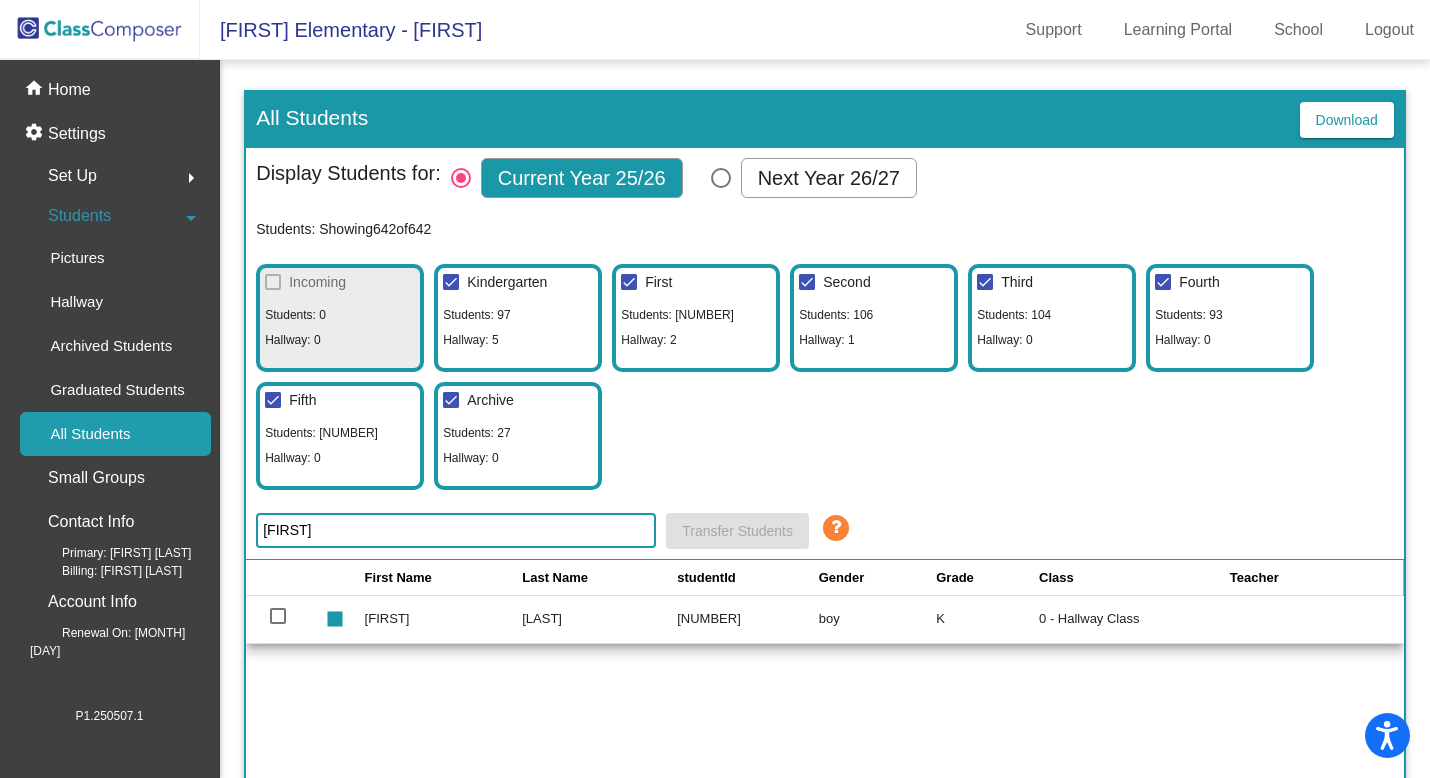 type on "trey" 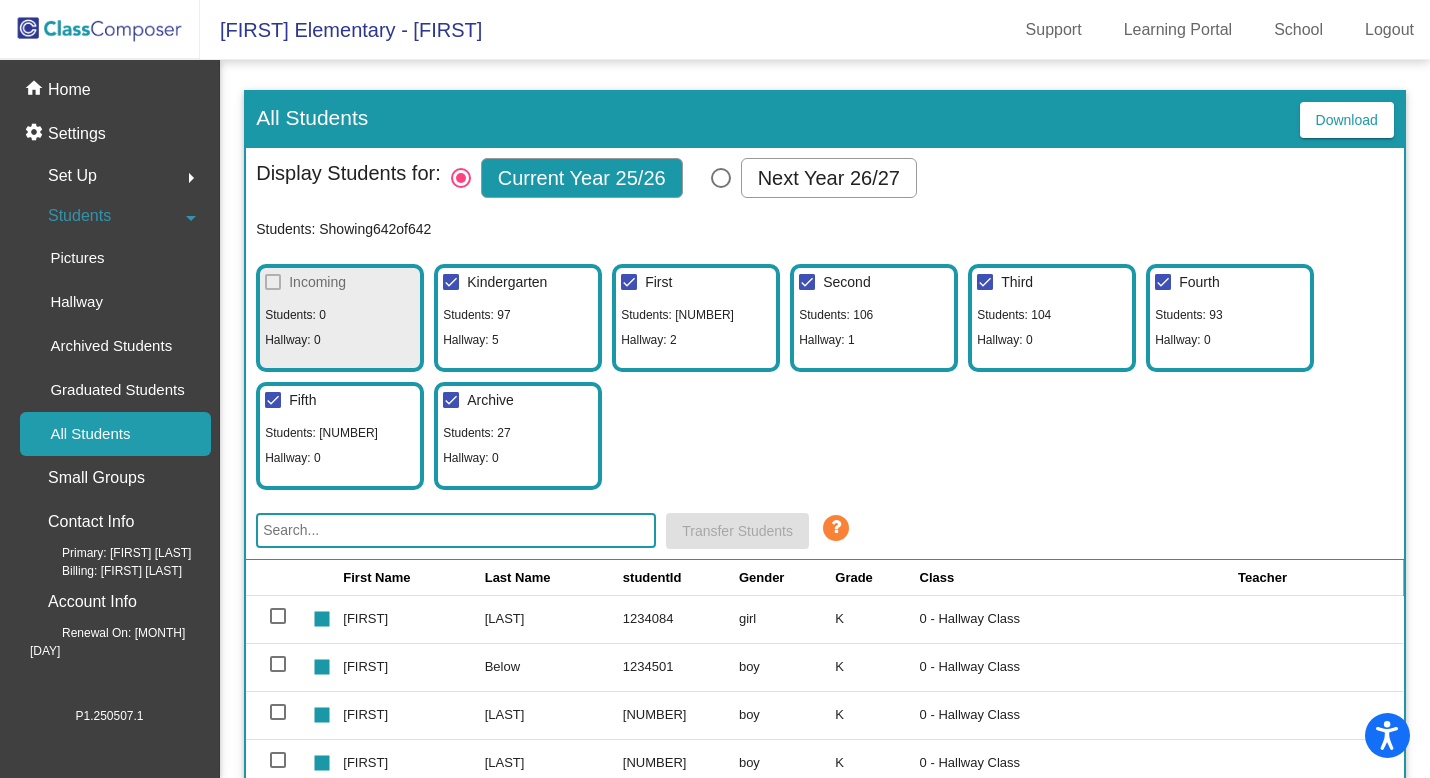 click 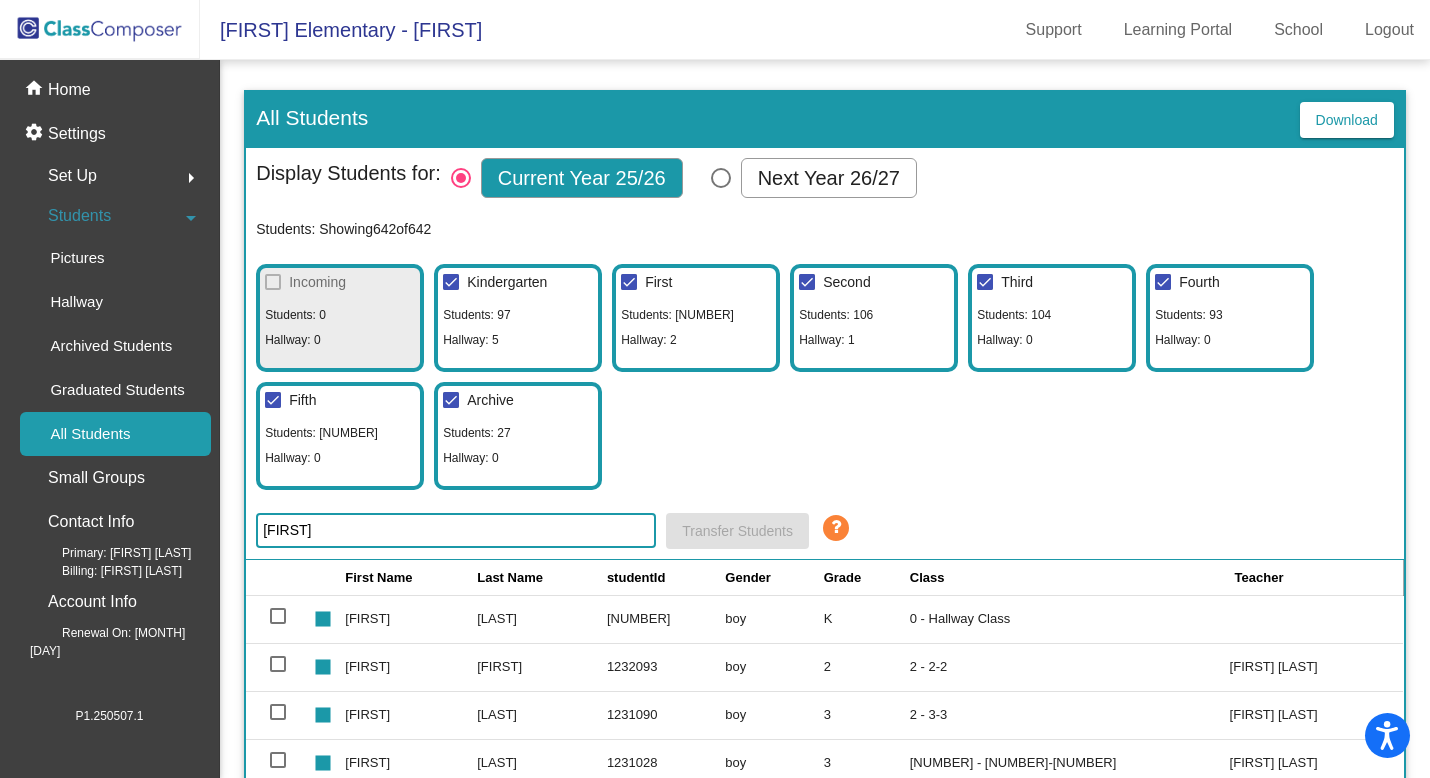 type on "george" 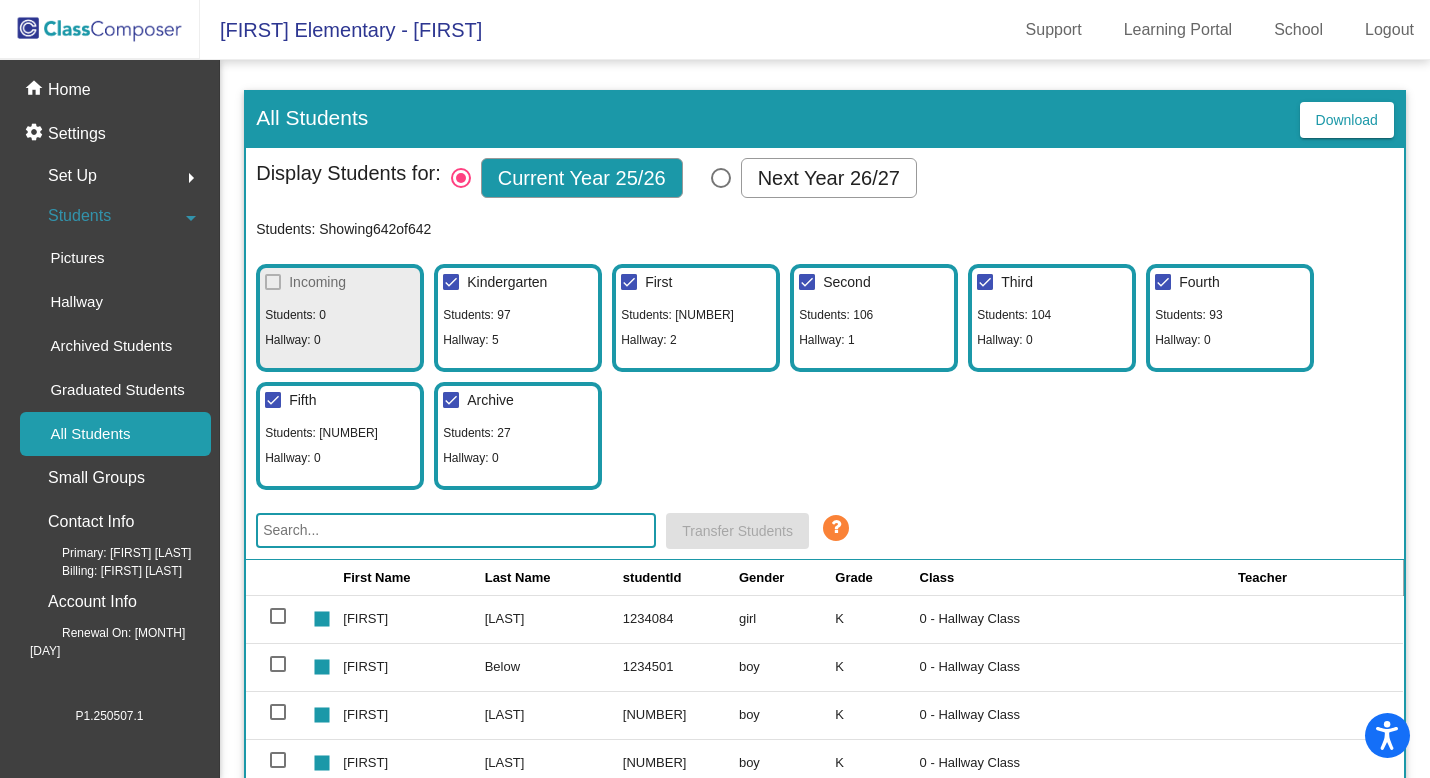 type 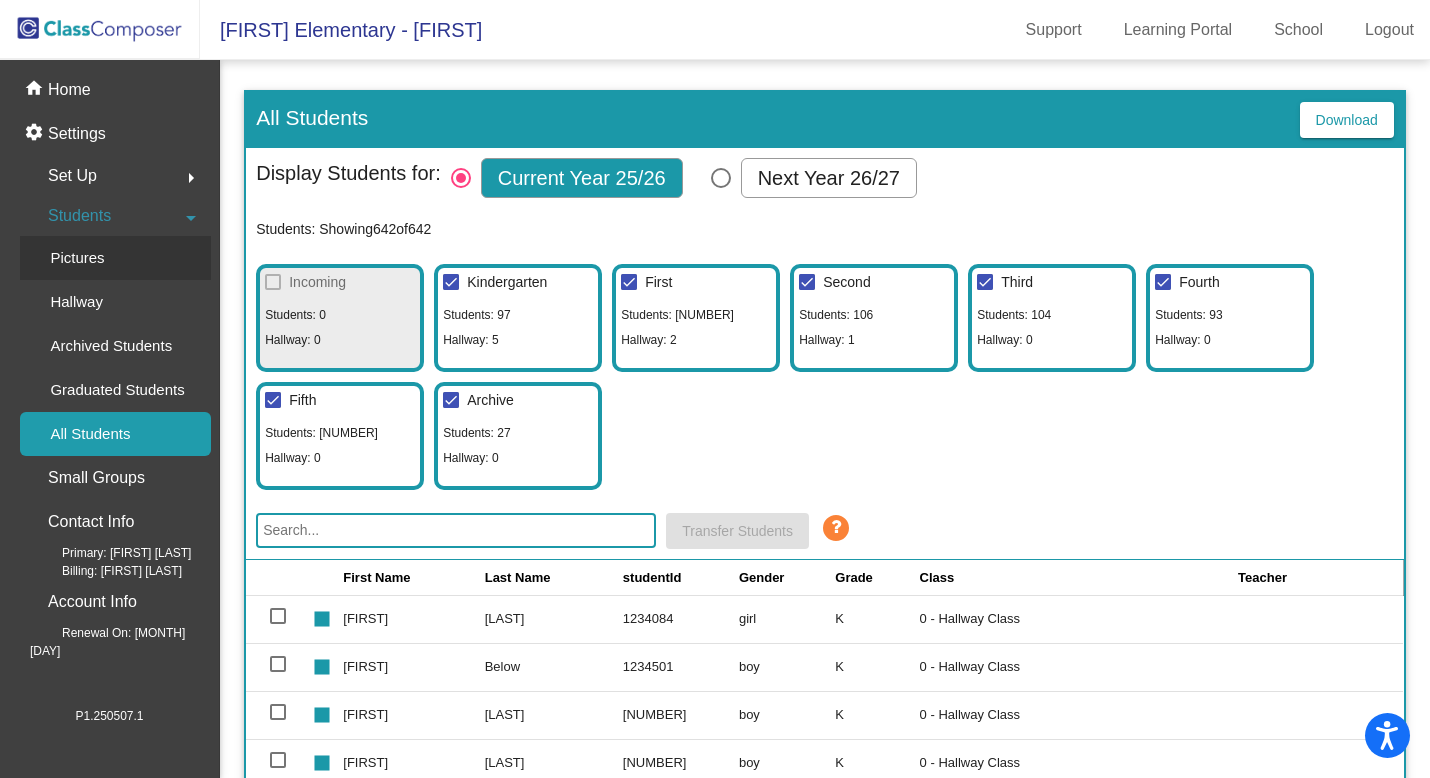 click on "Pictures" 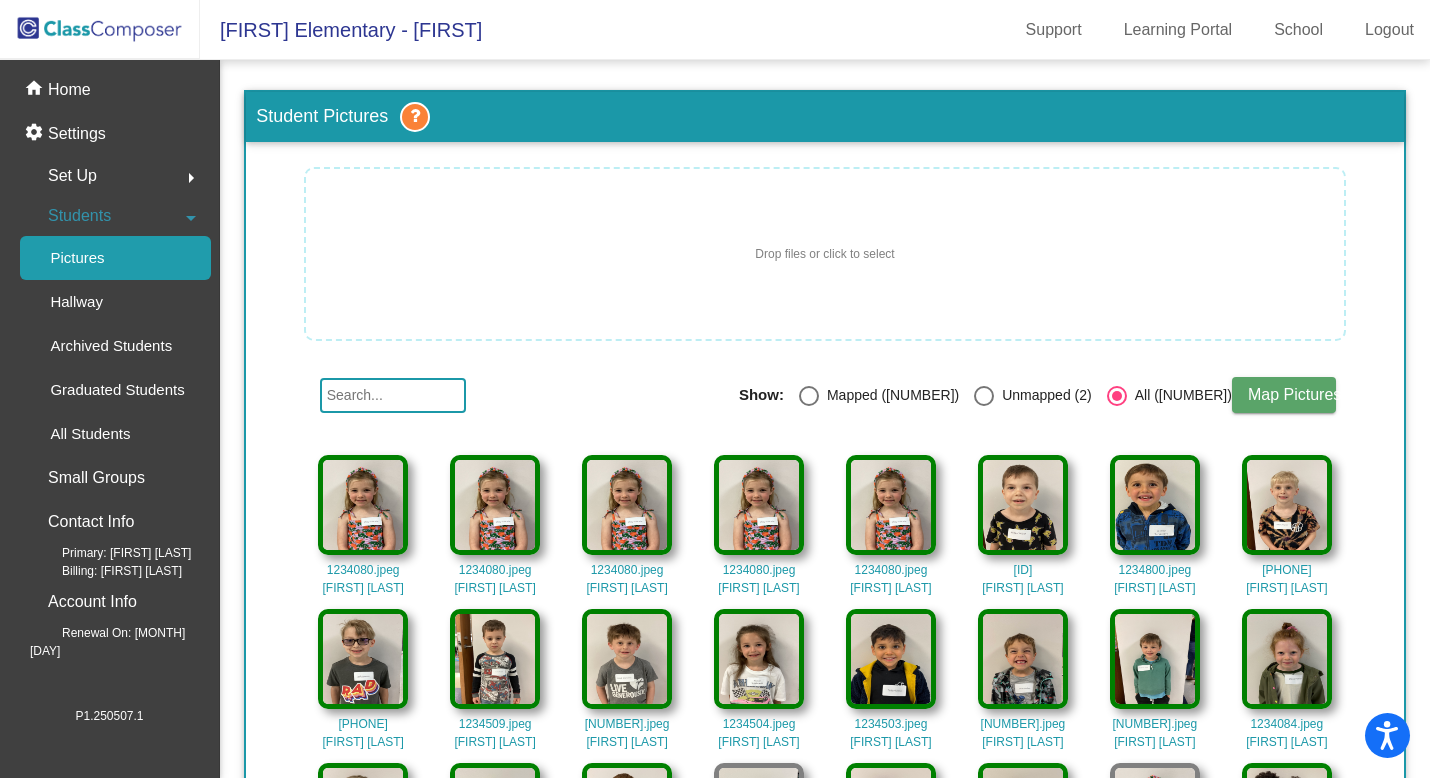 click on "Unmapped (2)" at bounding box center [1043, 395] 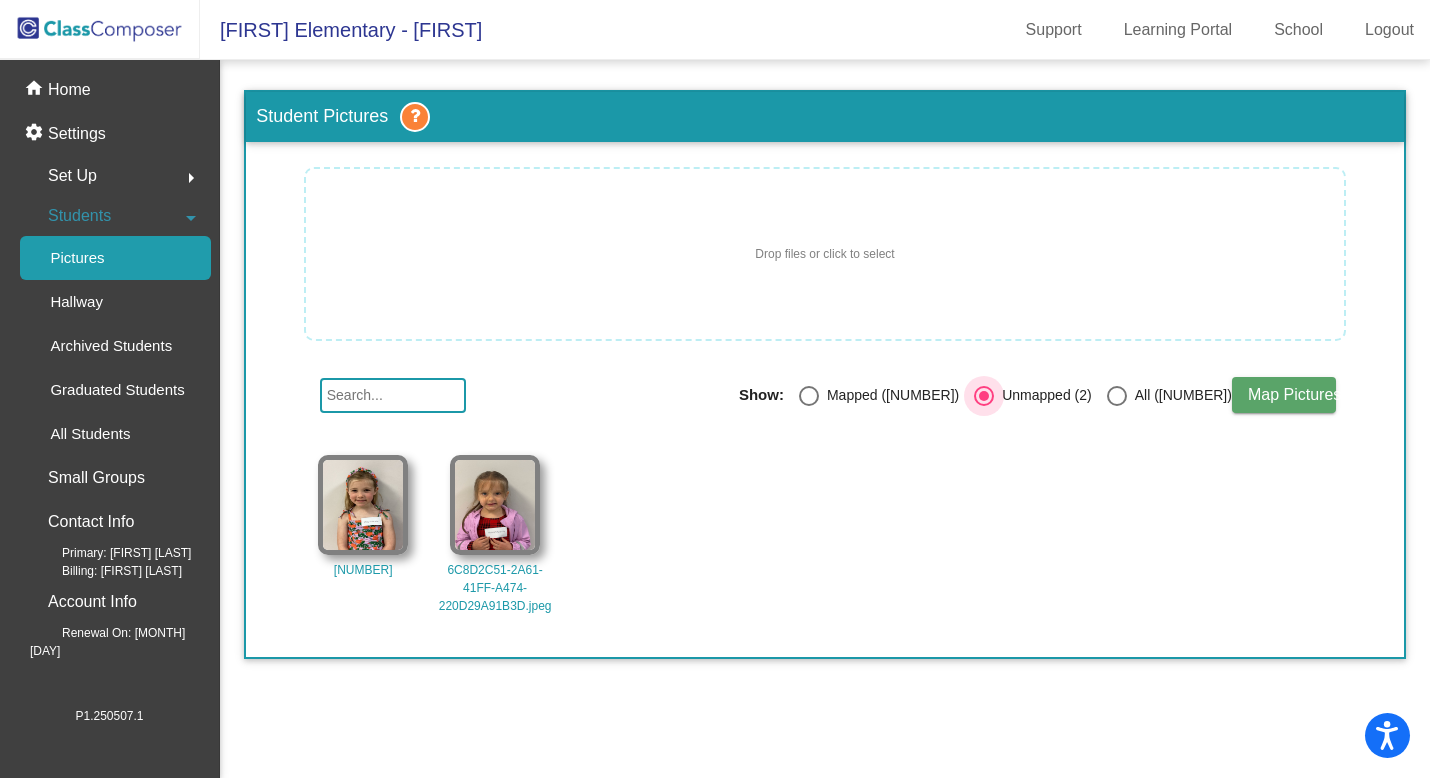 click at bounding box center [984, 396] 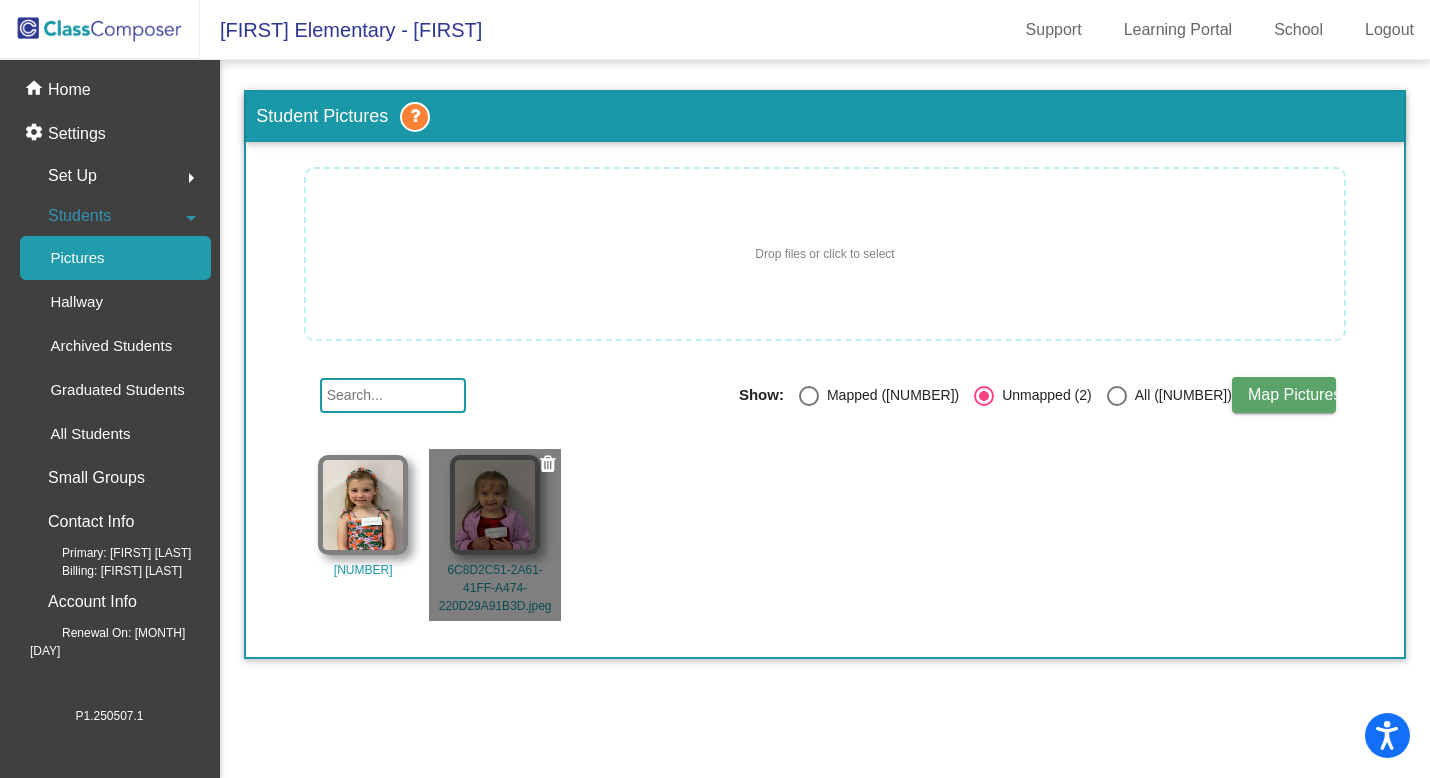 click on "6C8D2C51-2A61-41FF-A474-220D29A91B3D.jpeg" 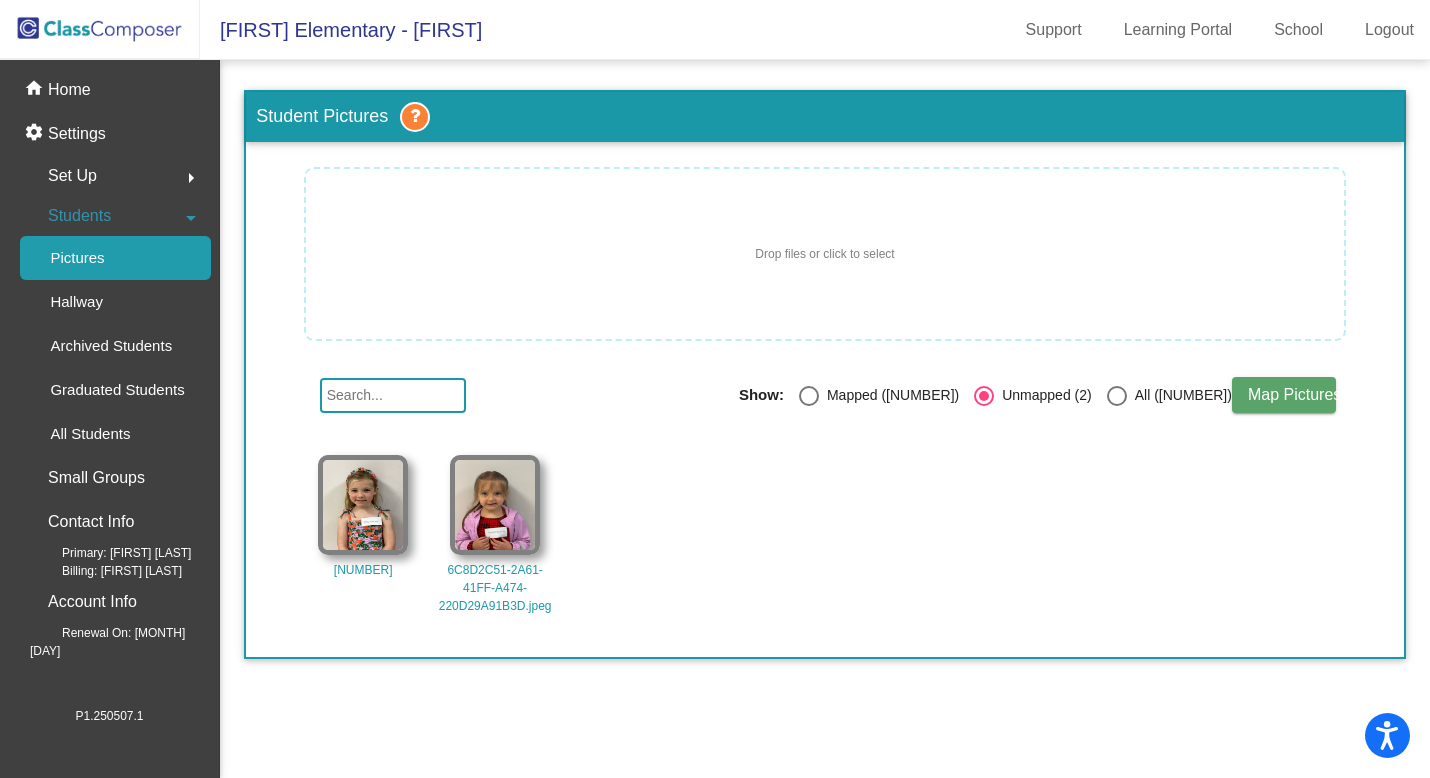 click on "1234080(1).jpeg 6C8D2C51-2A61-41FF-A474-220D29A91B3D.jpeg" 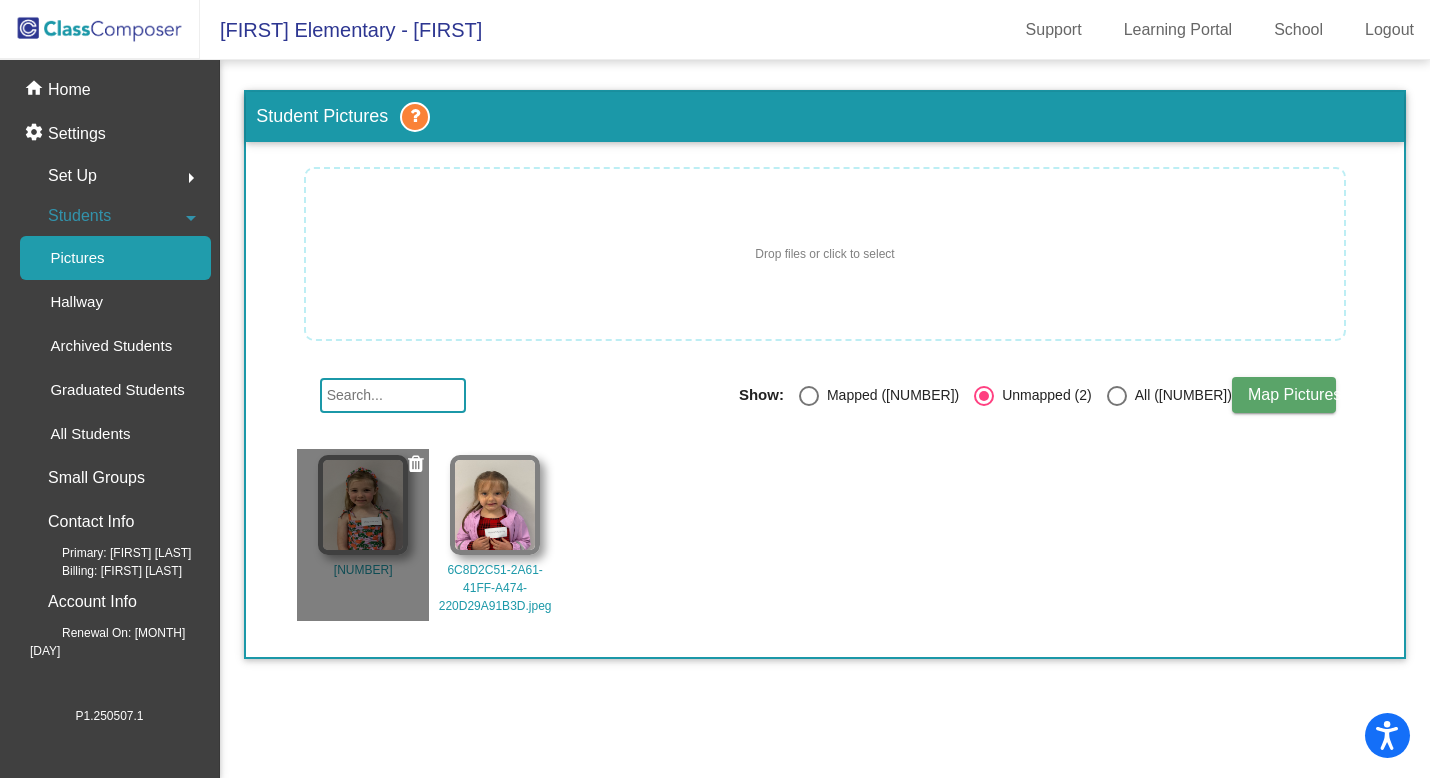 click on "1234080(1).jpeg" 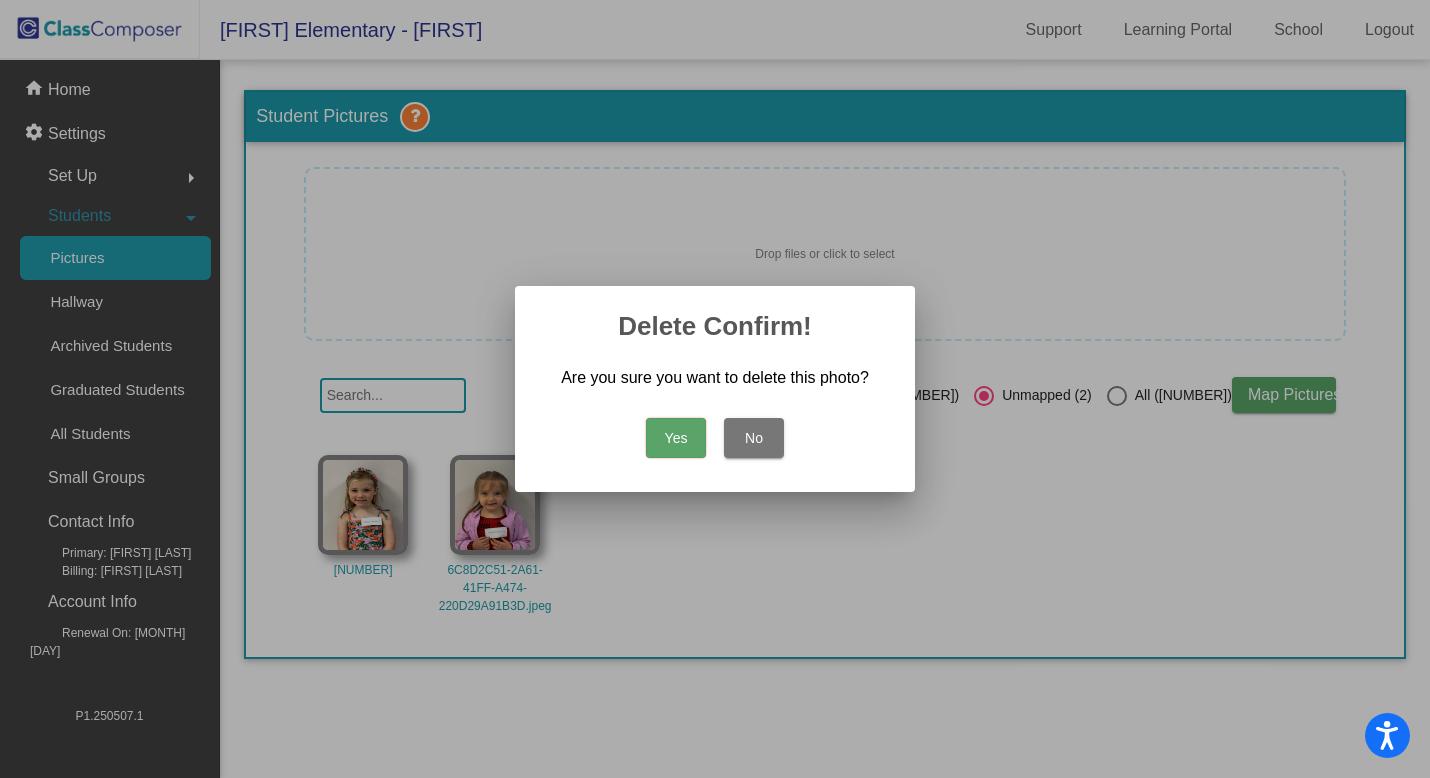 click on "Yes" at bounding box center (676, 438) 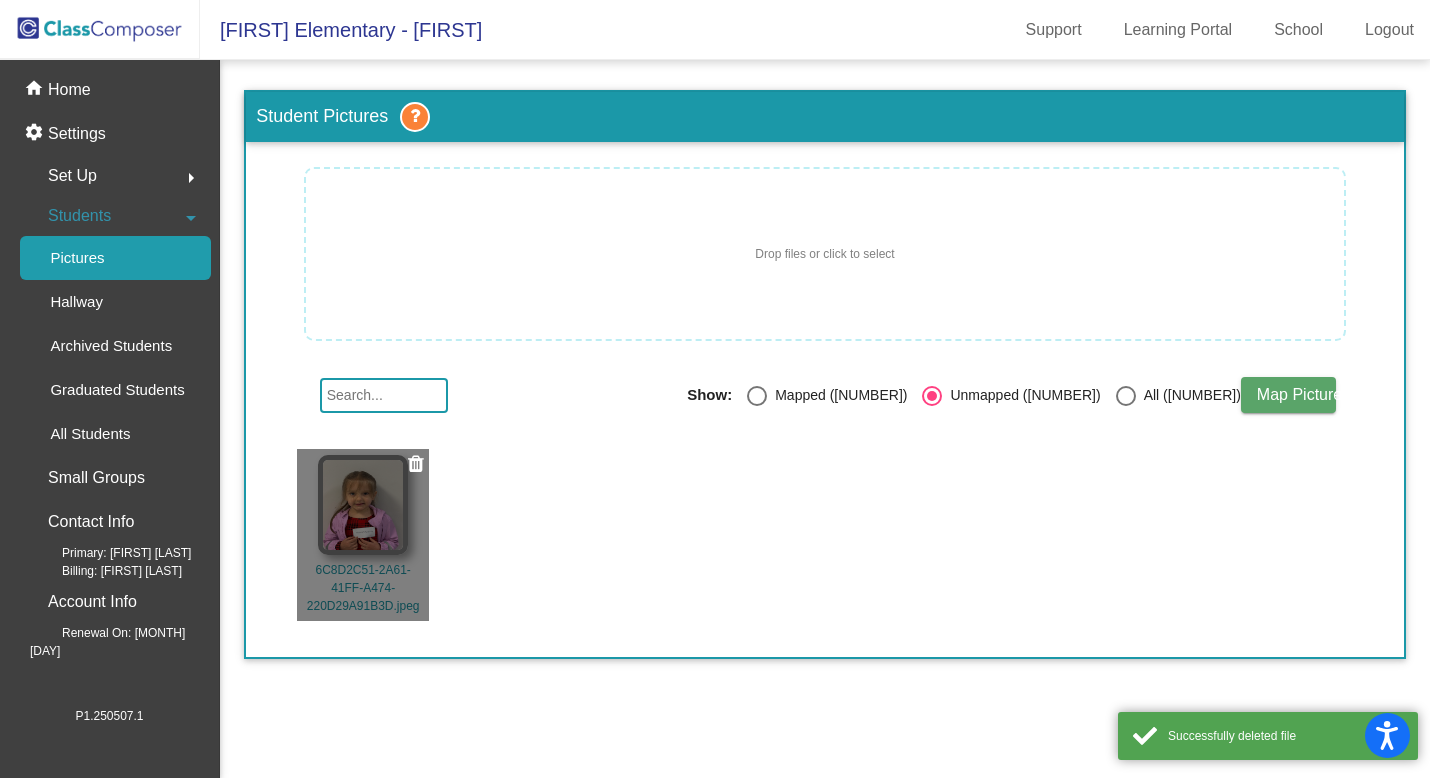 click 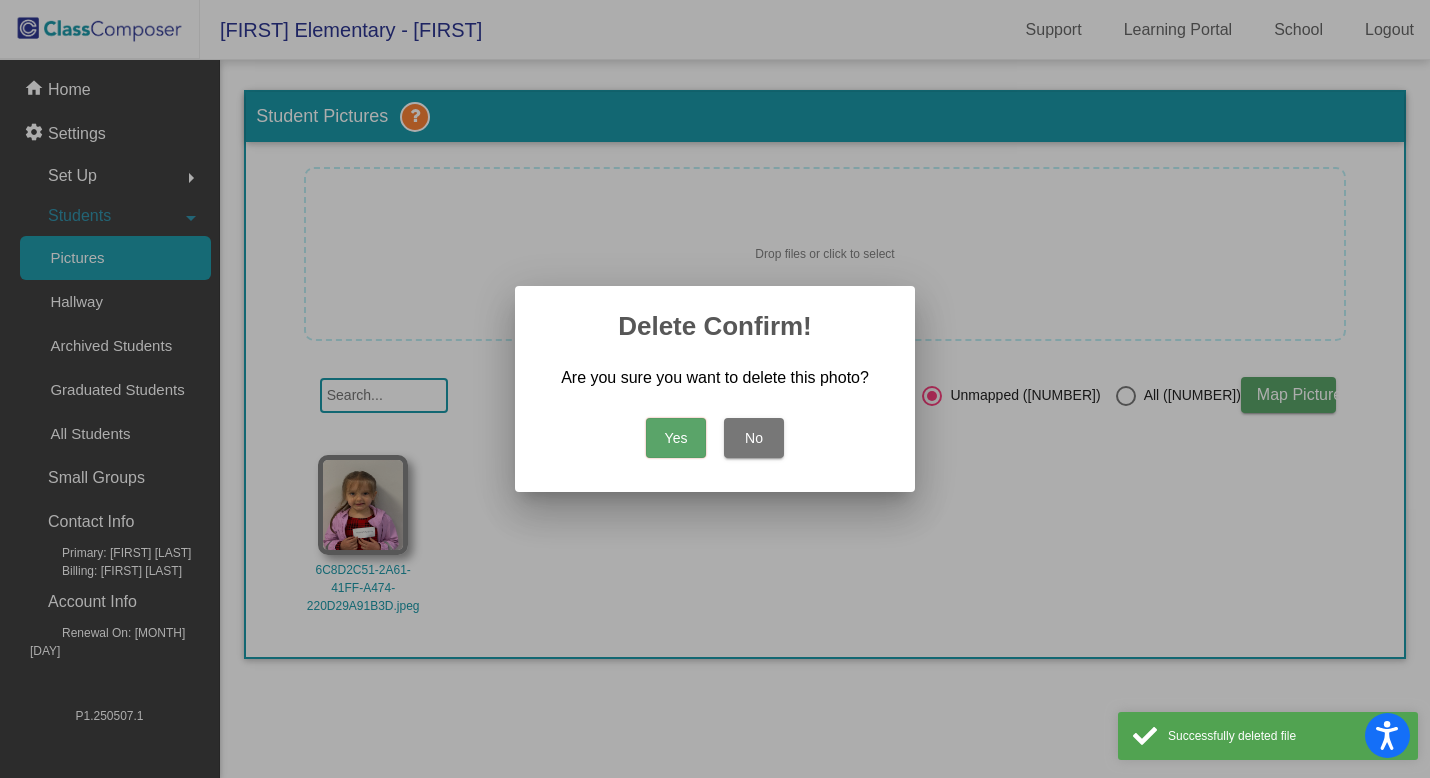 click on "Yes" at bounding box center [676, 438] 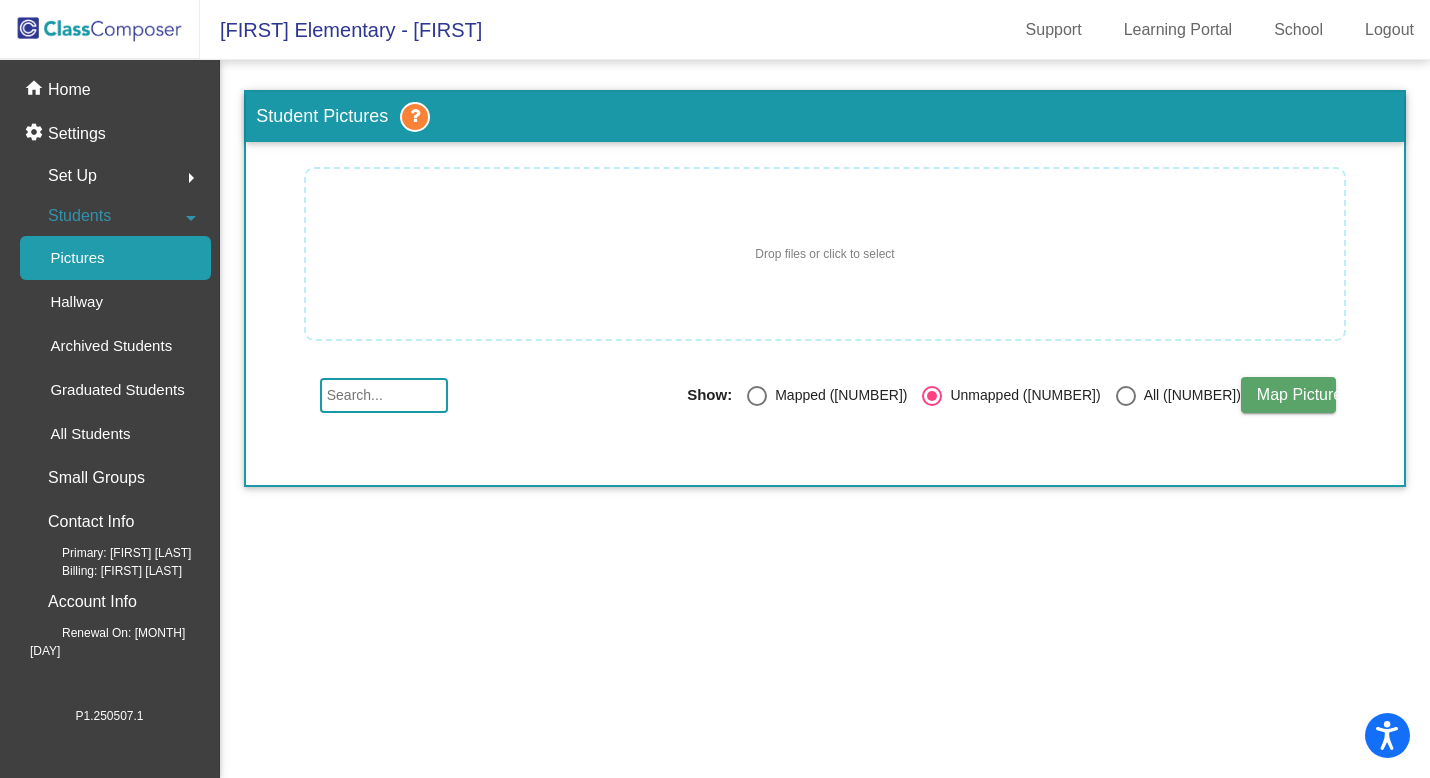 click on "Drop files or click to select" 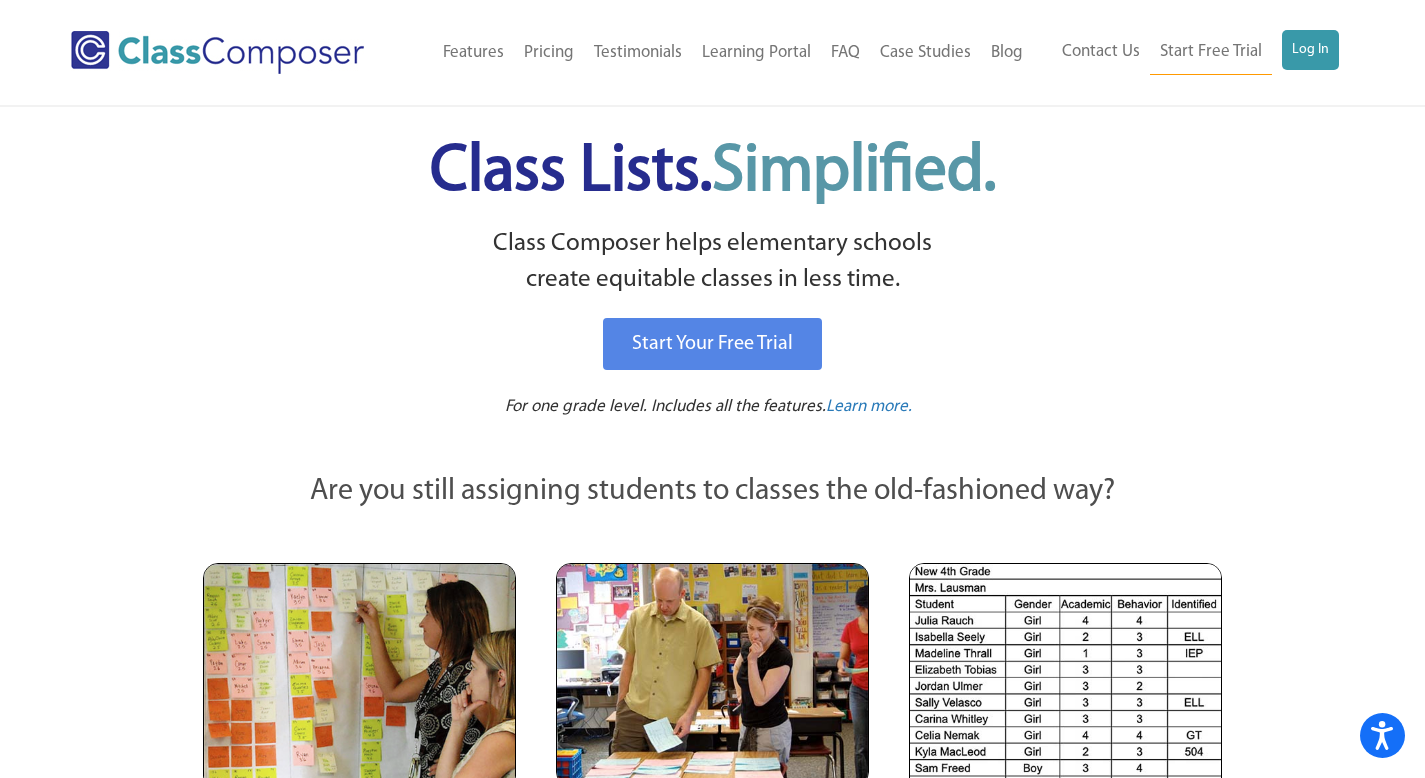 scroll, scrollTop: 0, scrollLeft: 0, axis: both 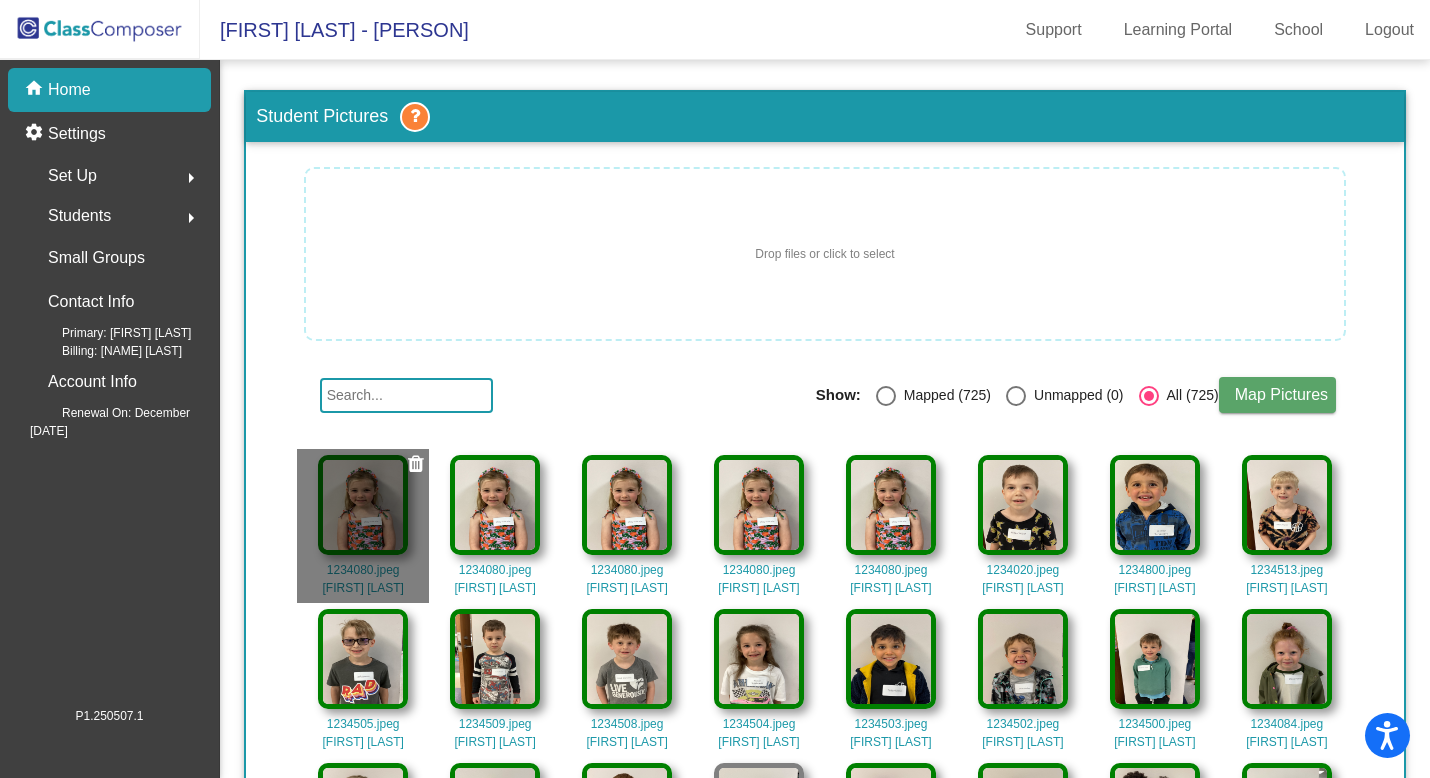 click 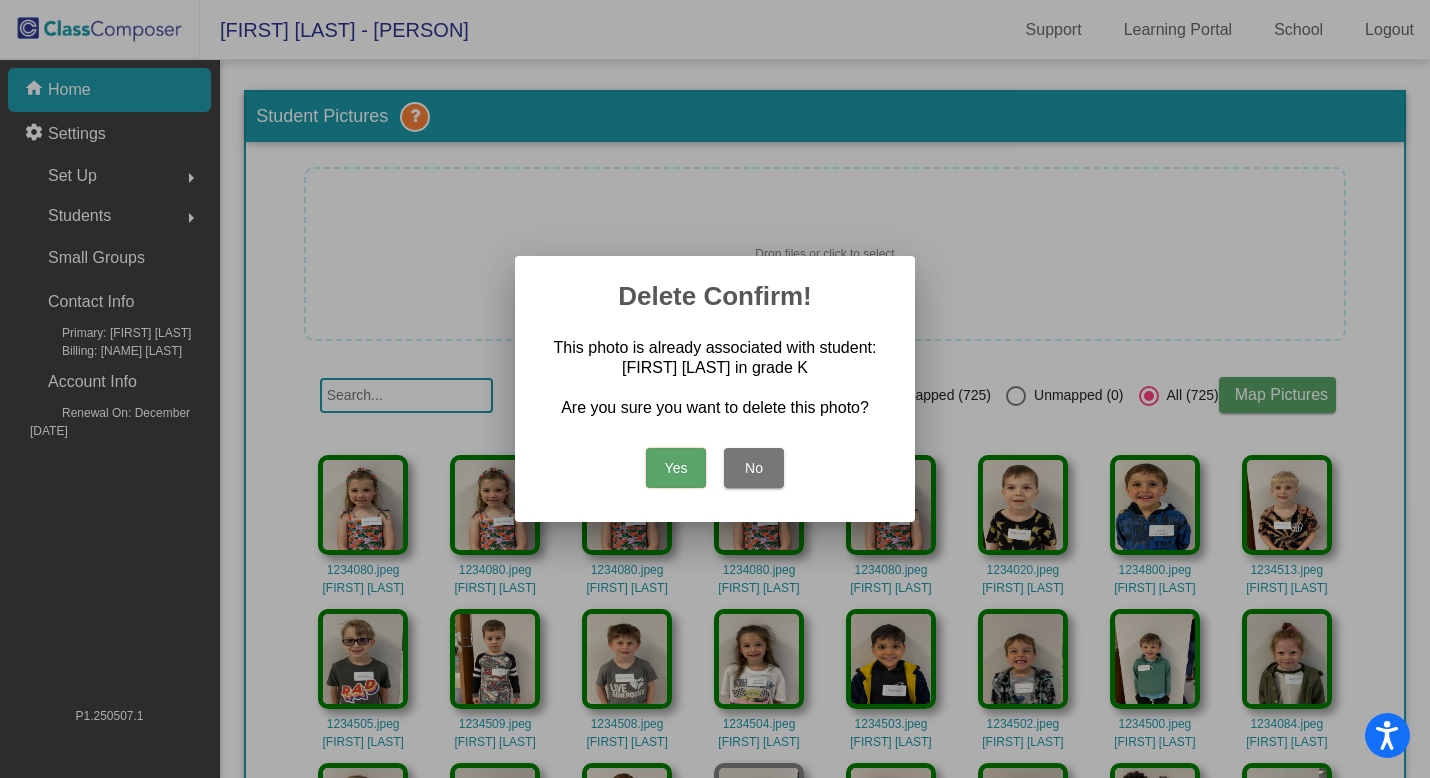 click on "Yes" at bounding box center [676, 468] 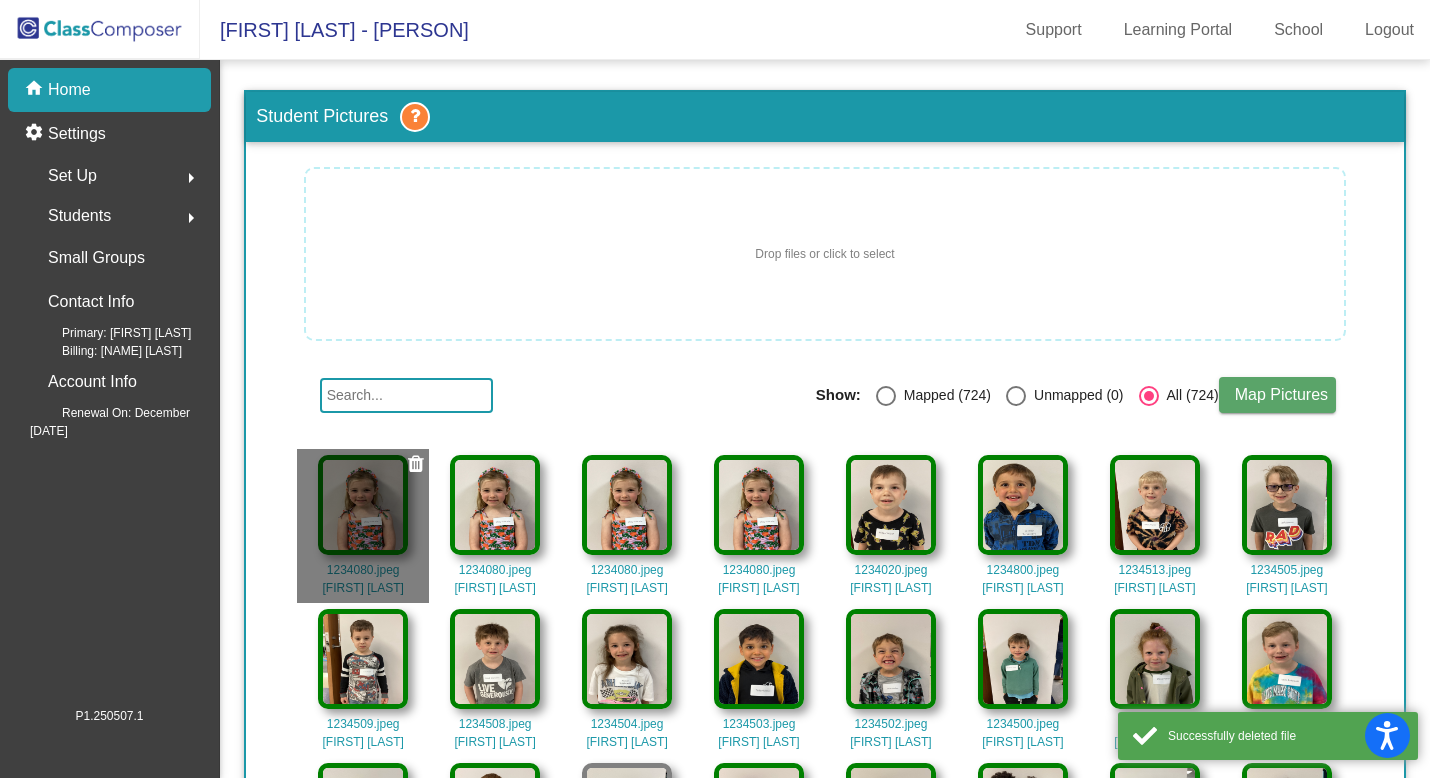 click 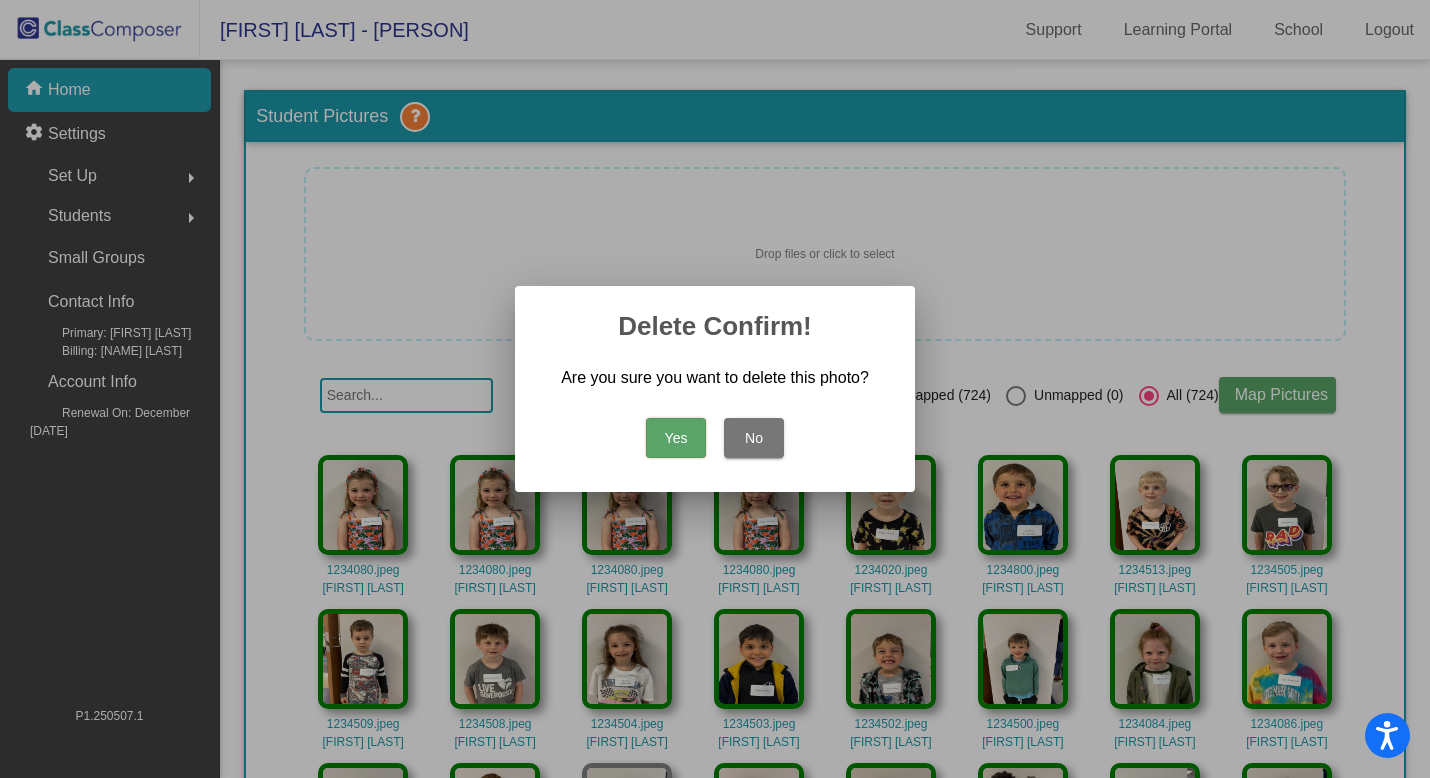 click on "Yes" at bounding box center [676, 438] 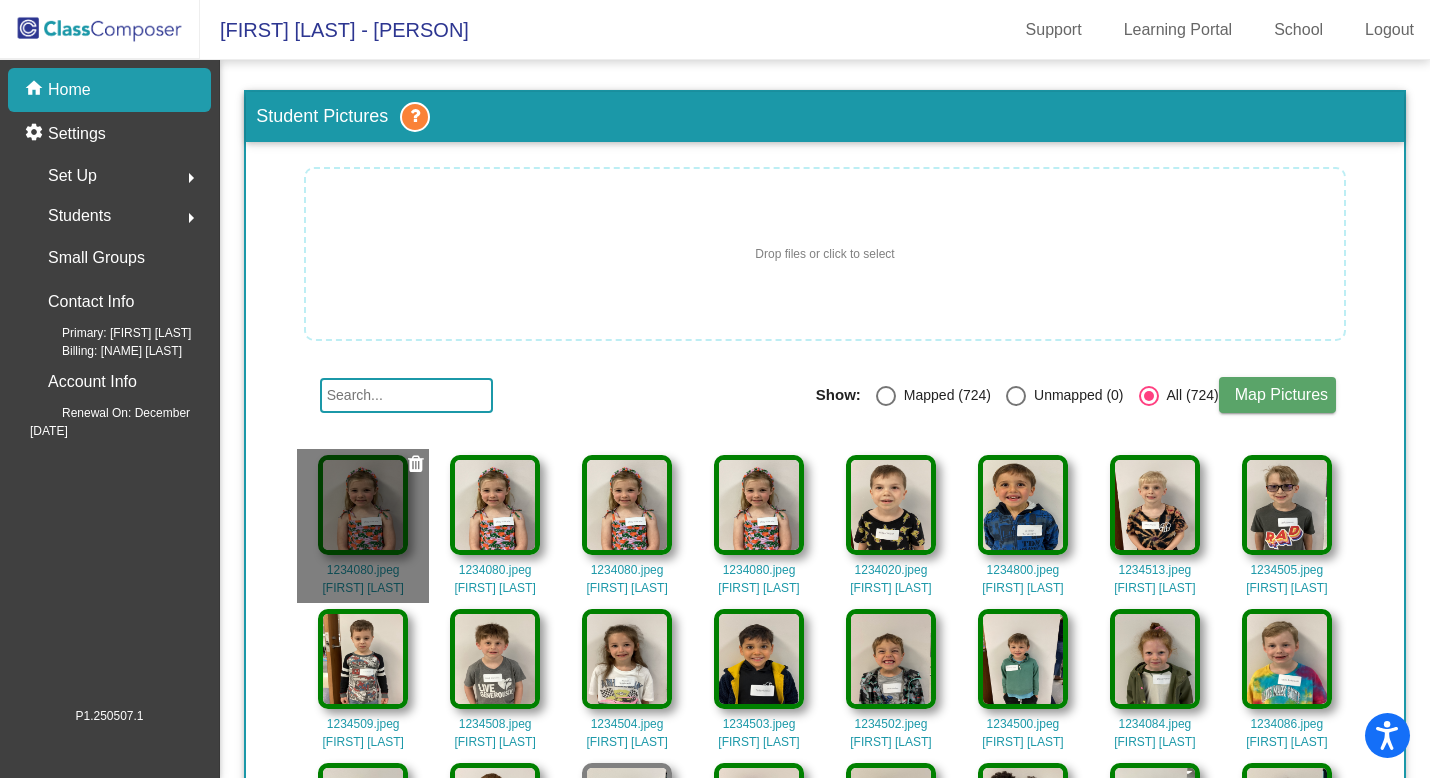 click 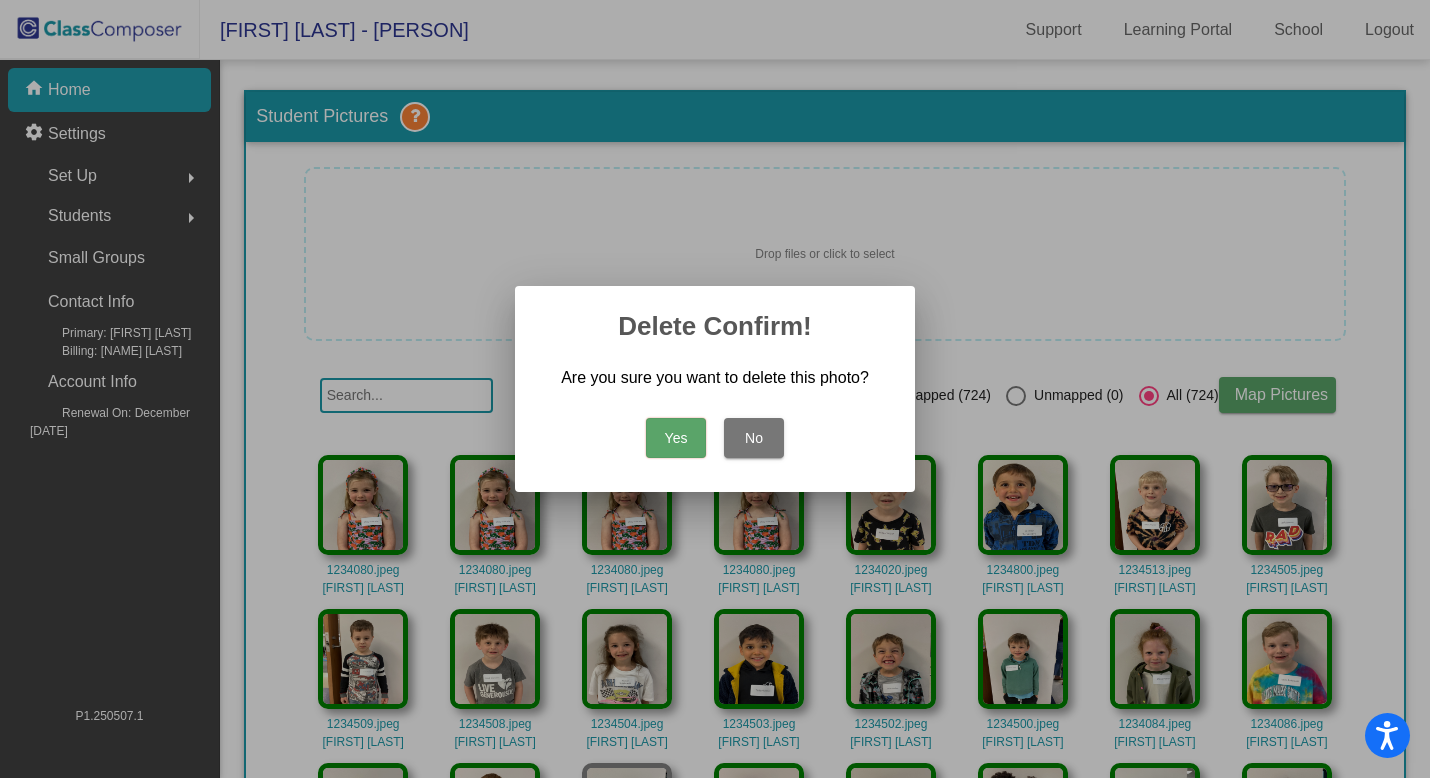 click on "Yes" at bounding box center (676, 438) 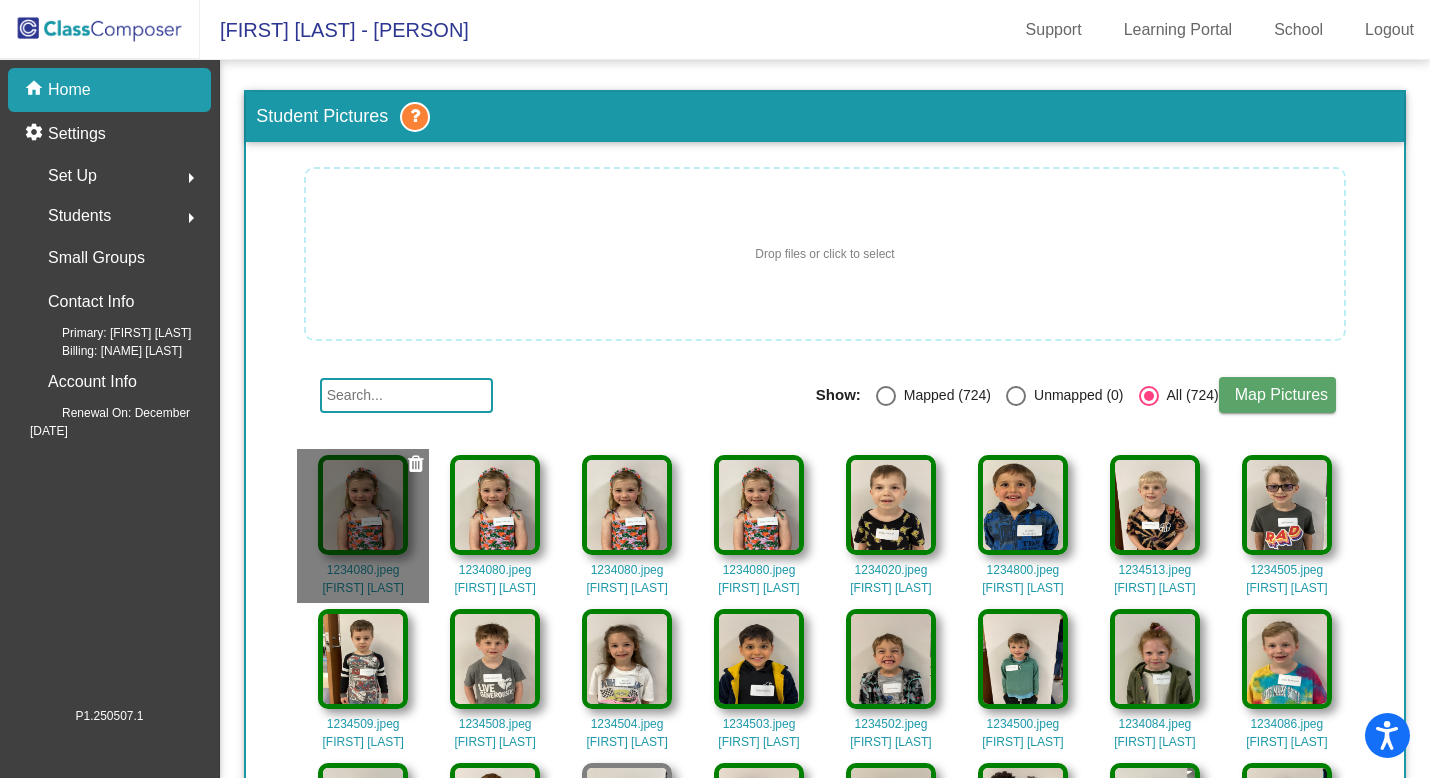 click 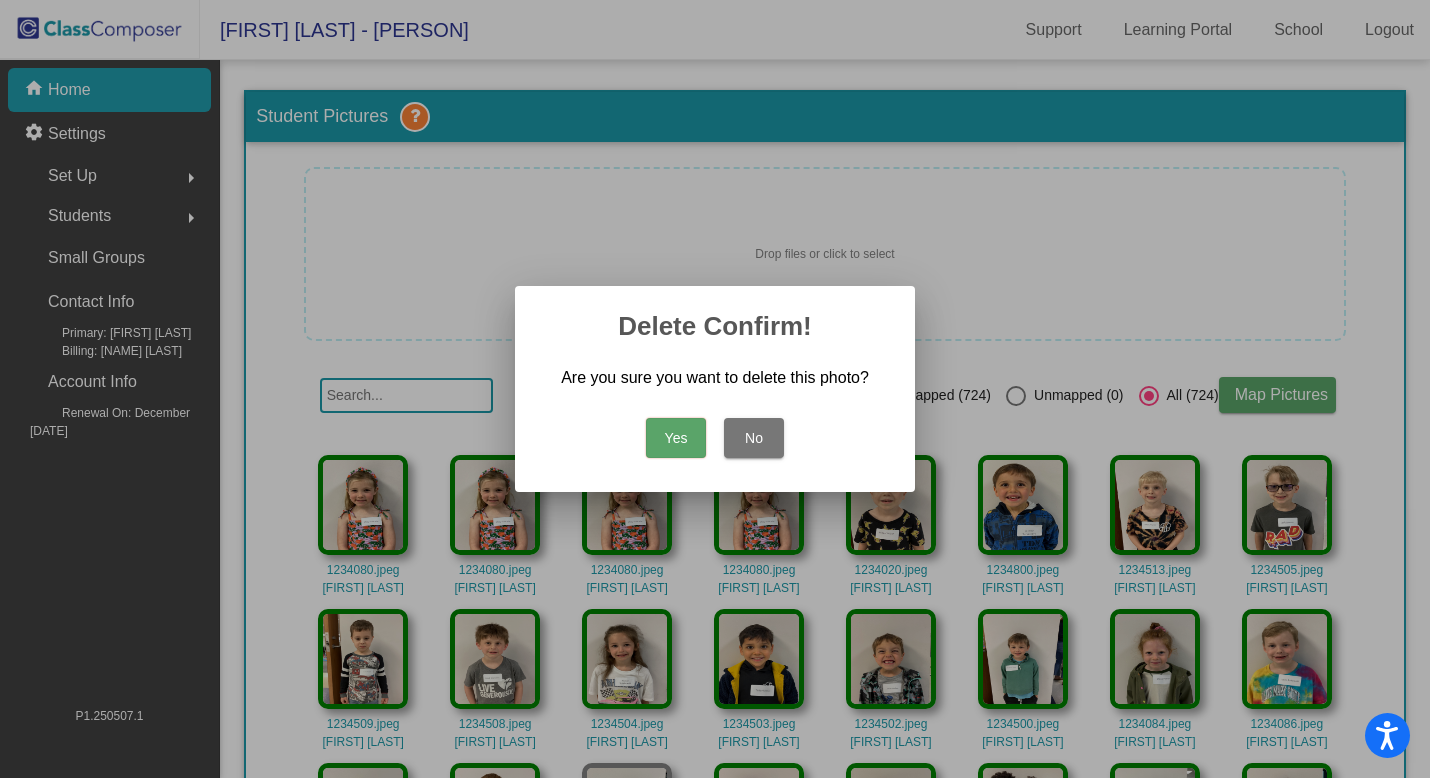 click on "Yes" at bounding box center (676, 438) 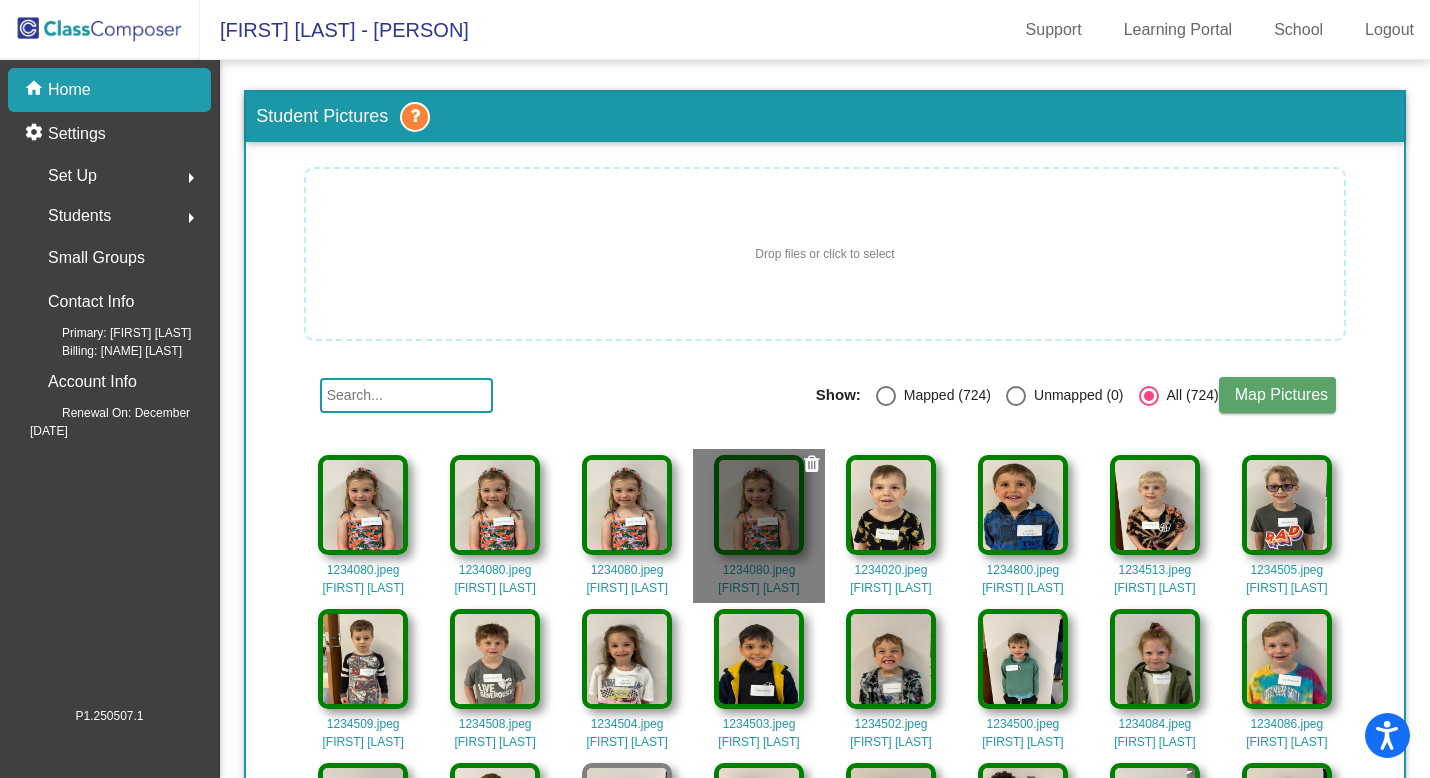 click 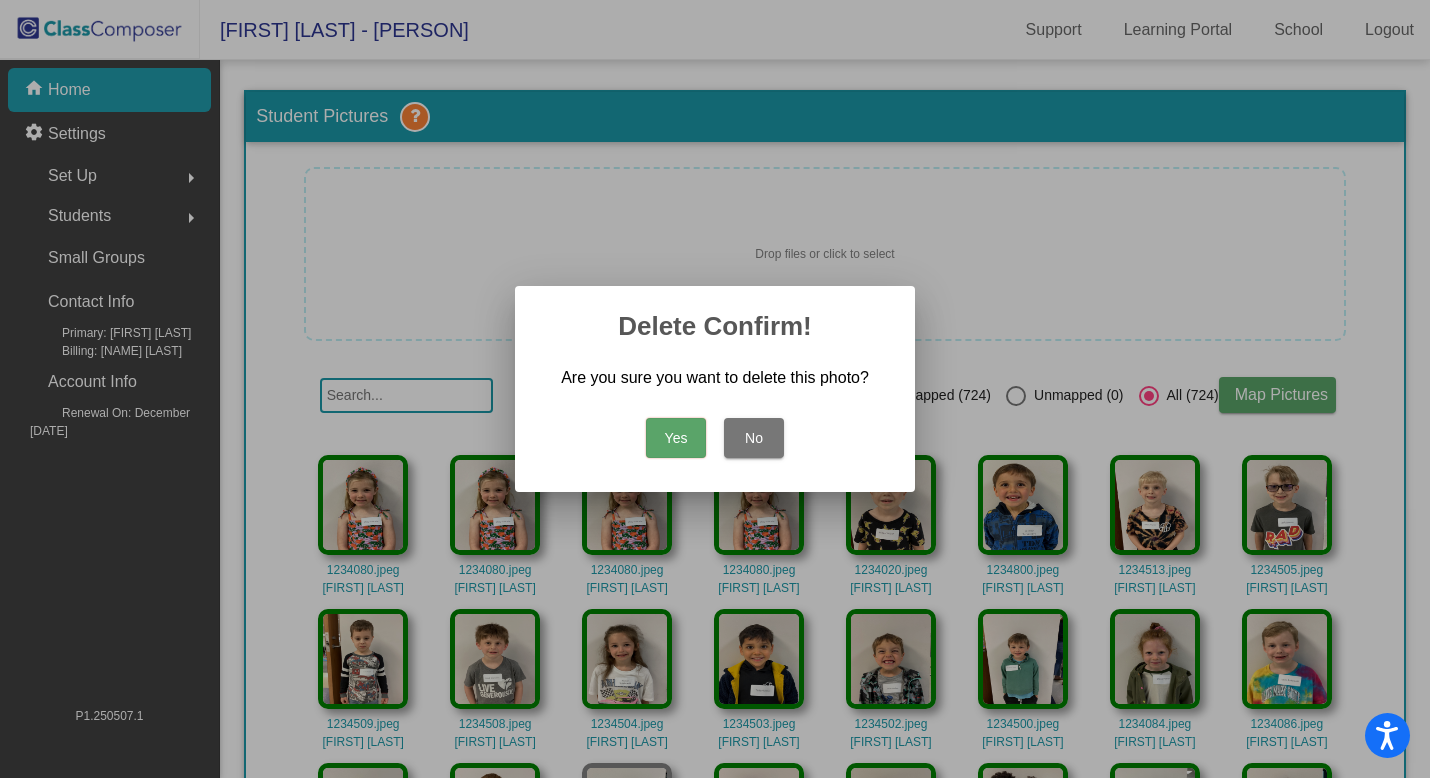 click on "Yes" at bounding box center (676, 438) 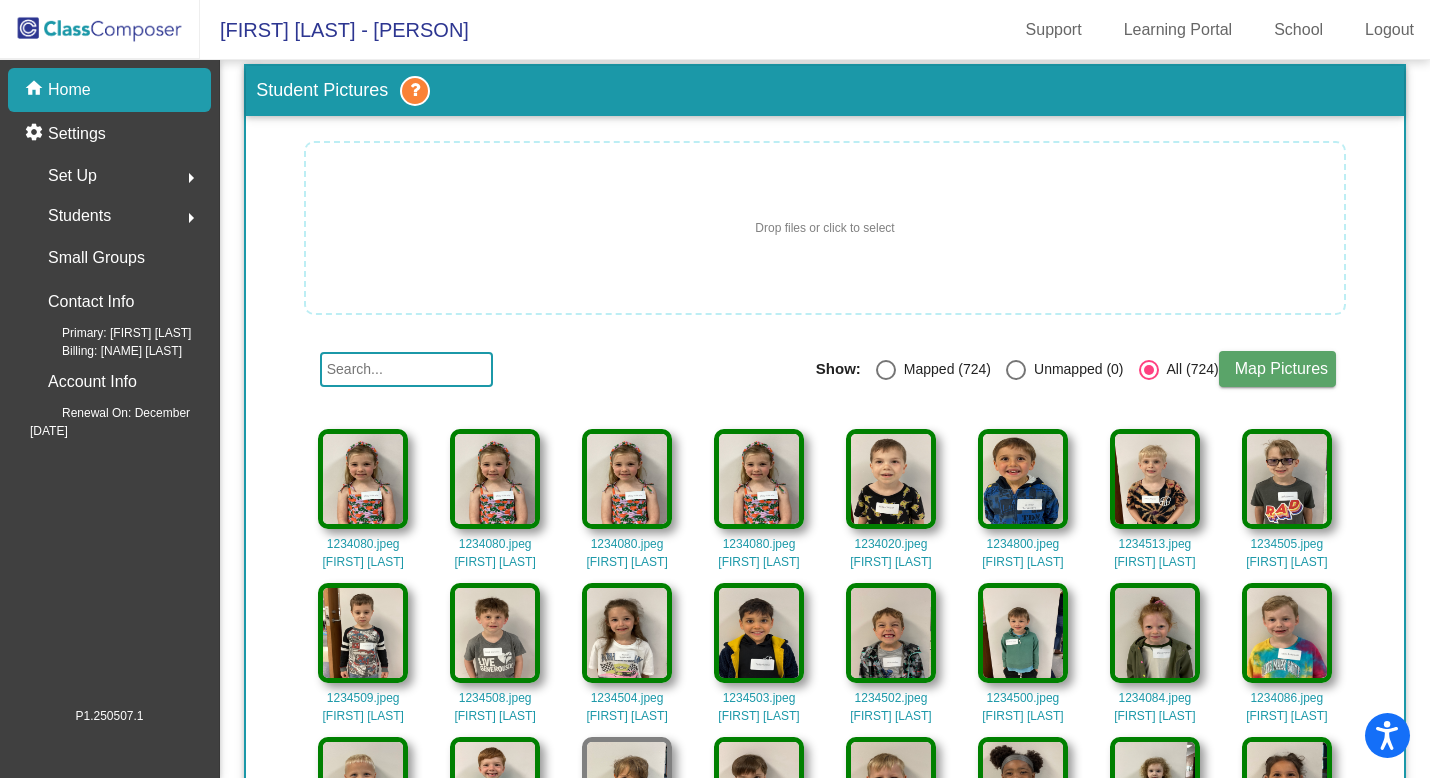 scroll, scrollTop: 0, scrollLeft: 0, axis: both 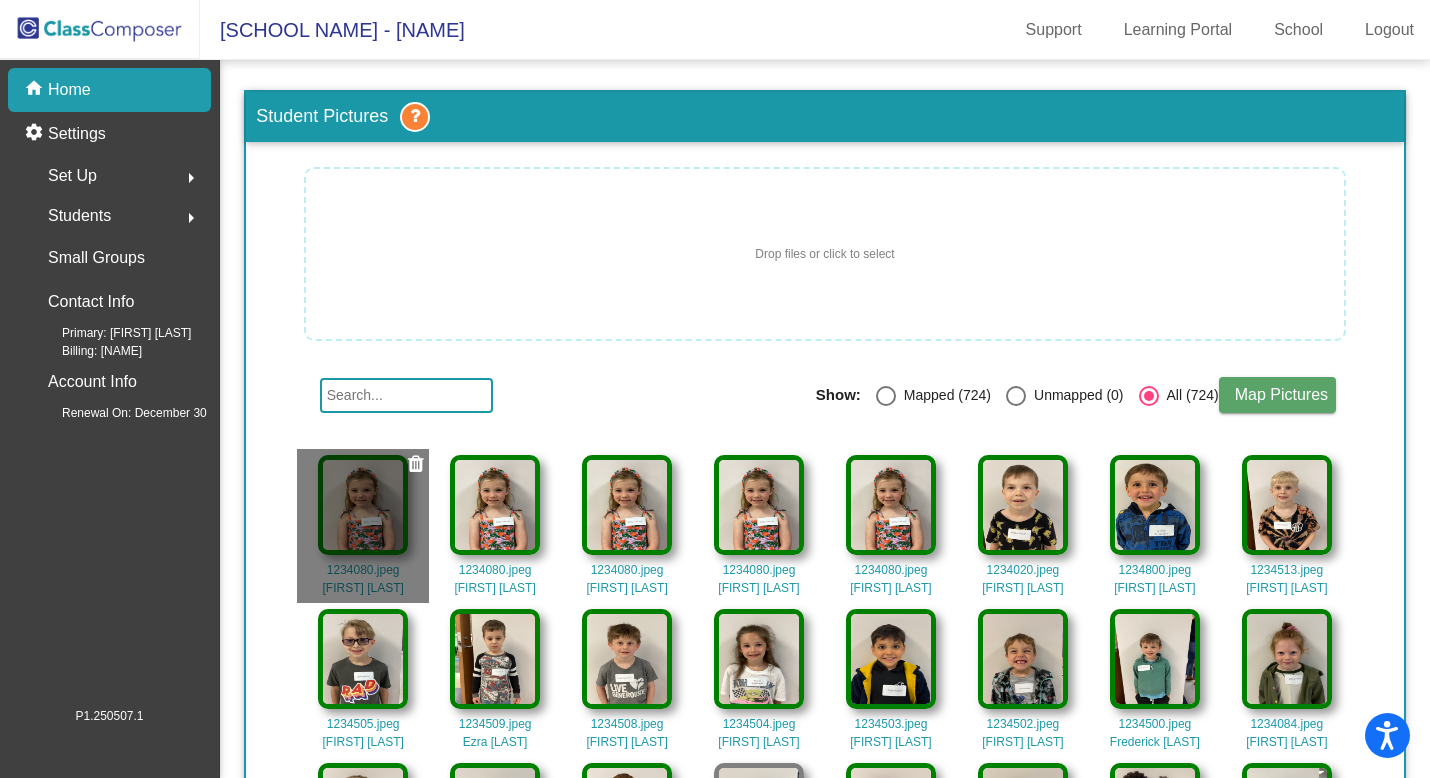 click 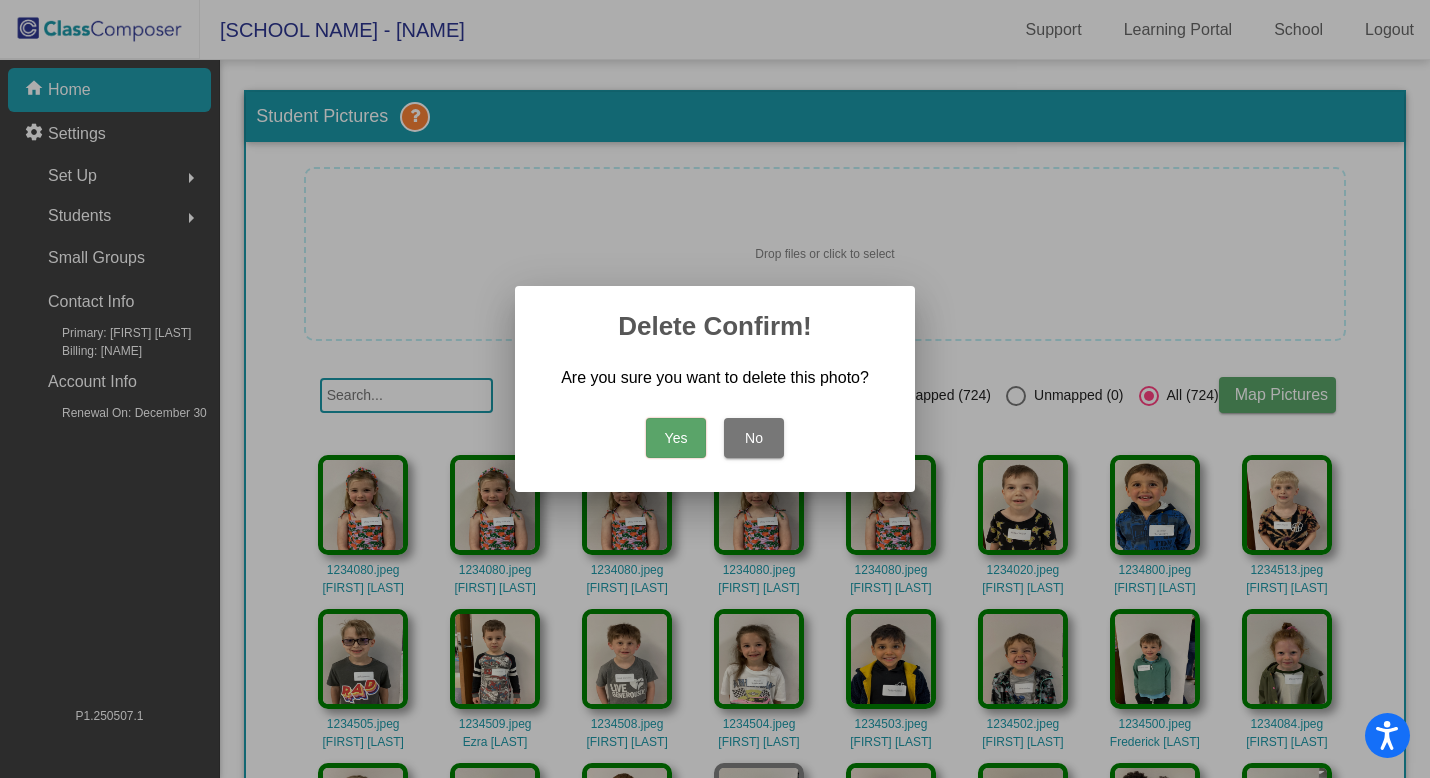 click on "Yes" at bounding box center (676, 438) 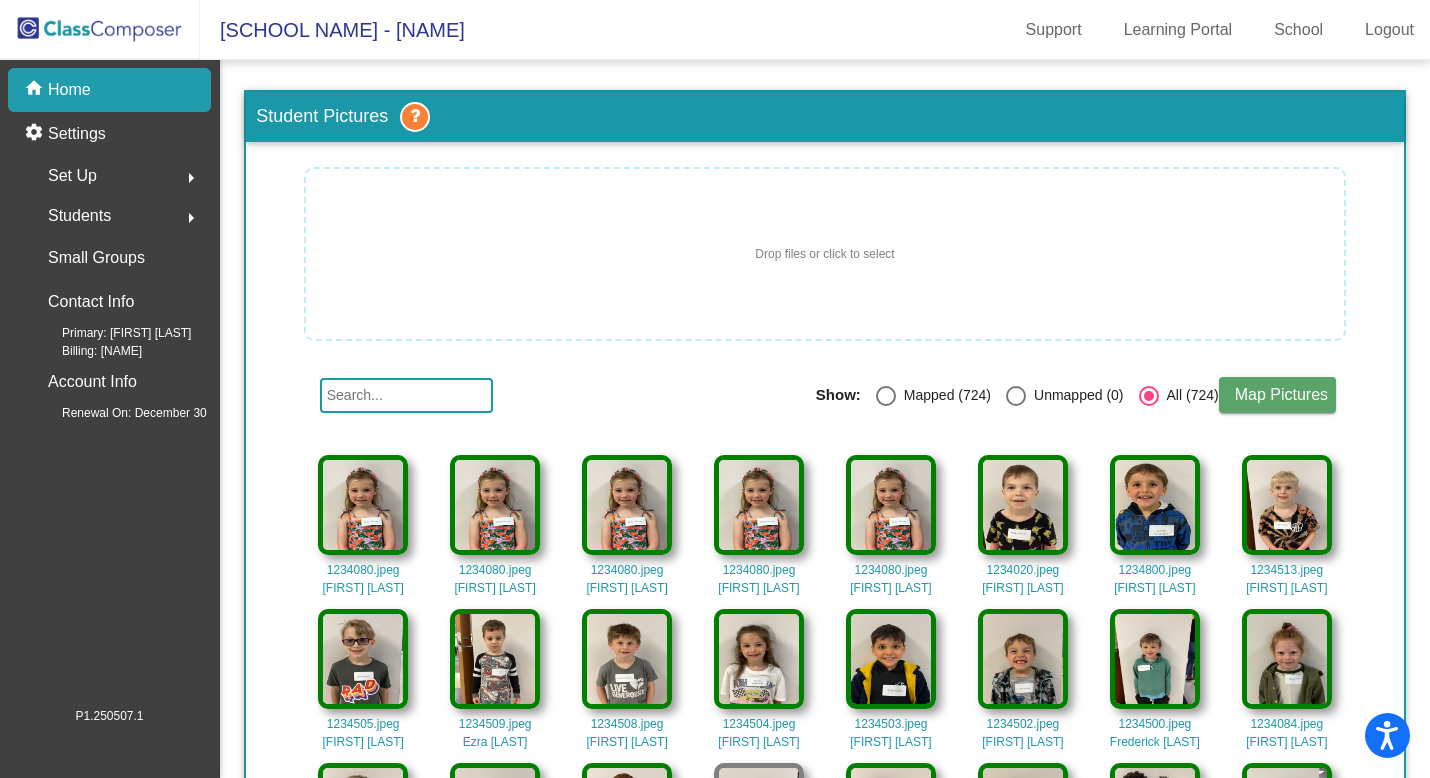 click on "Home" 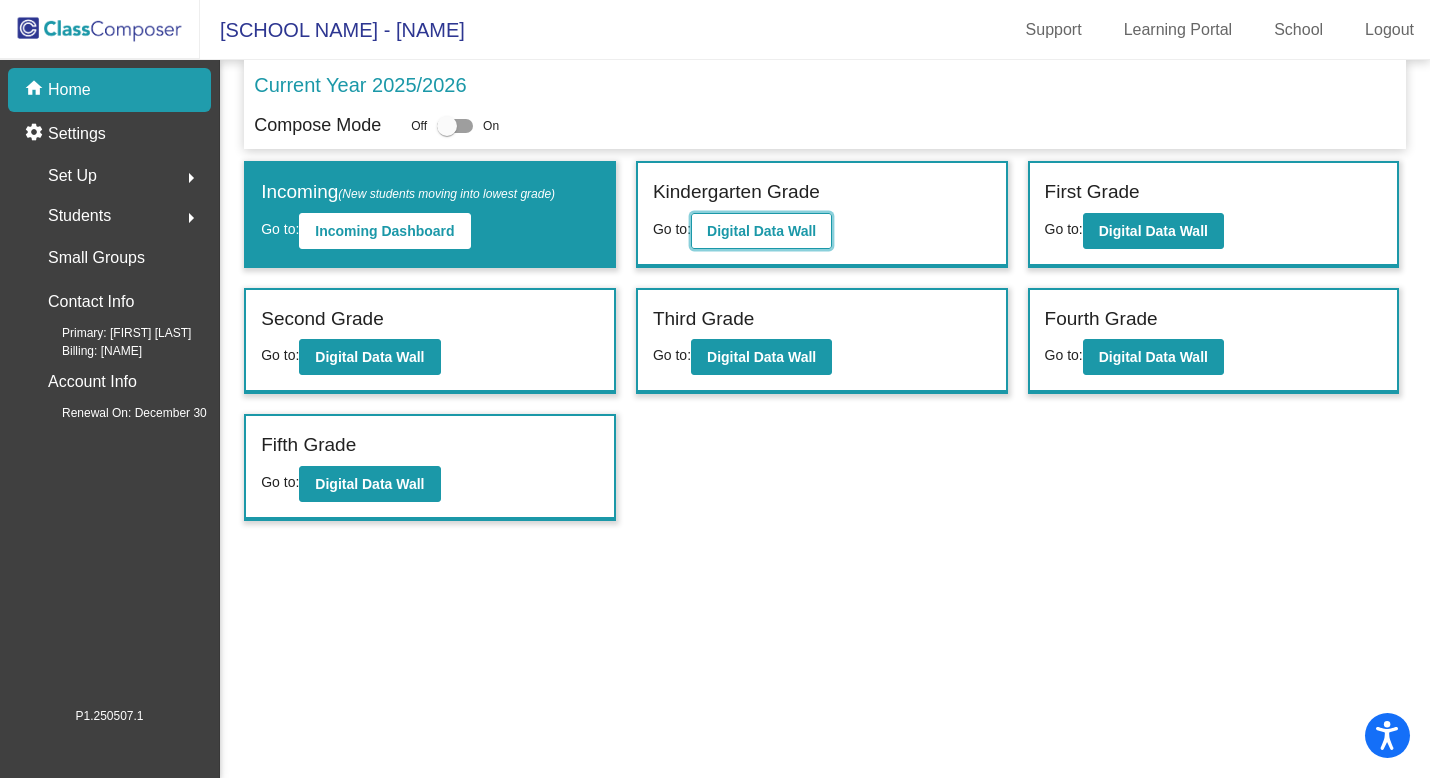 click on "Digital Data Wall" 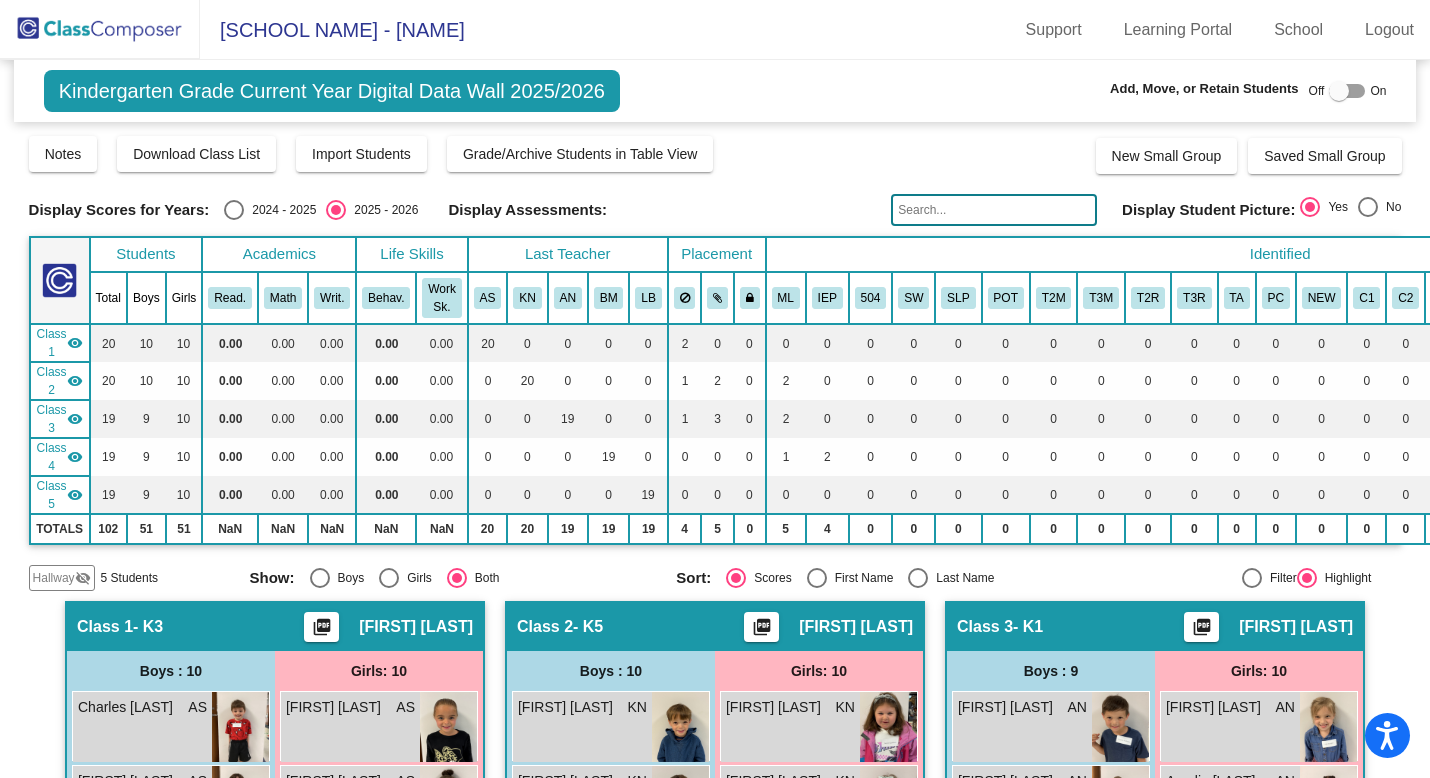 click 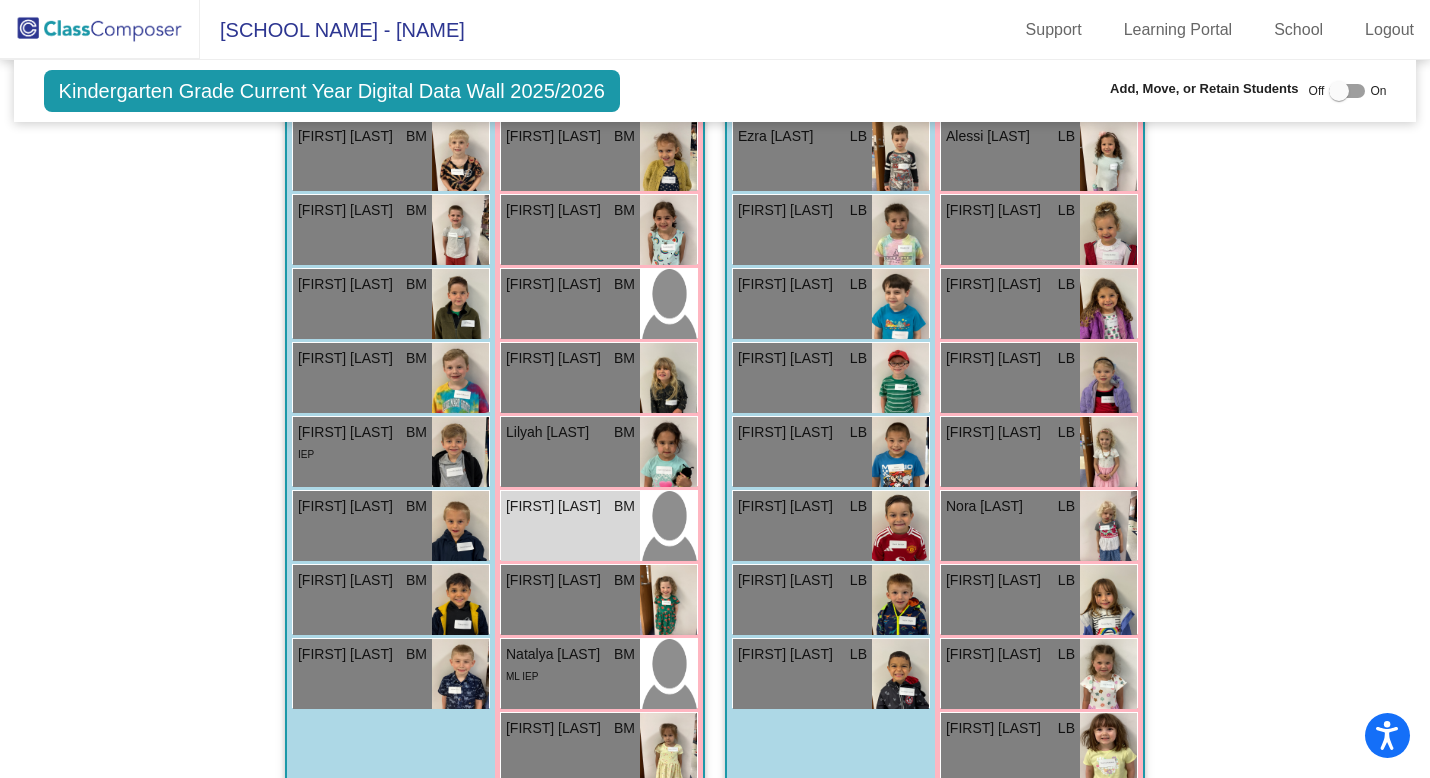 scroll, scrollTop: 1556, scrollLeft: 0, axis: vertical 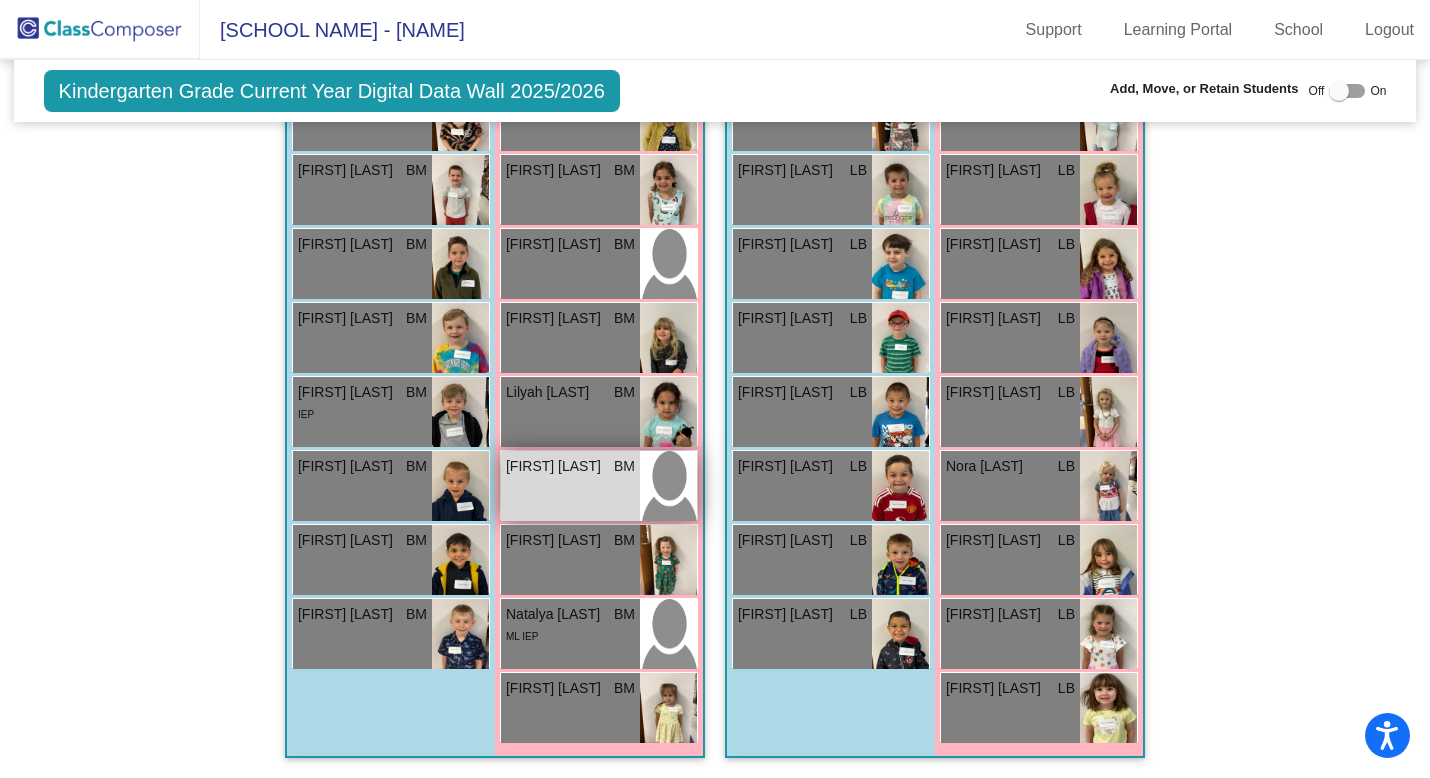 click at bounding box center (668, 486) 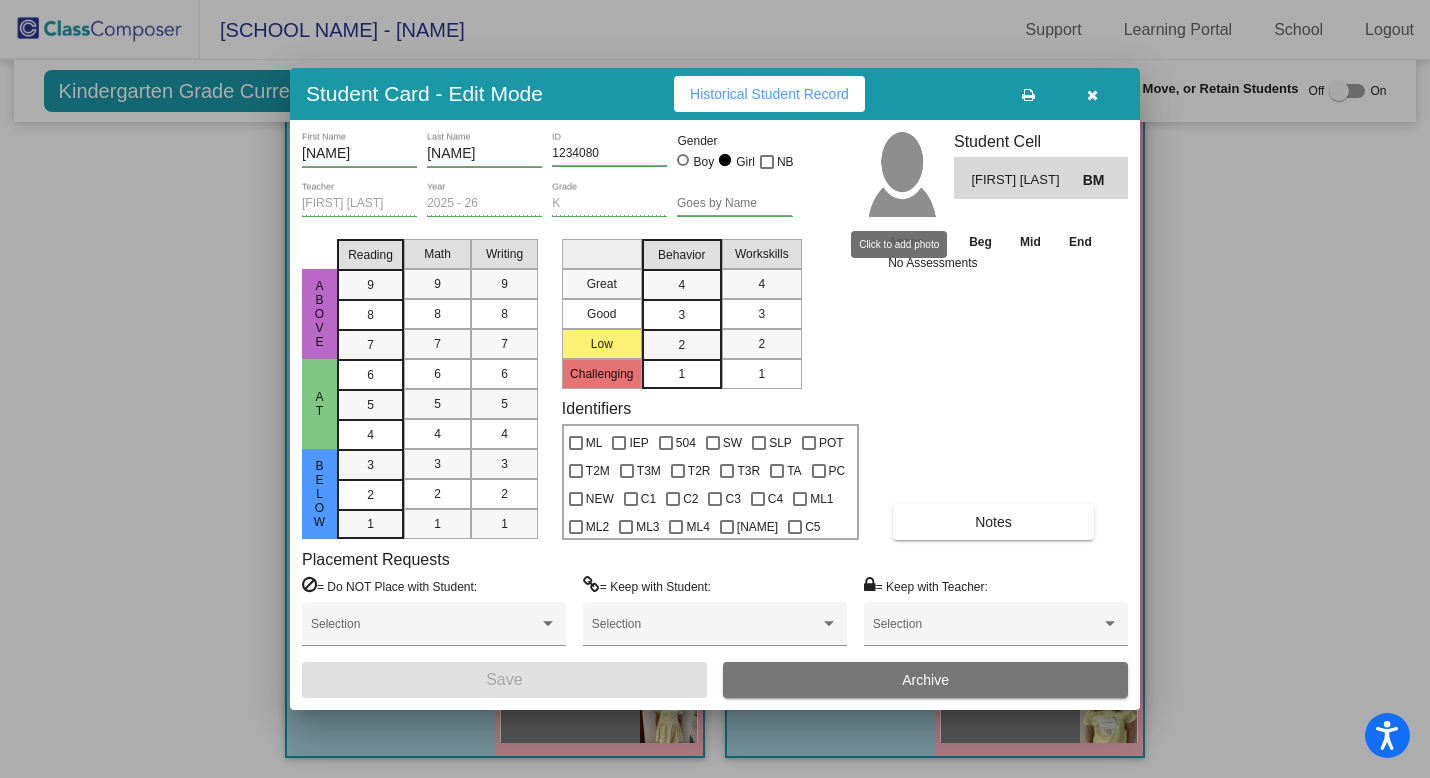 click at bounding box center (901, 174) 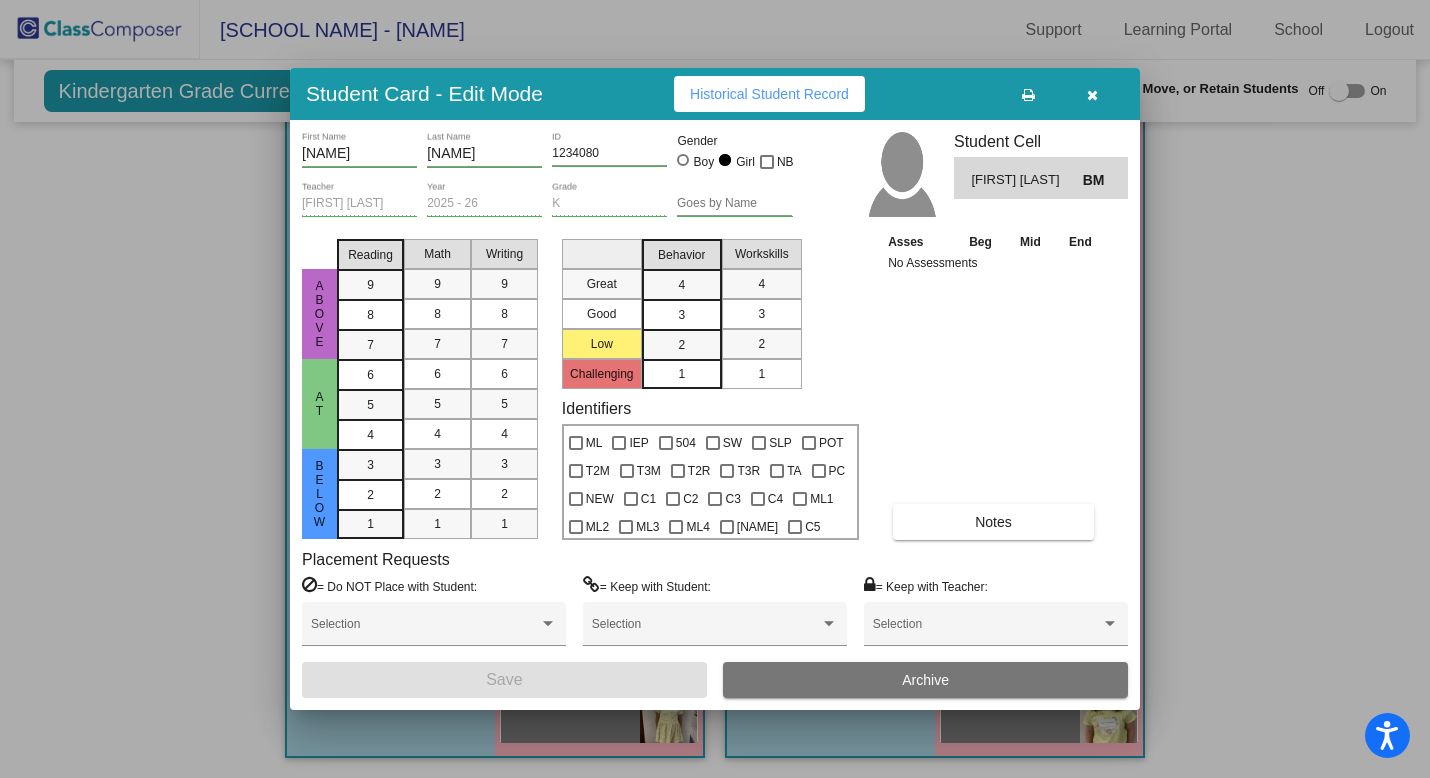 scroll, scrollTop: 0, scrollLeft: 0, axis: both 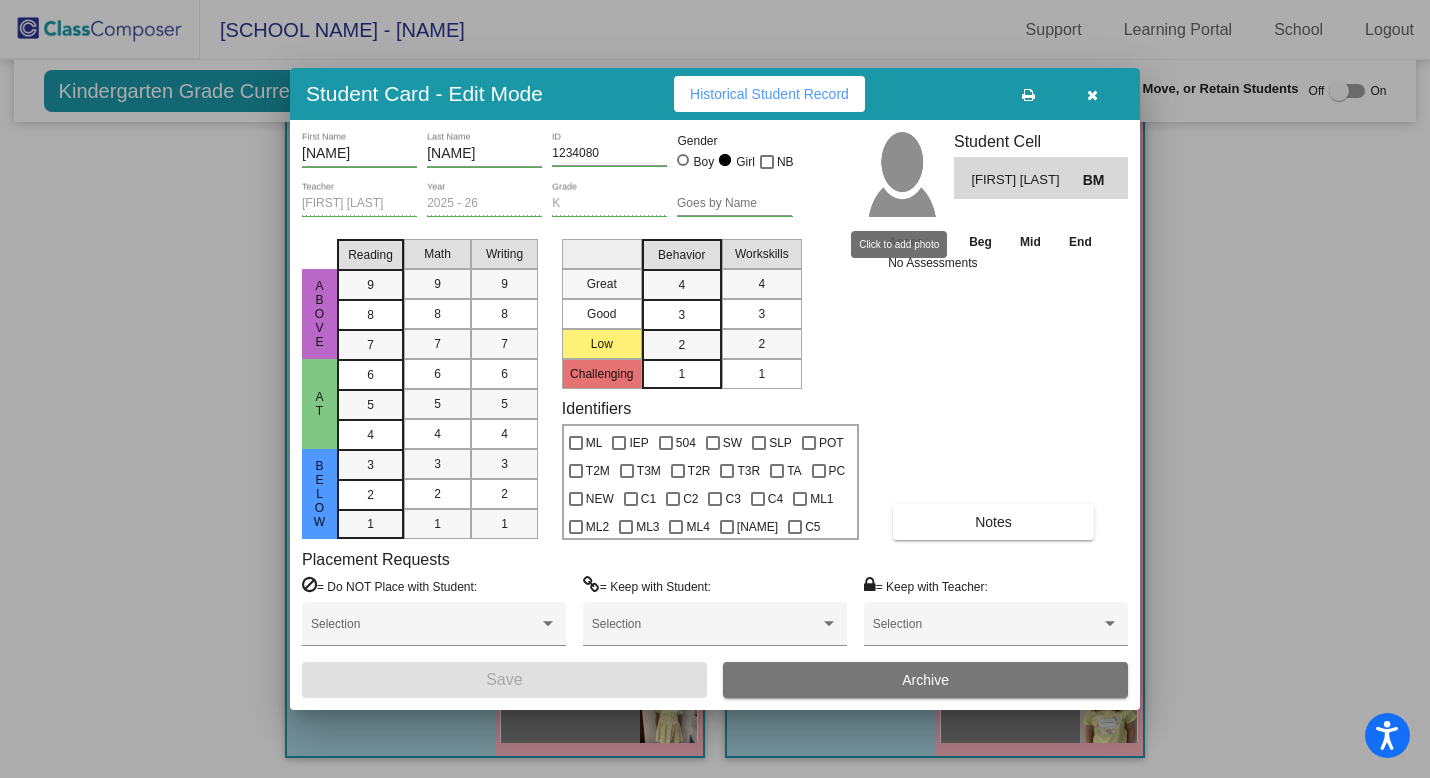 click at bounding box center [901, 174] 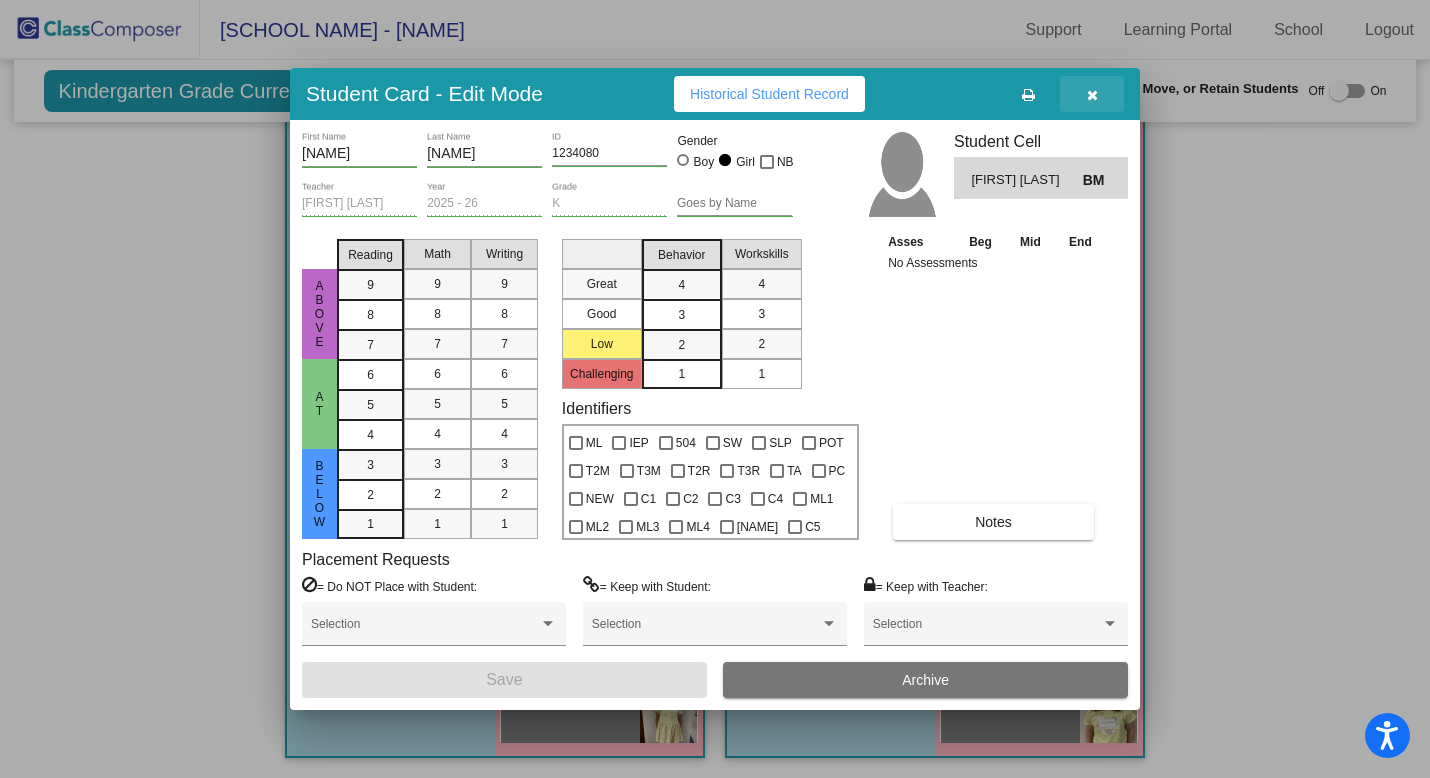click at bounding box center [1092, 95] 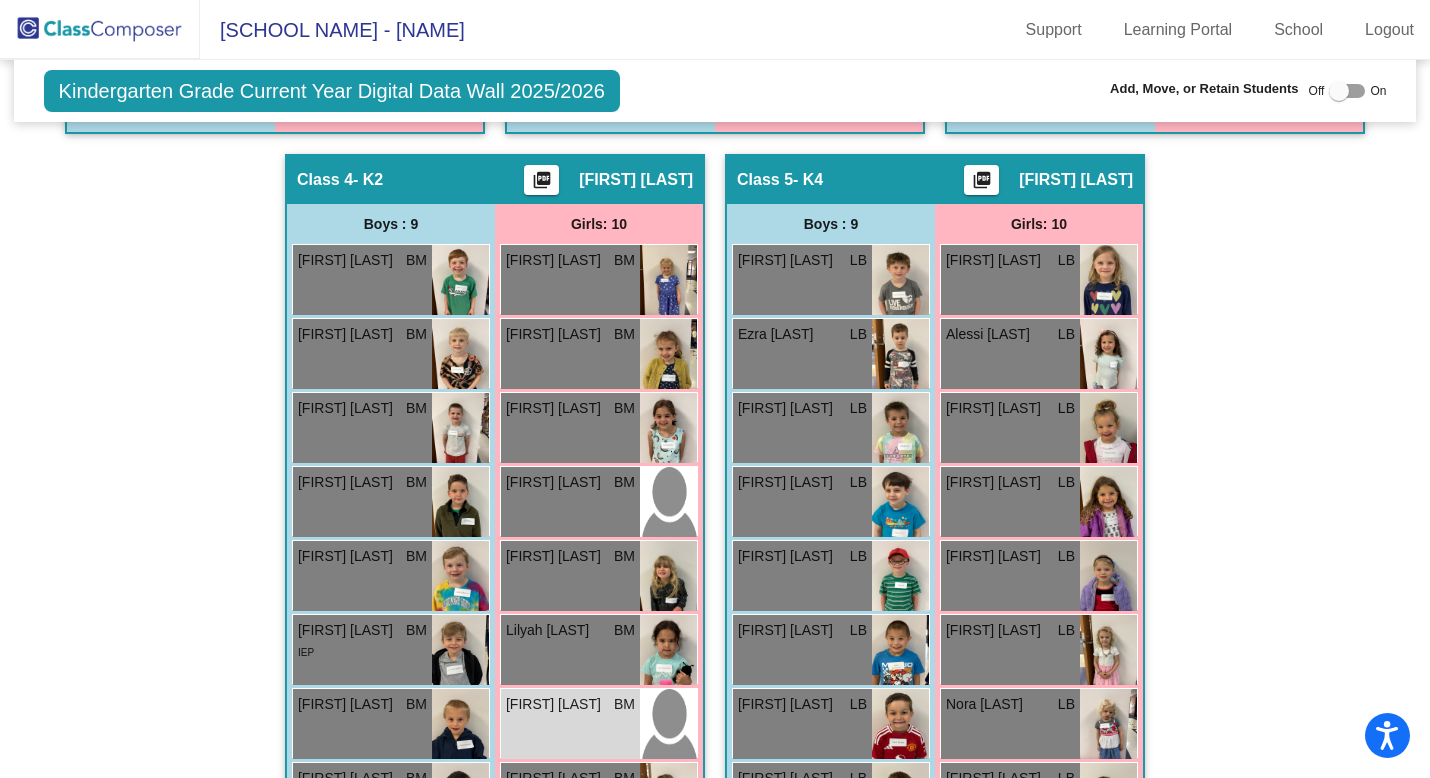 scroll, scrollTop: 0, scrollLeft: 0, axis: both 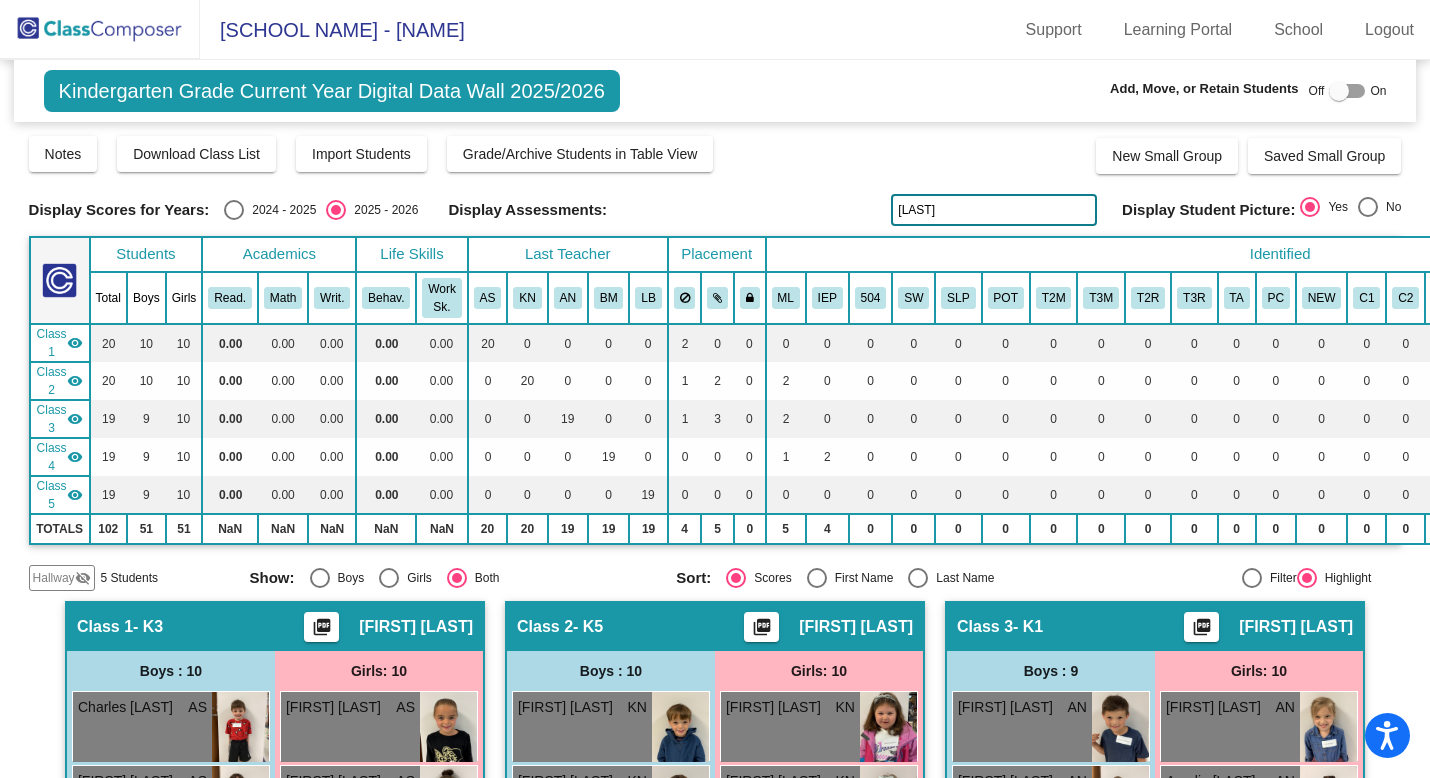 click on "gill" 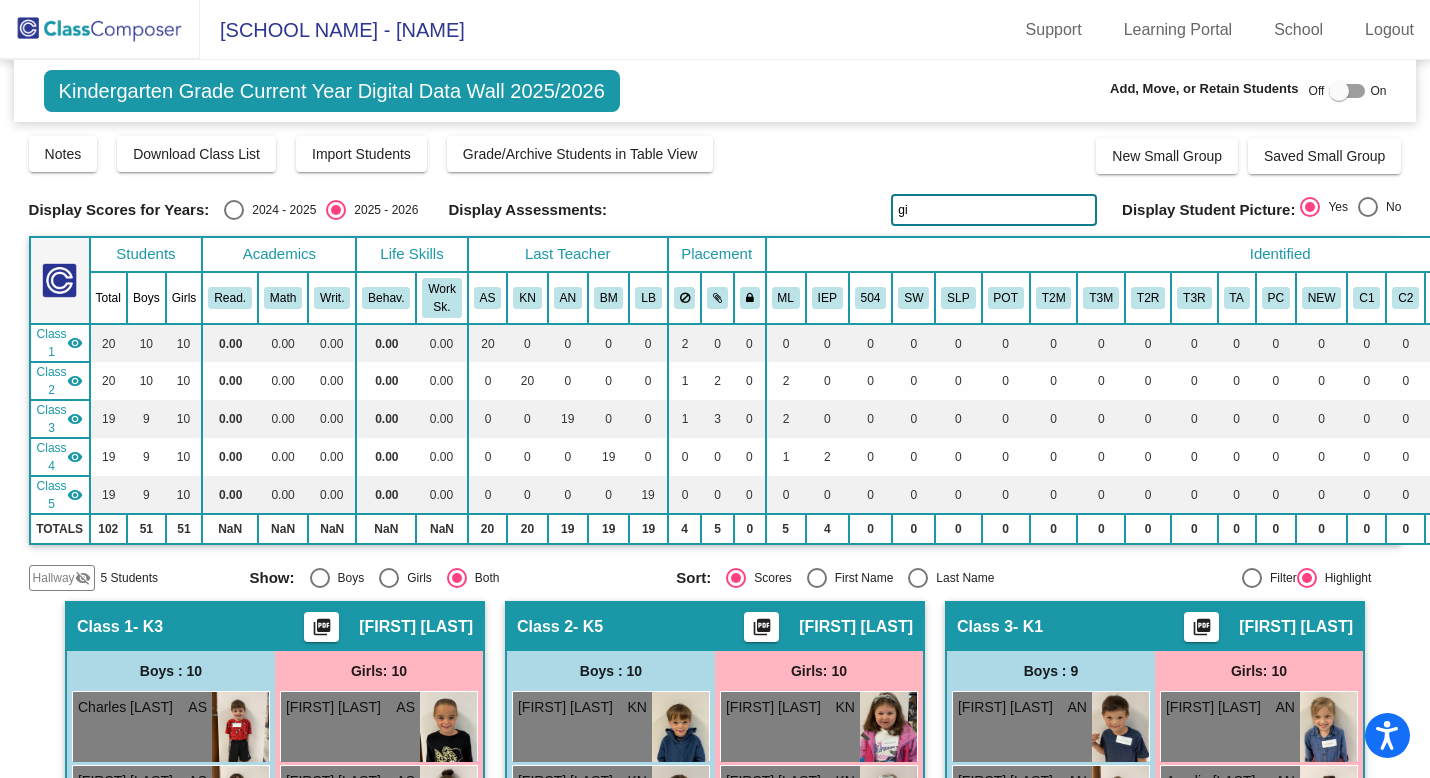 type on "g" 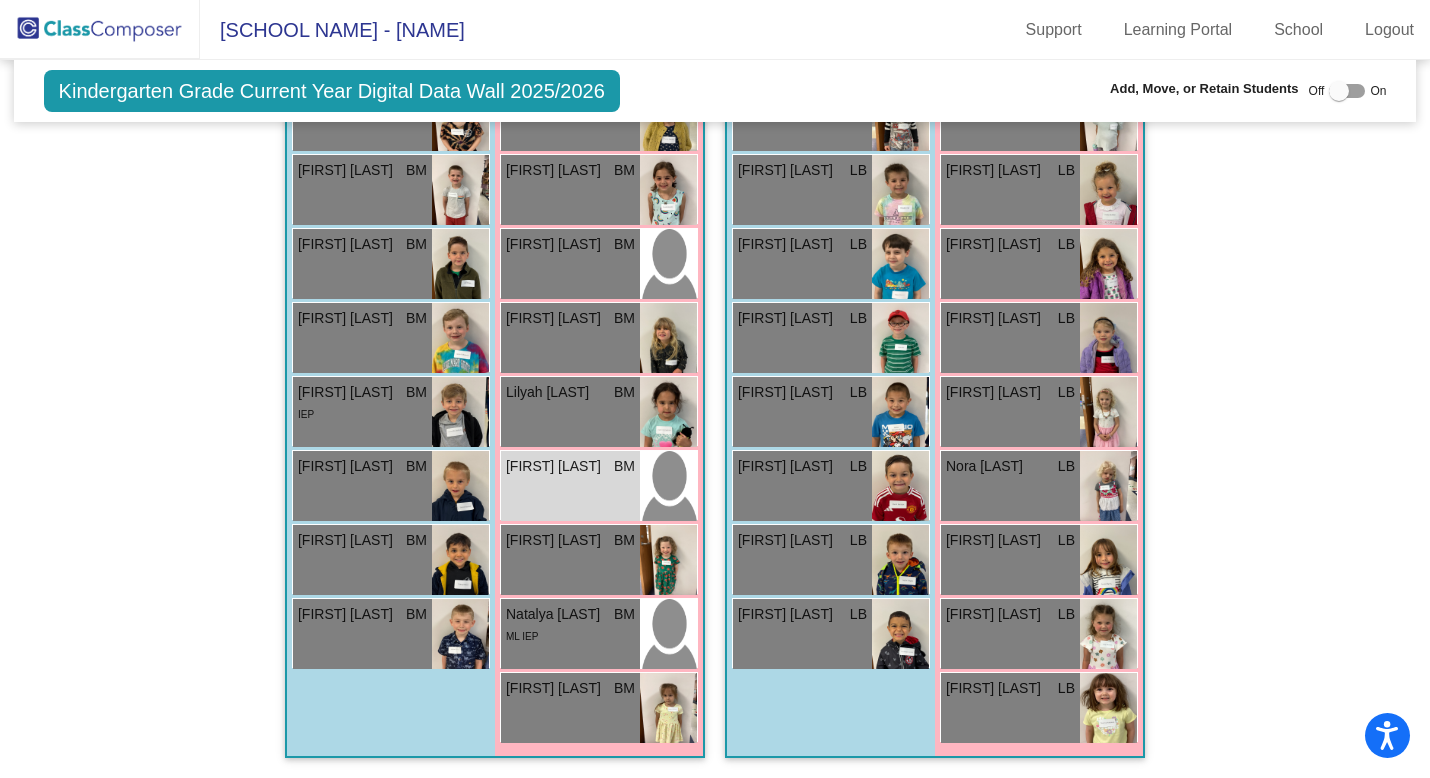 scroll, scrollTop: 1556, scrollLeft: 0, axis: vertical 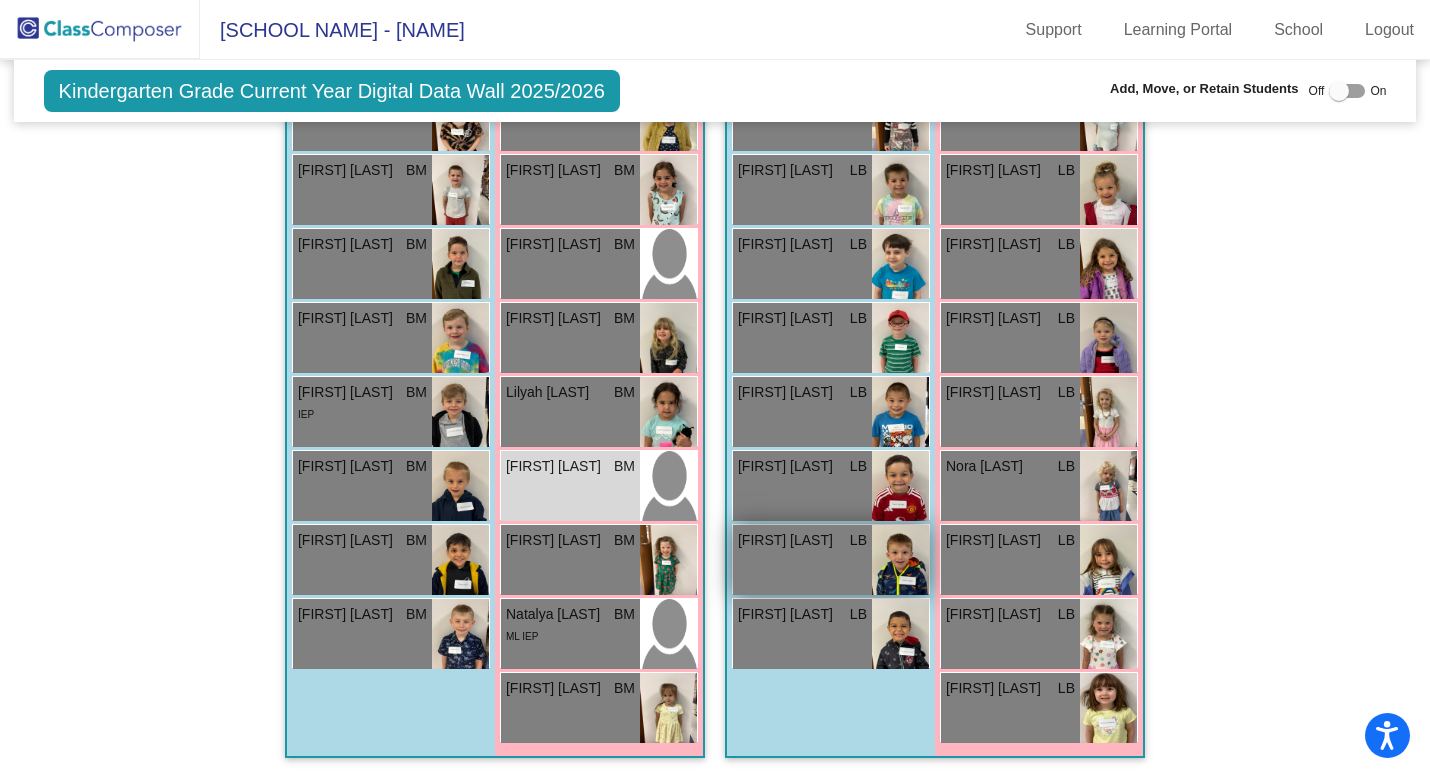 type on "1234080" 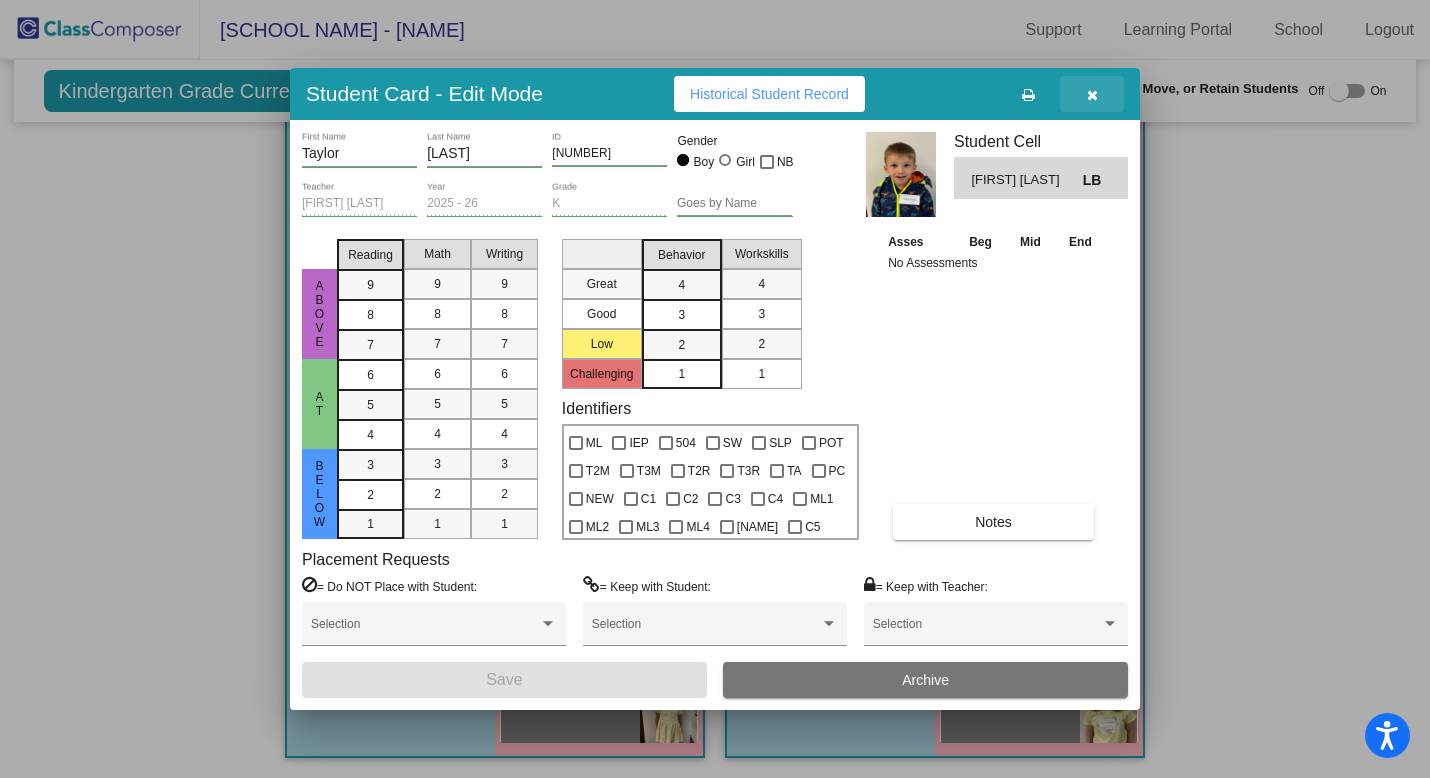 click at bounding box center (1092, 94) 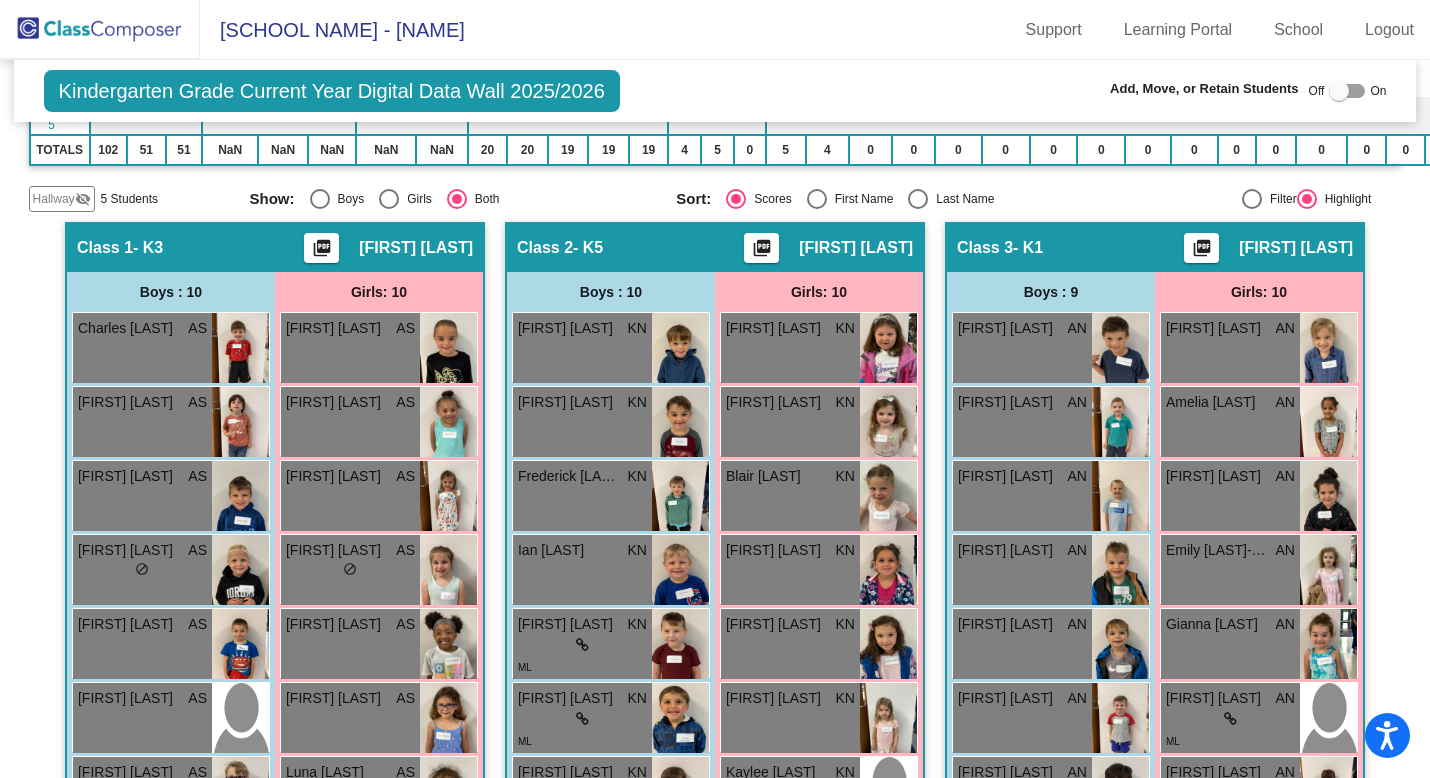 scroll, scrollTop: 0, scrollLeft: 0, axis: both 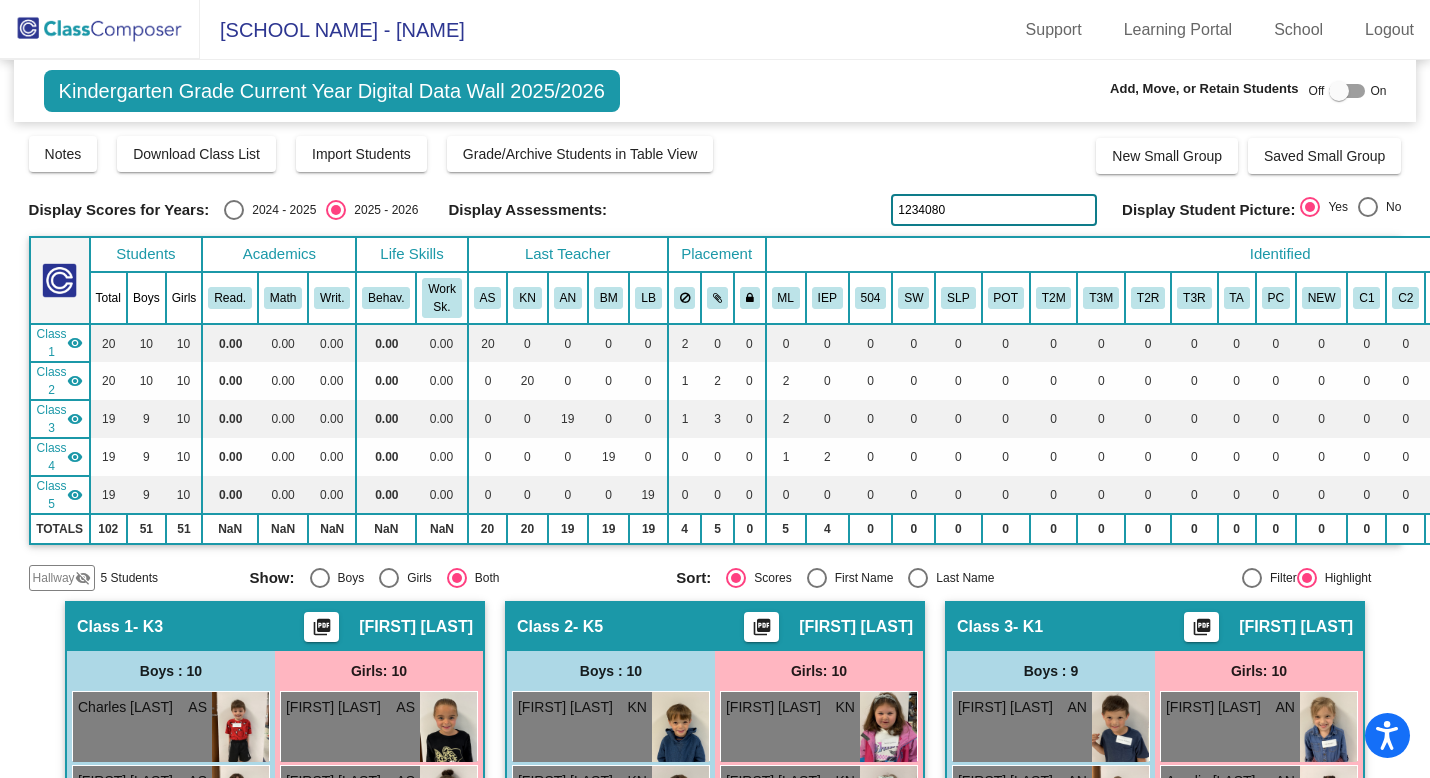 click 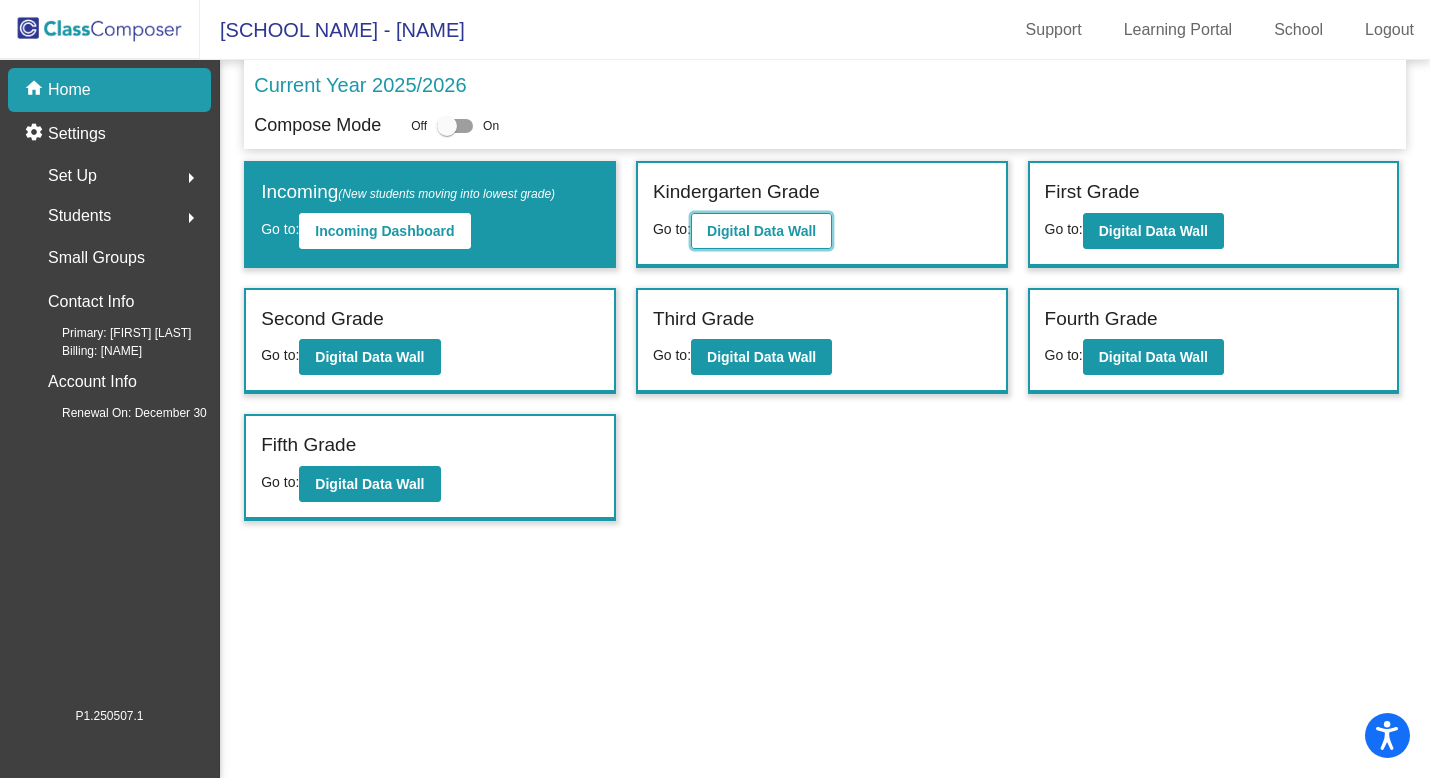 click on "Digital Data Wall" 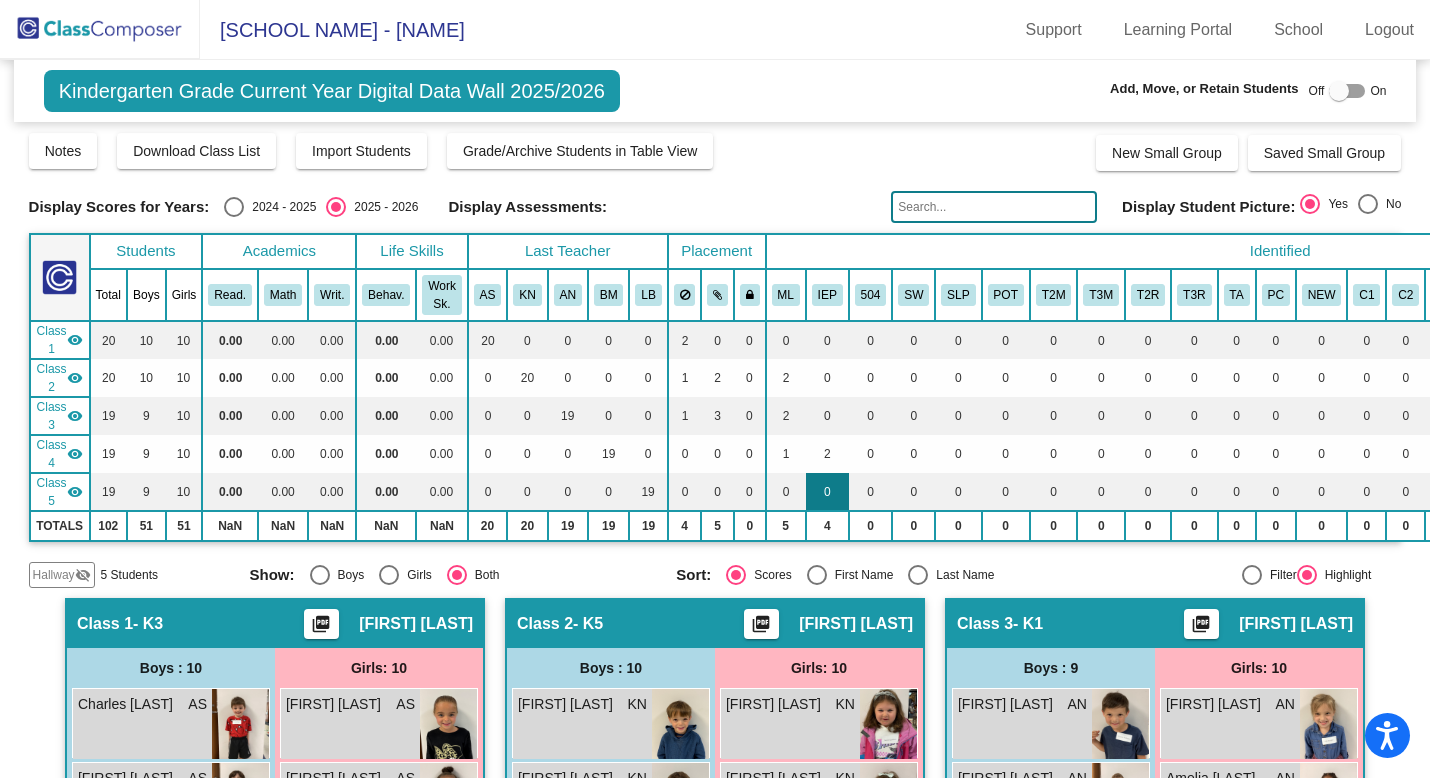 scroll, scrollTop: 4, scrollLeft: 0, axis: vertical 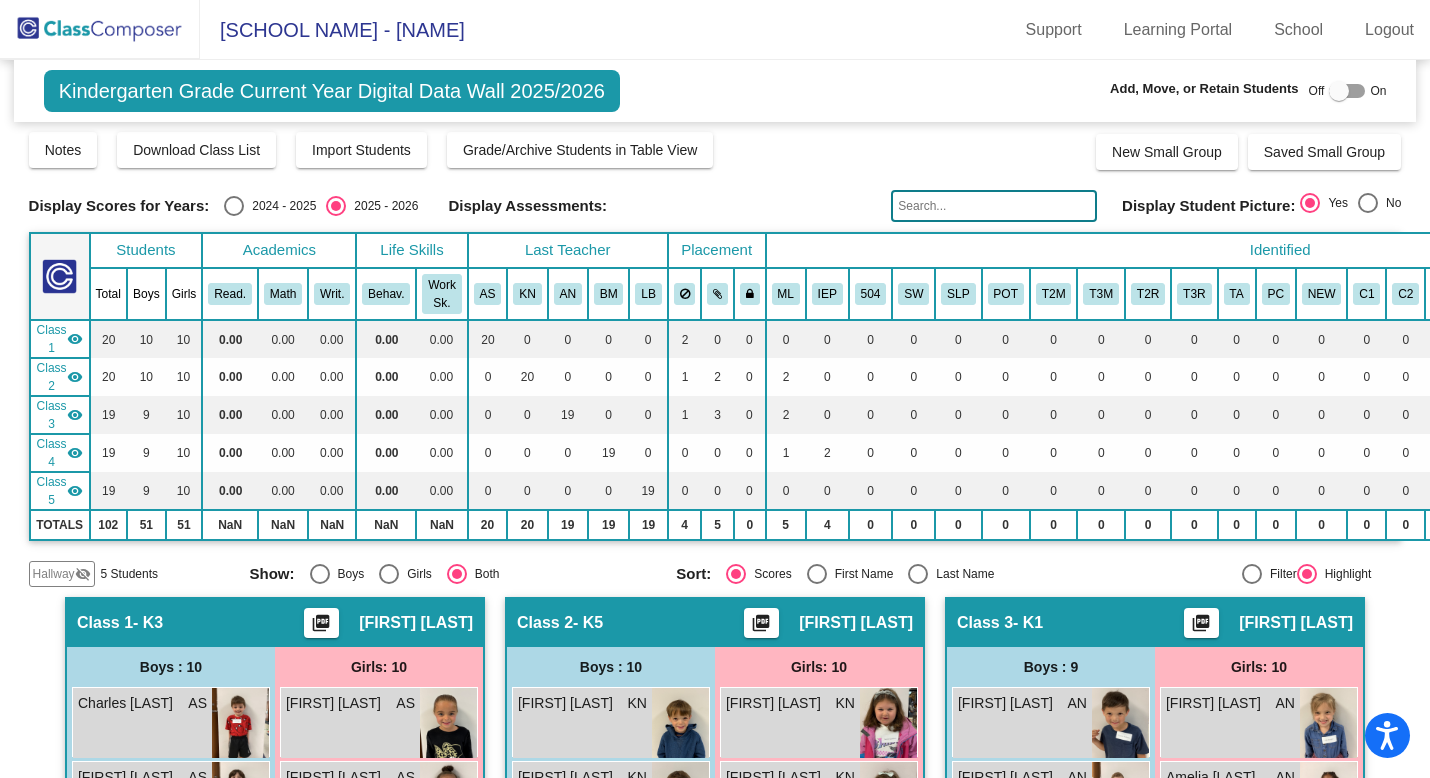 click 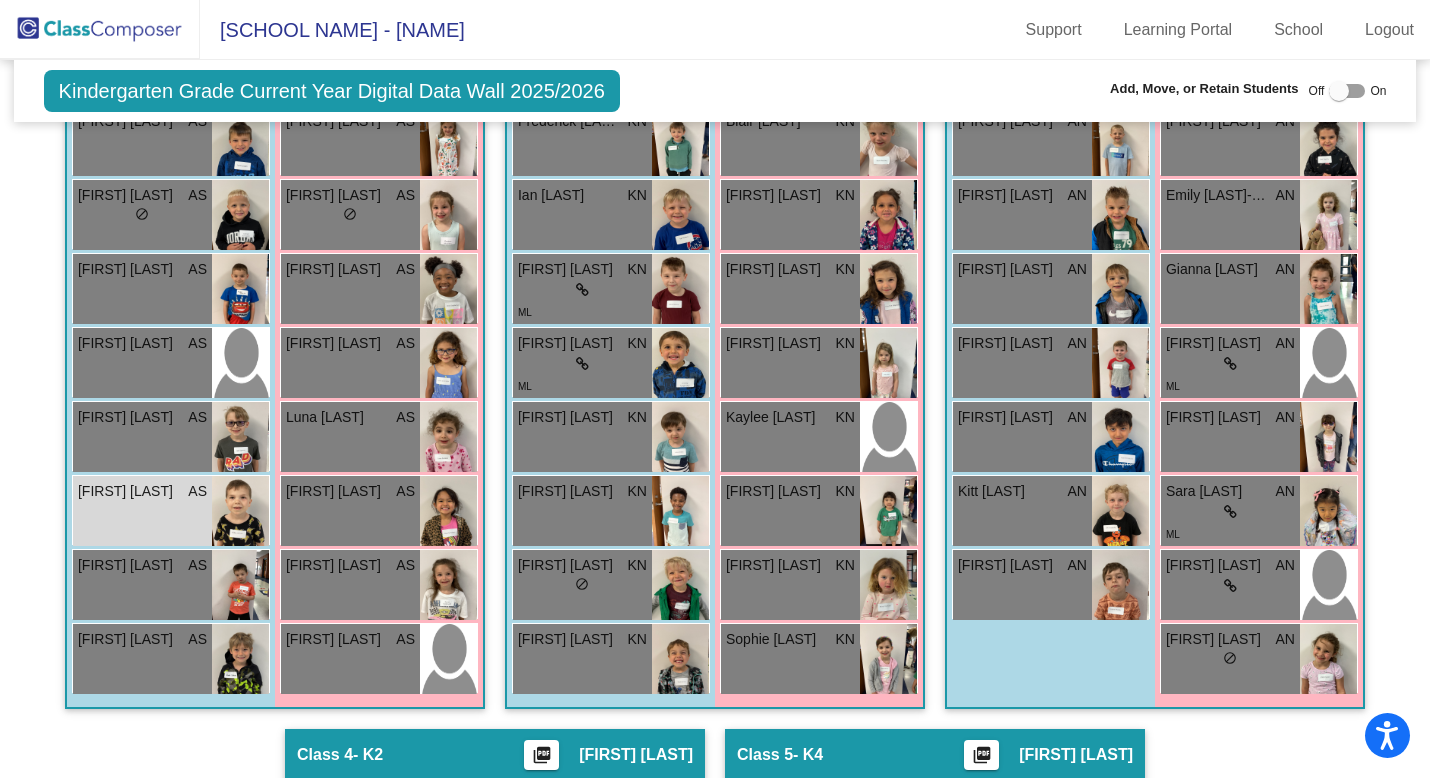 scroll, scrollTop: 921, scrollLeft: 0, axis: vertical 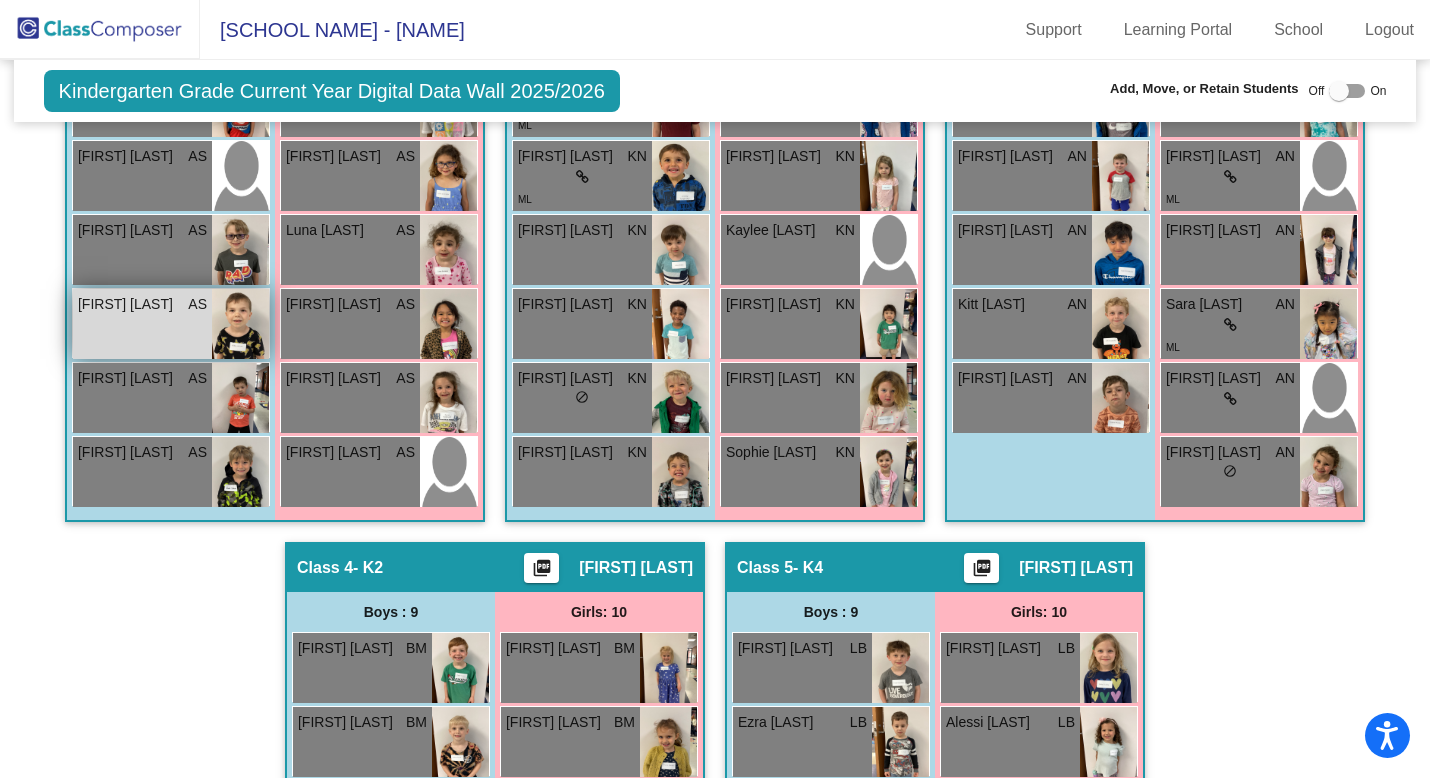 type on "wilson" 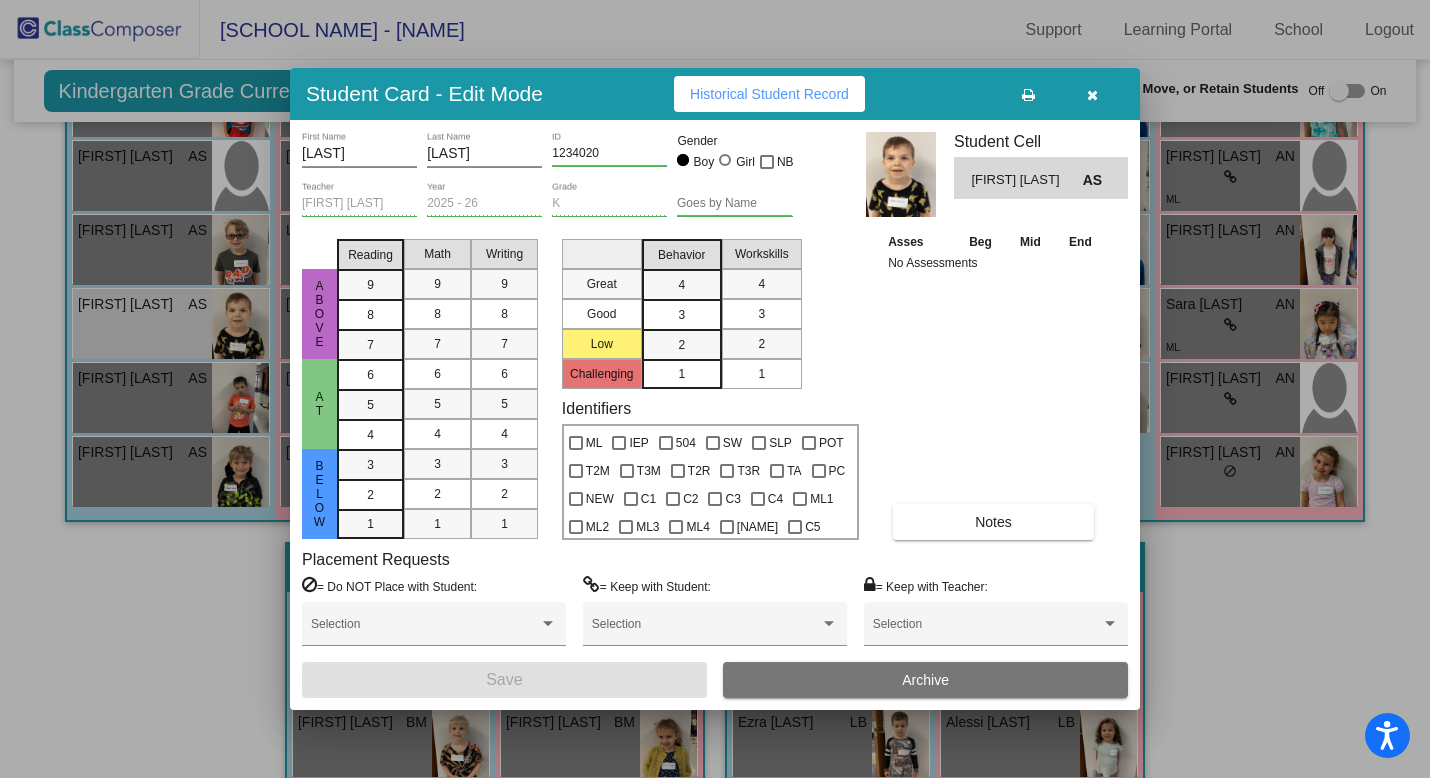 click on "1234020" at bounding box center (609, 154) 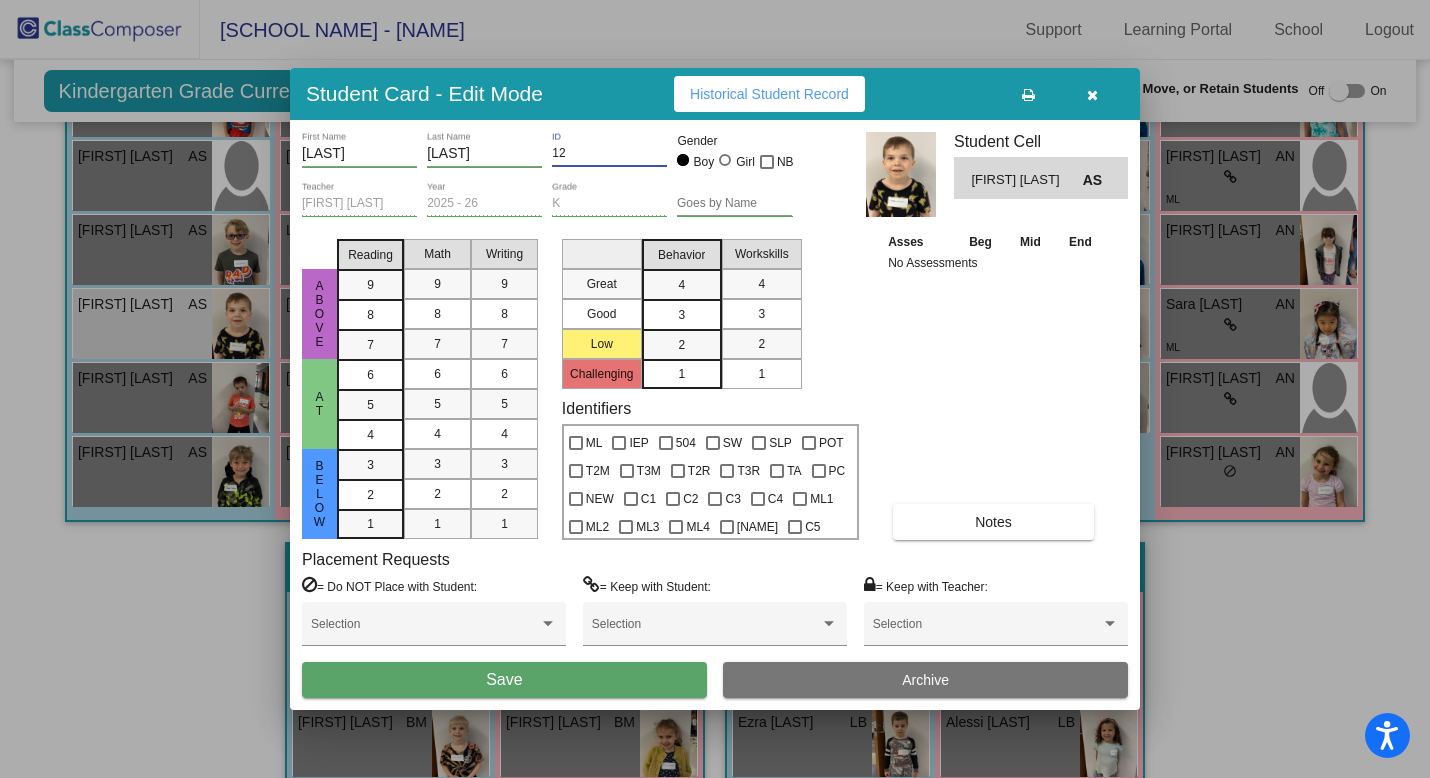 type on "1" 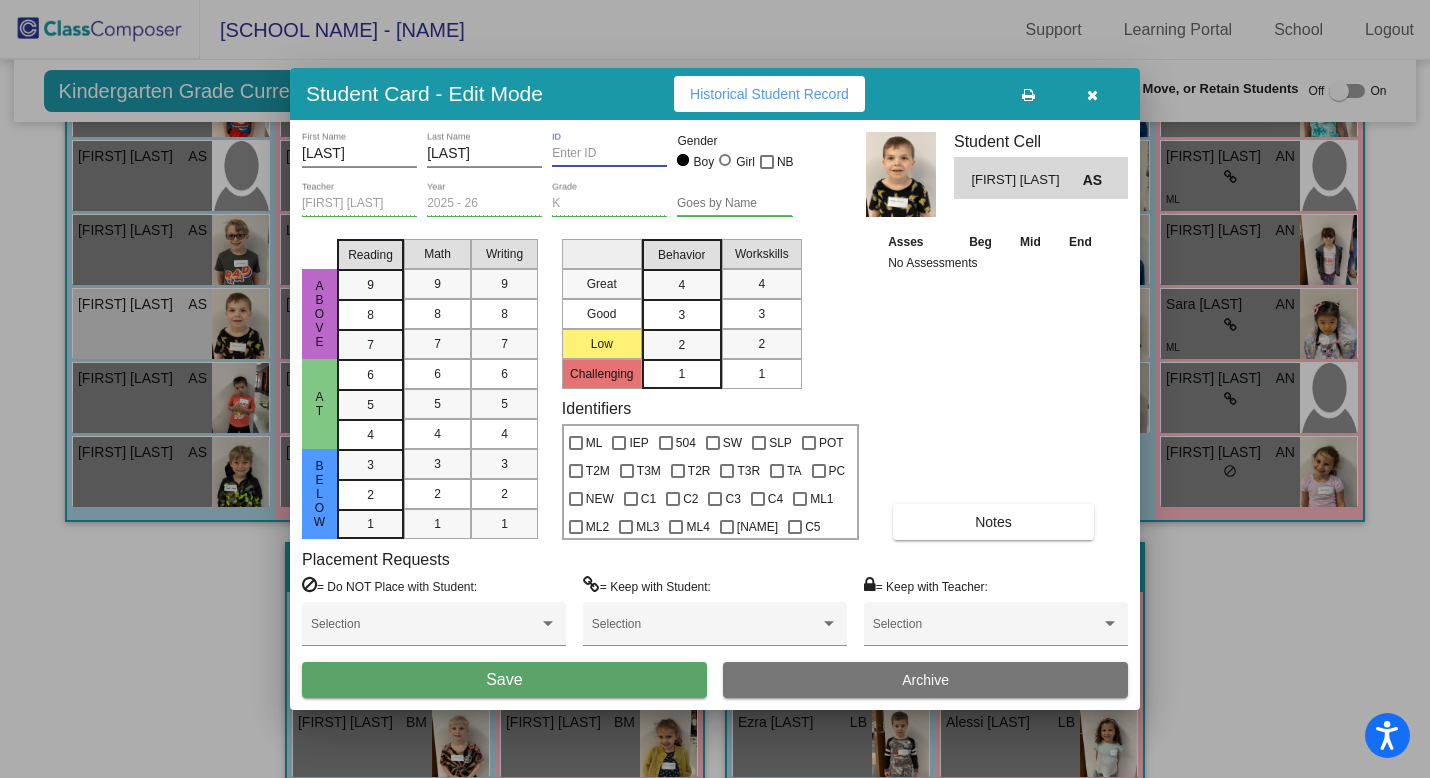 paste on "1234020" 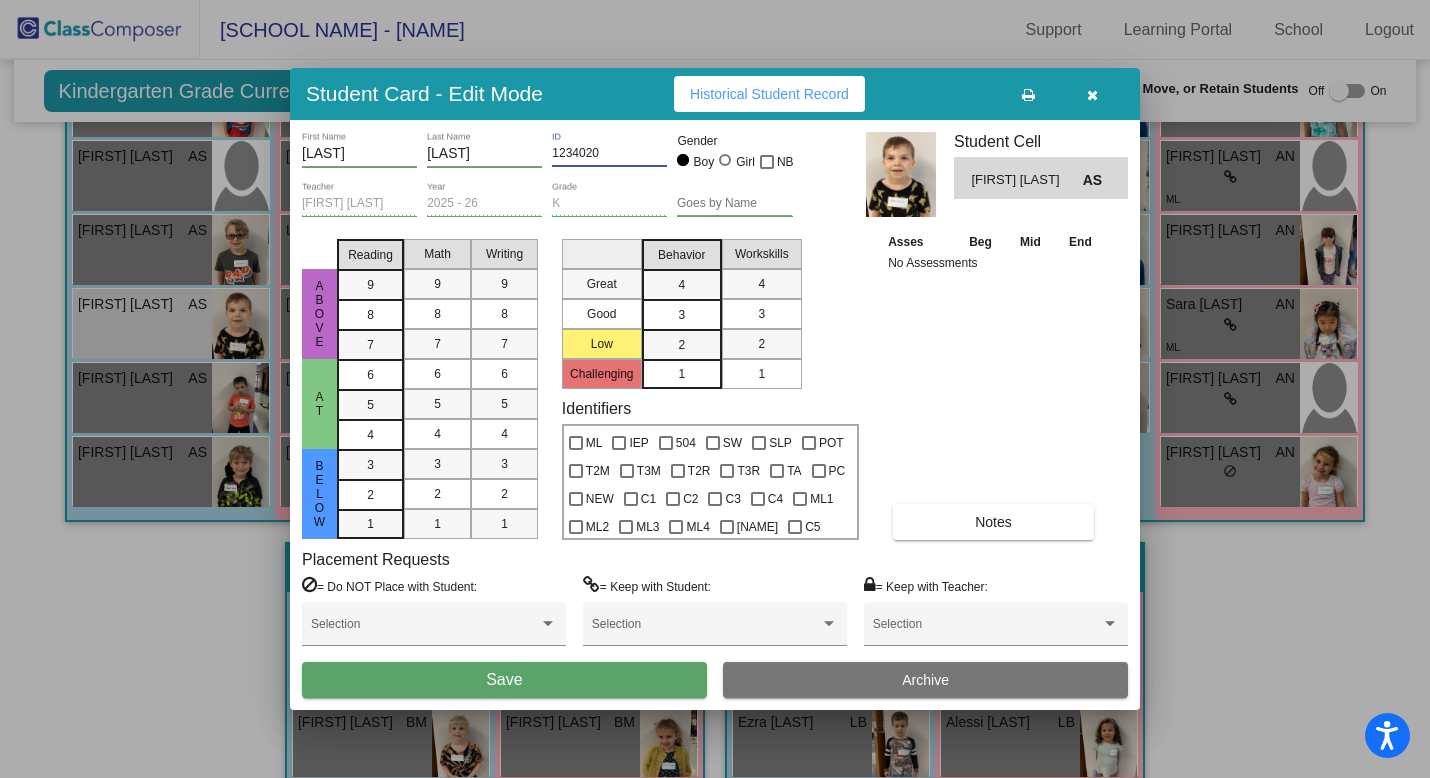 type on "1234020" 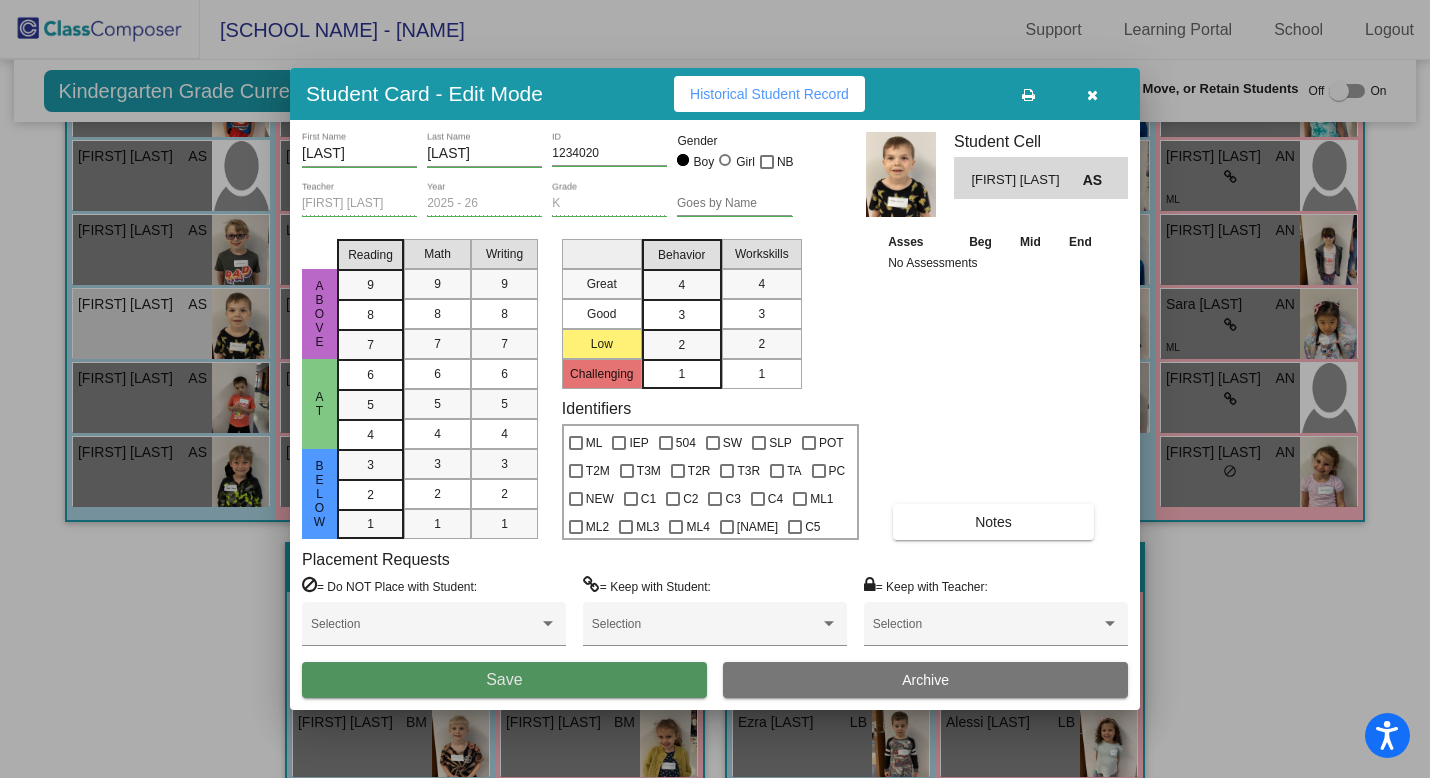 click on "Save" at bounding box center (504, 680) 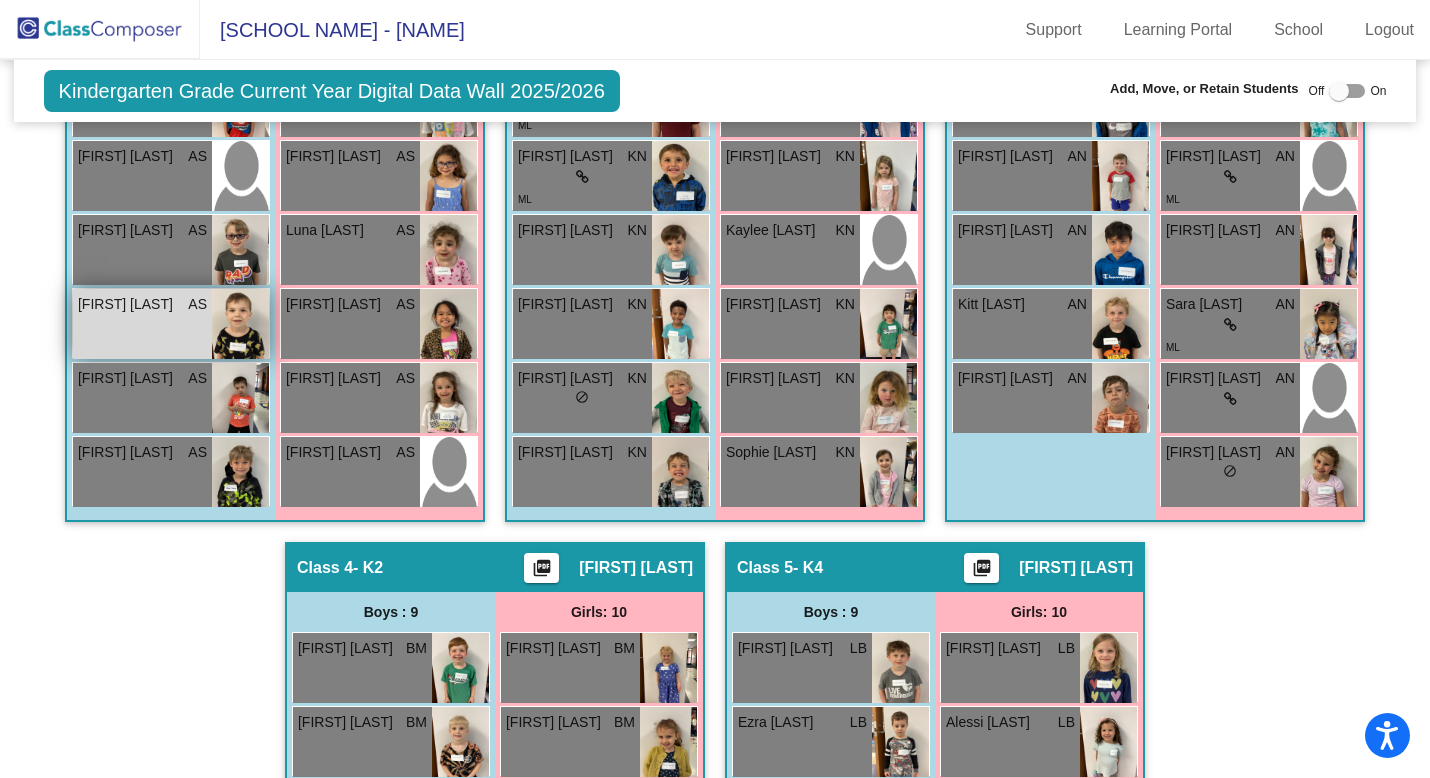 click on "Kellan Wilson AS lock do_not_disturb_alt" at bounding box center [142, 324] 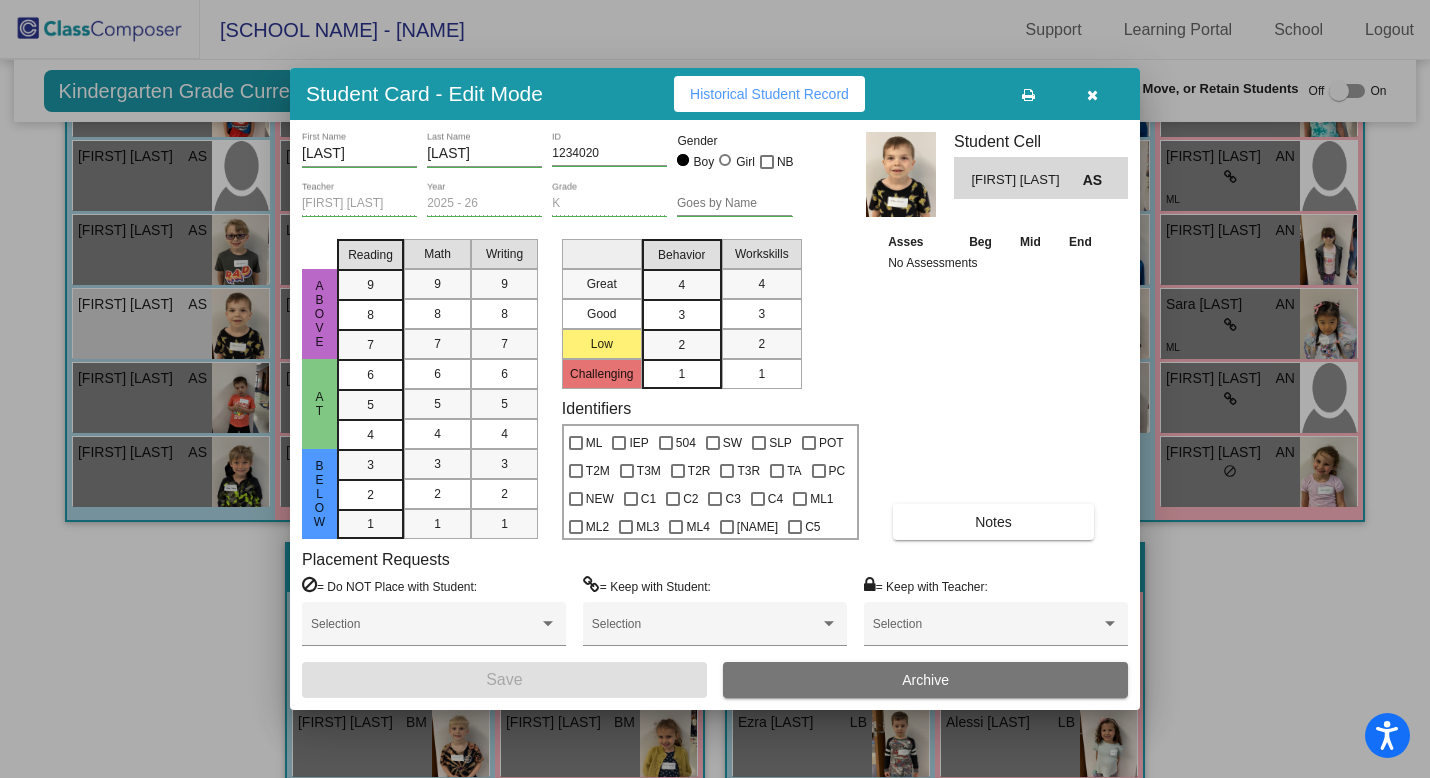 click at bounding box center (1092, 94) 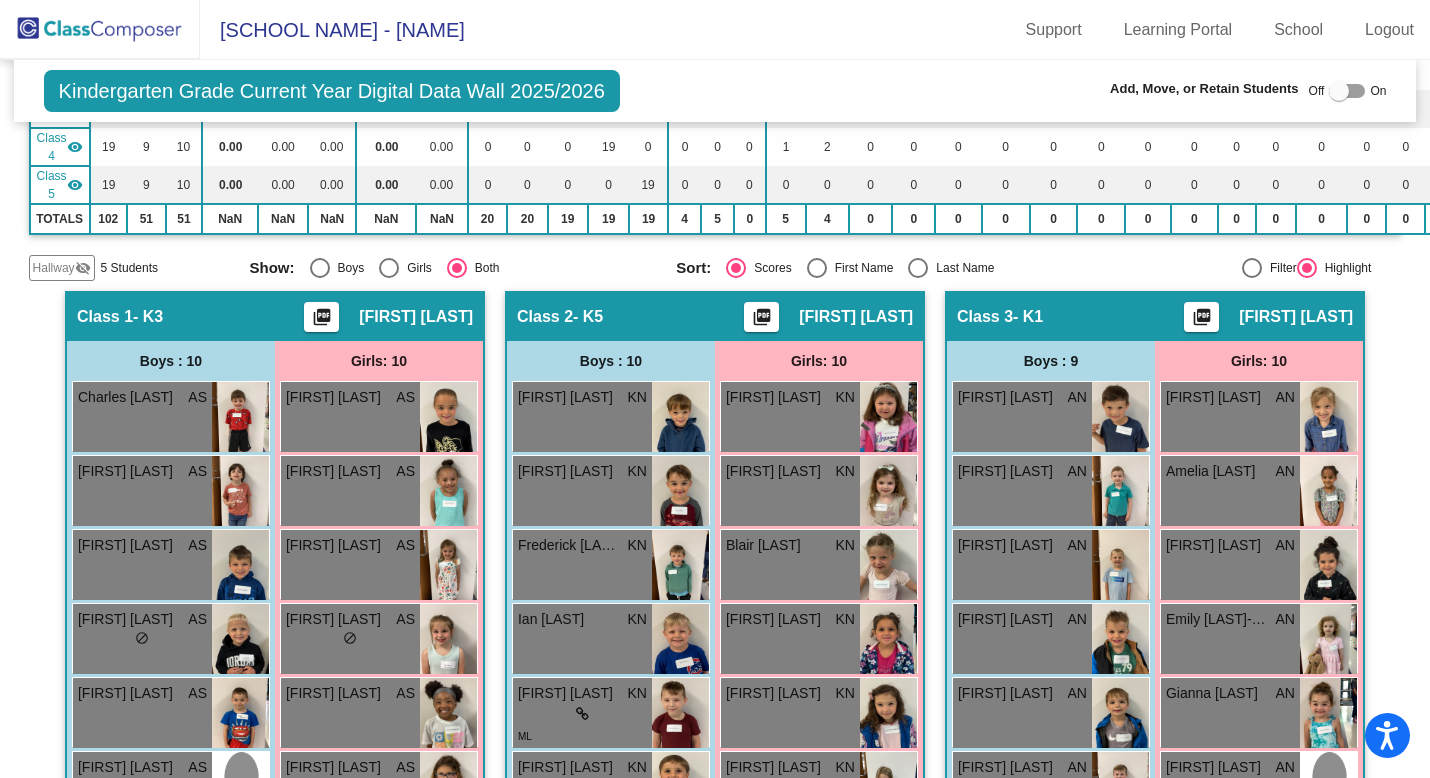 scroll, scrollTop: 0, scrollLeft: 0, axis: both 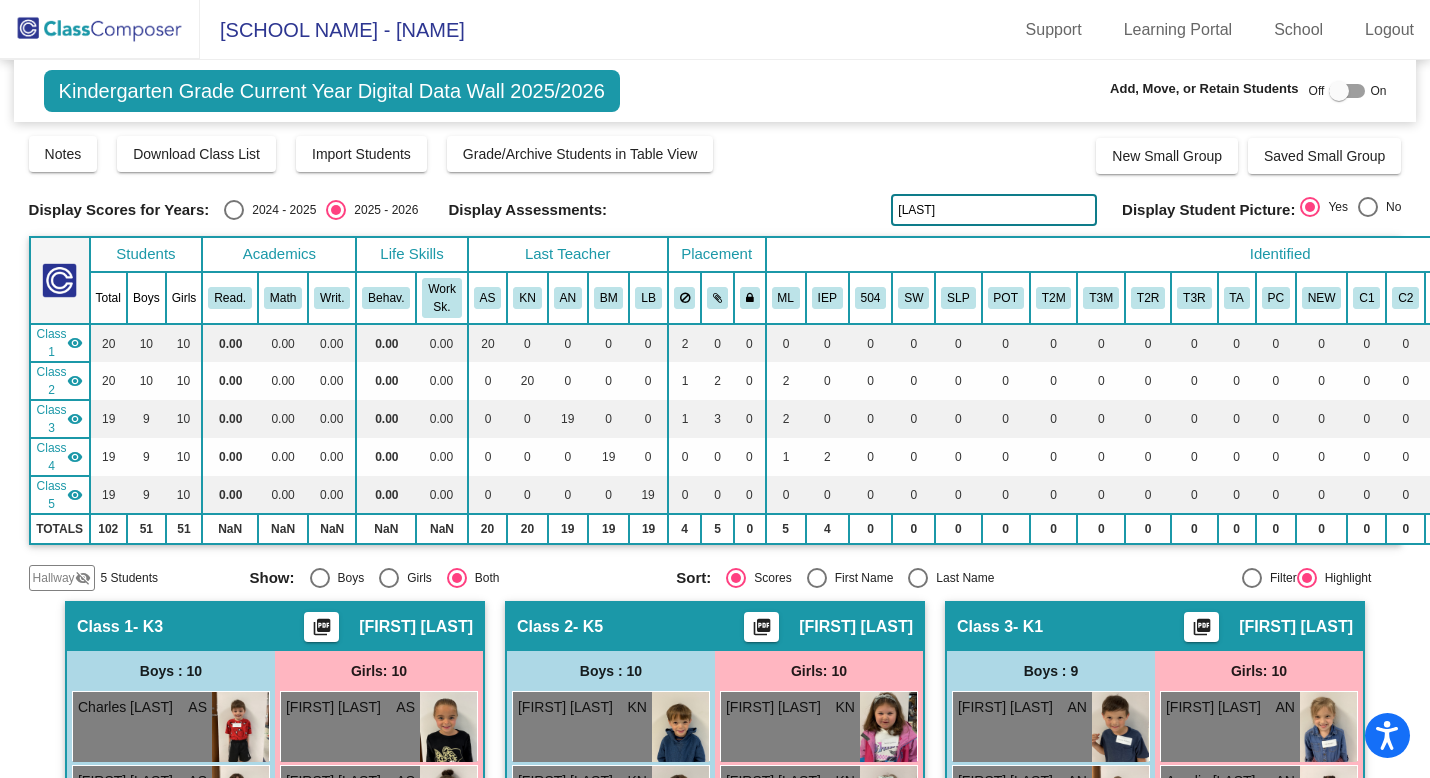 click 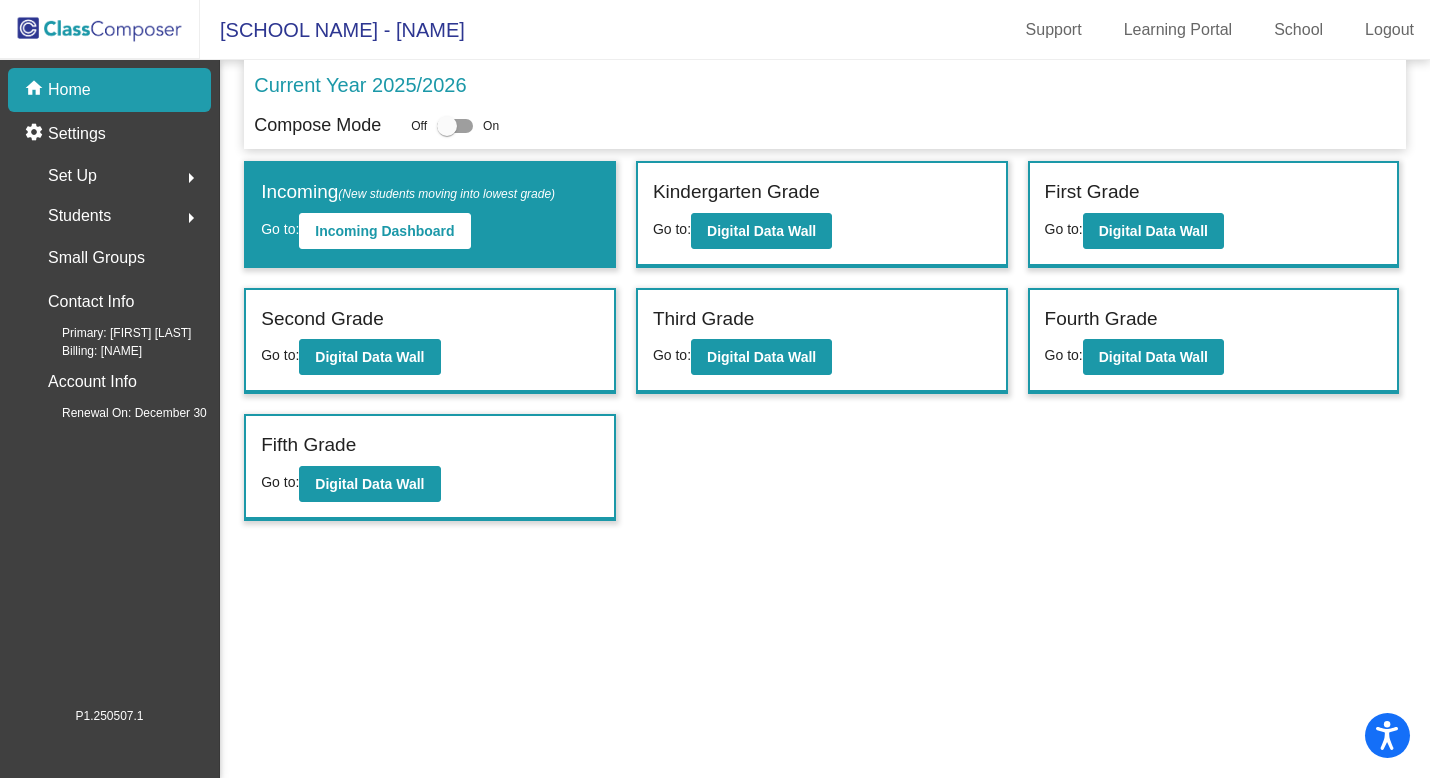 click on "Set Up  arrow_right" 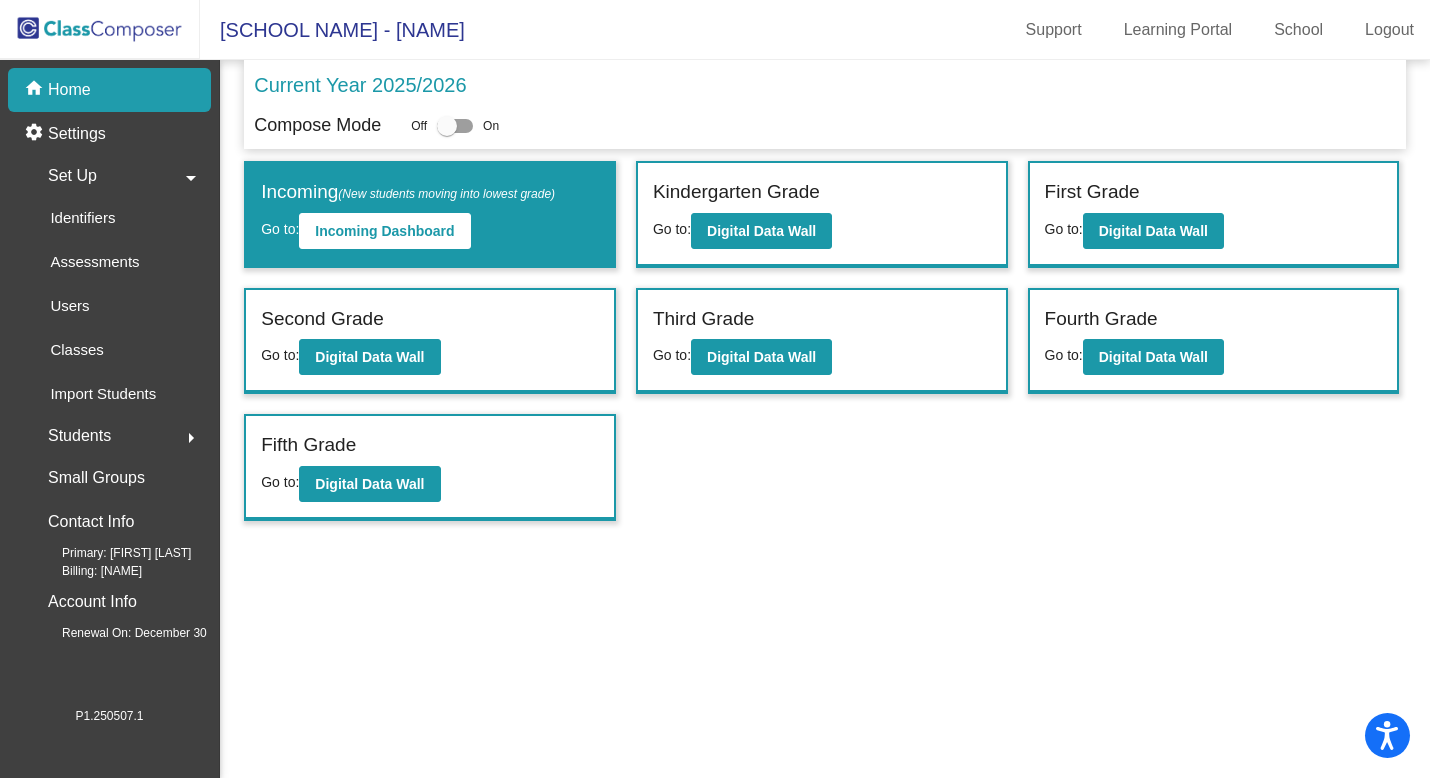 click on "Set Up  arrow_drop_down" 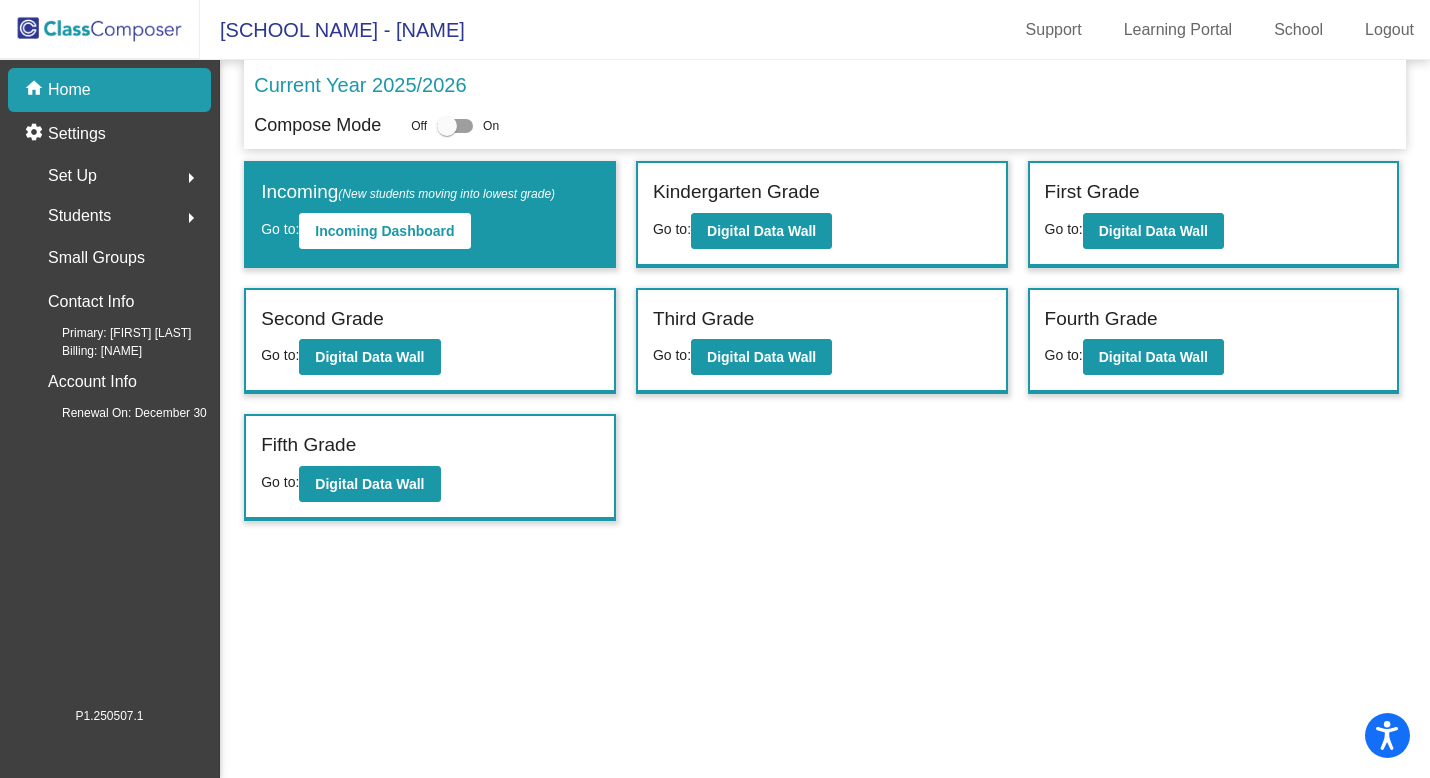 click on "Students" 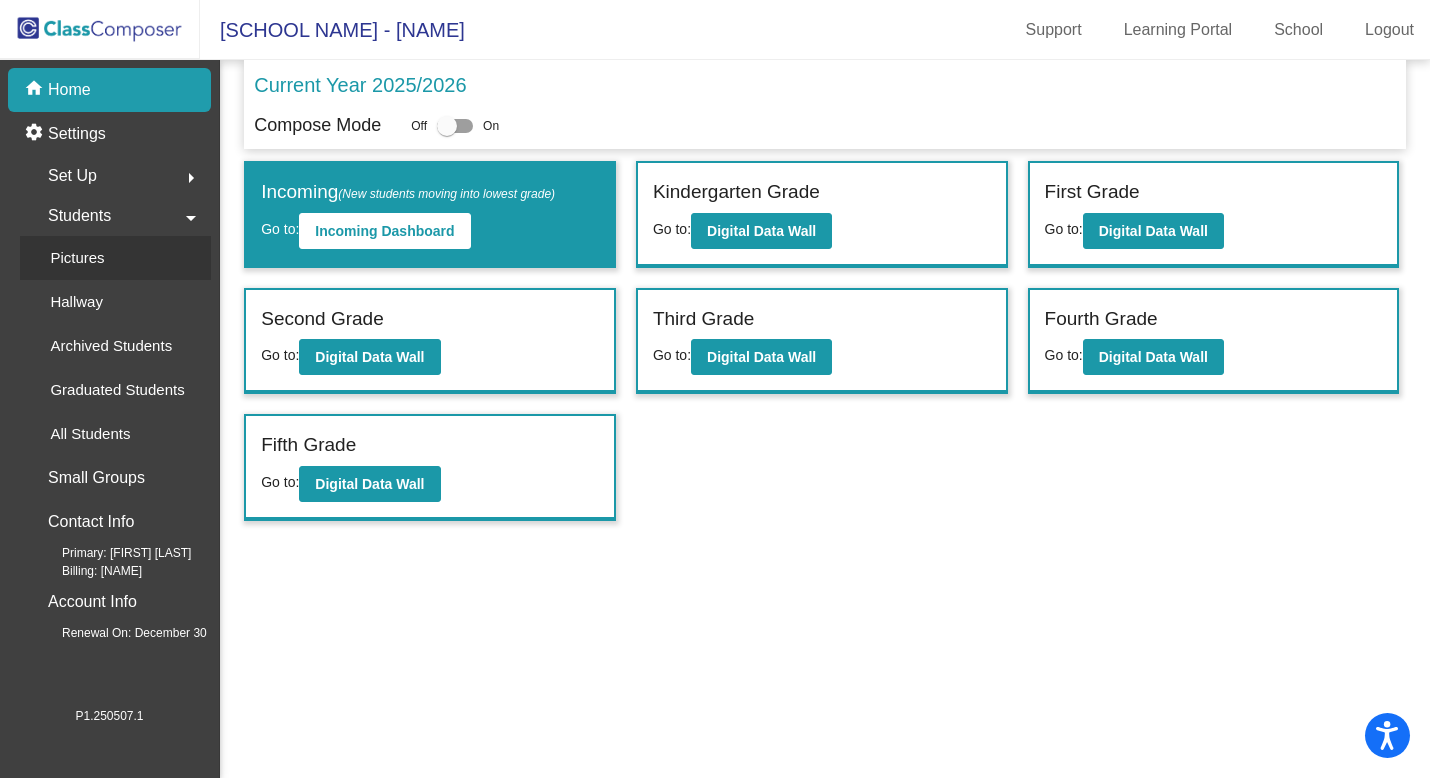 click on "Pictures" 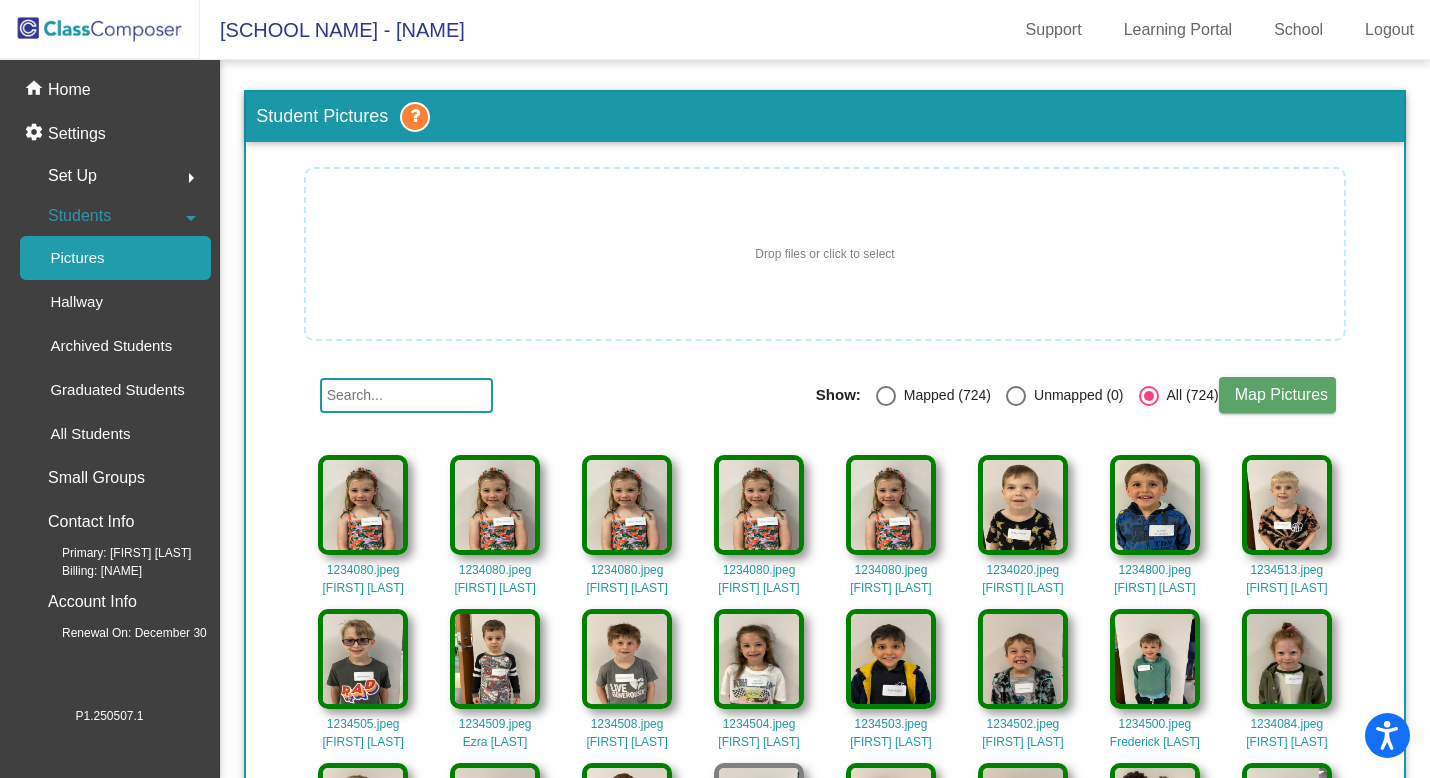 drag, startPoint x: 869, startPoint y: 513, endPoint x: 808, endPoint y: 250, distance: 269.98148 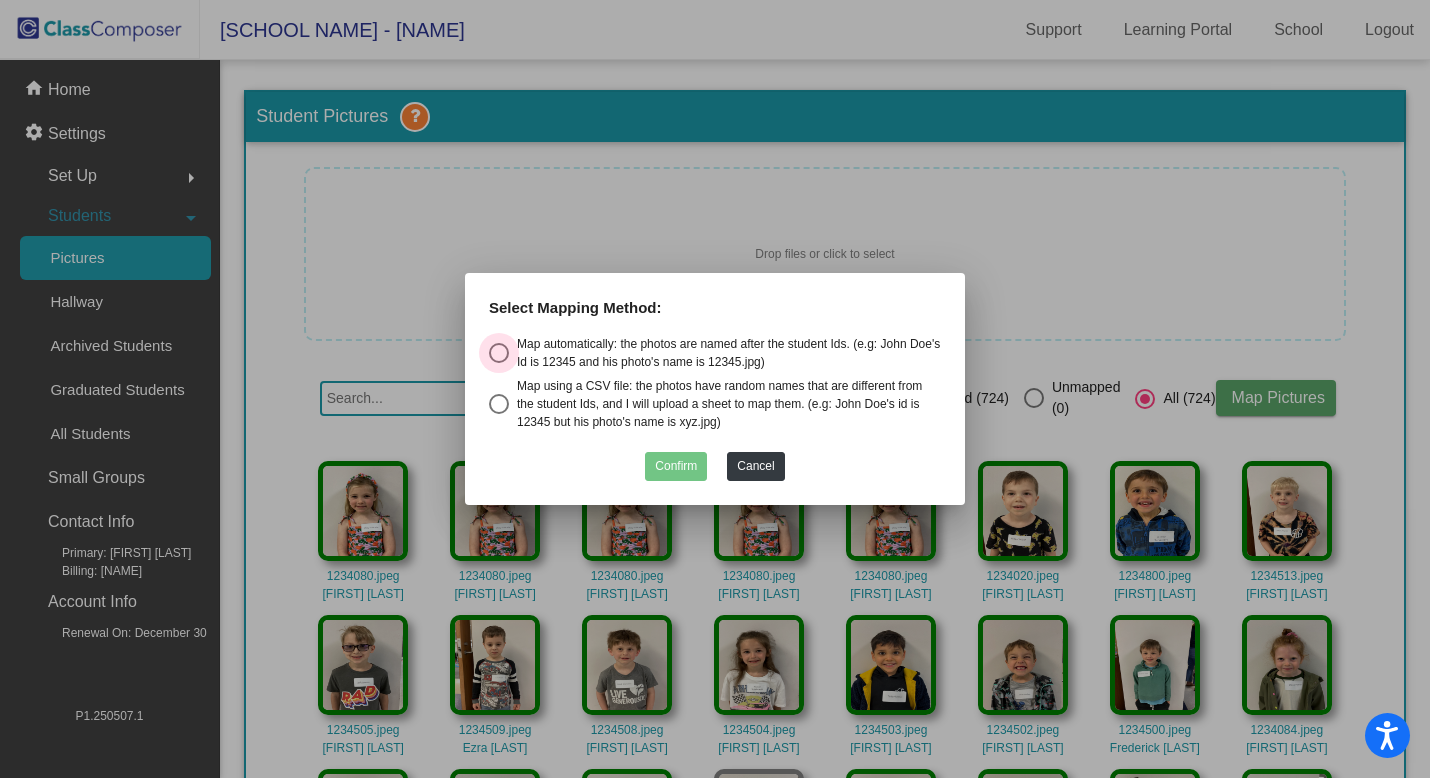 drag, startPoint x: 502, startPoint y: 348, endPoint x: 544, endPoint y: 380, distance: 52.801514 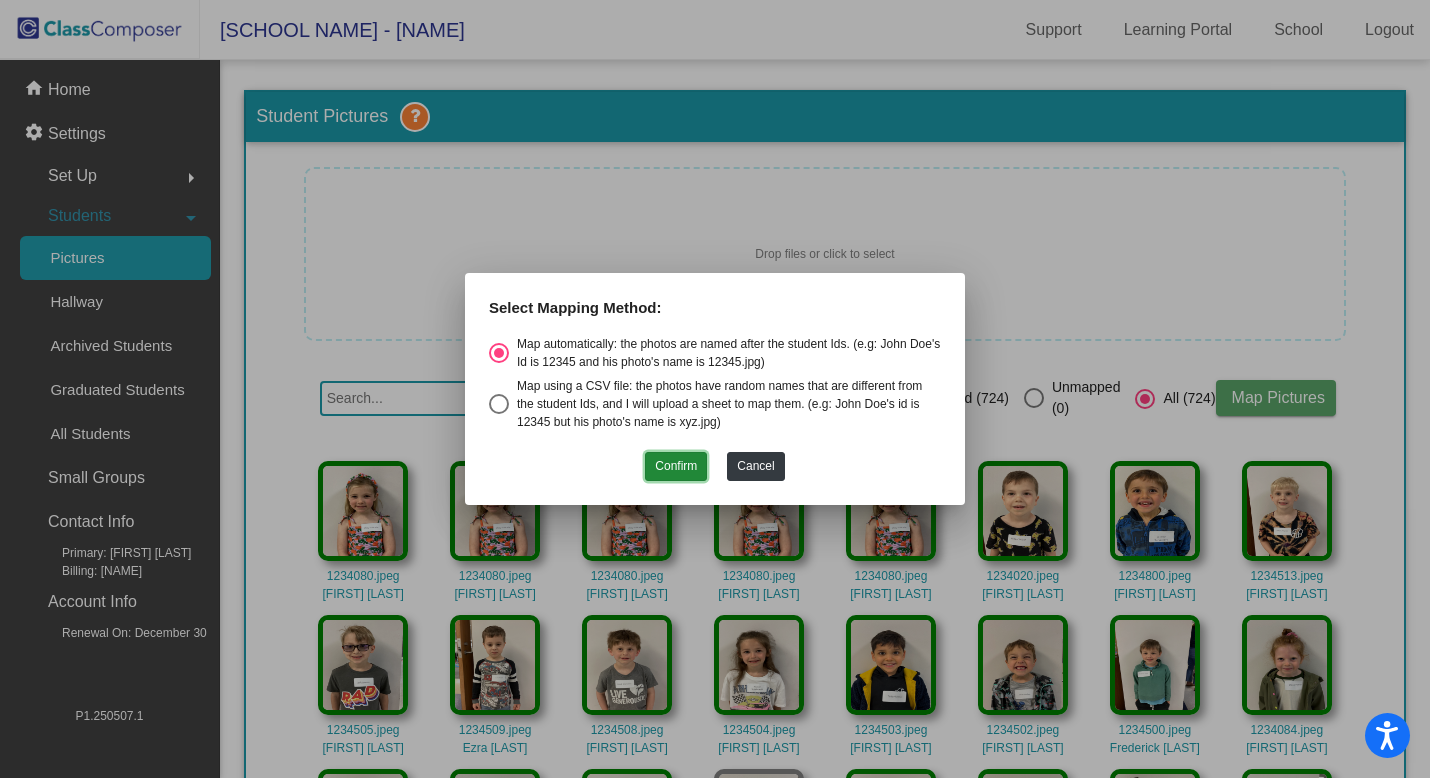 click on "Confirm" at bounding box center (676, 466) 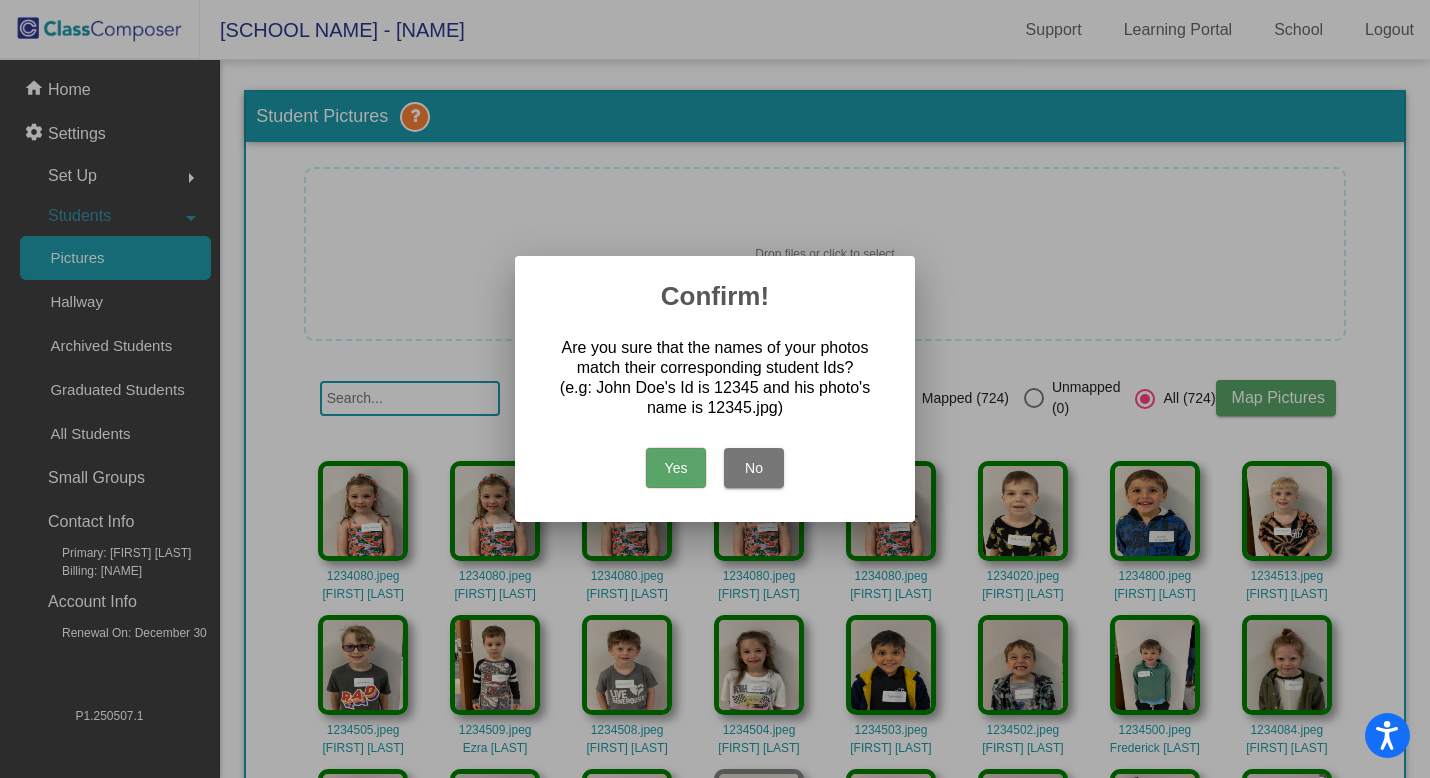 click on "Yes" at bounding box center [676, 468] 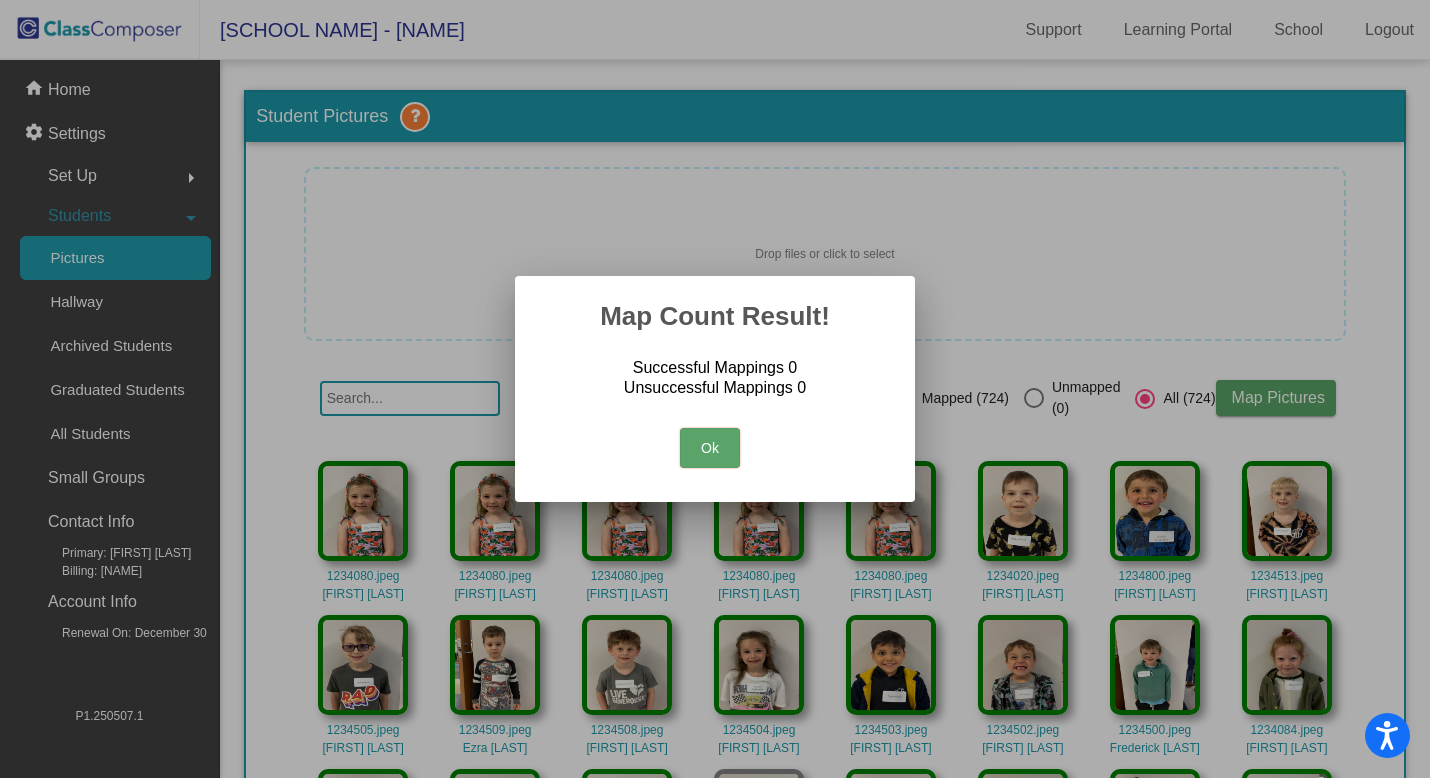 click on "Ok" at bounding box center (710, 448) 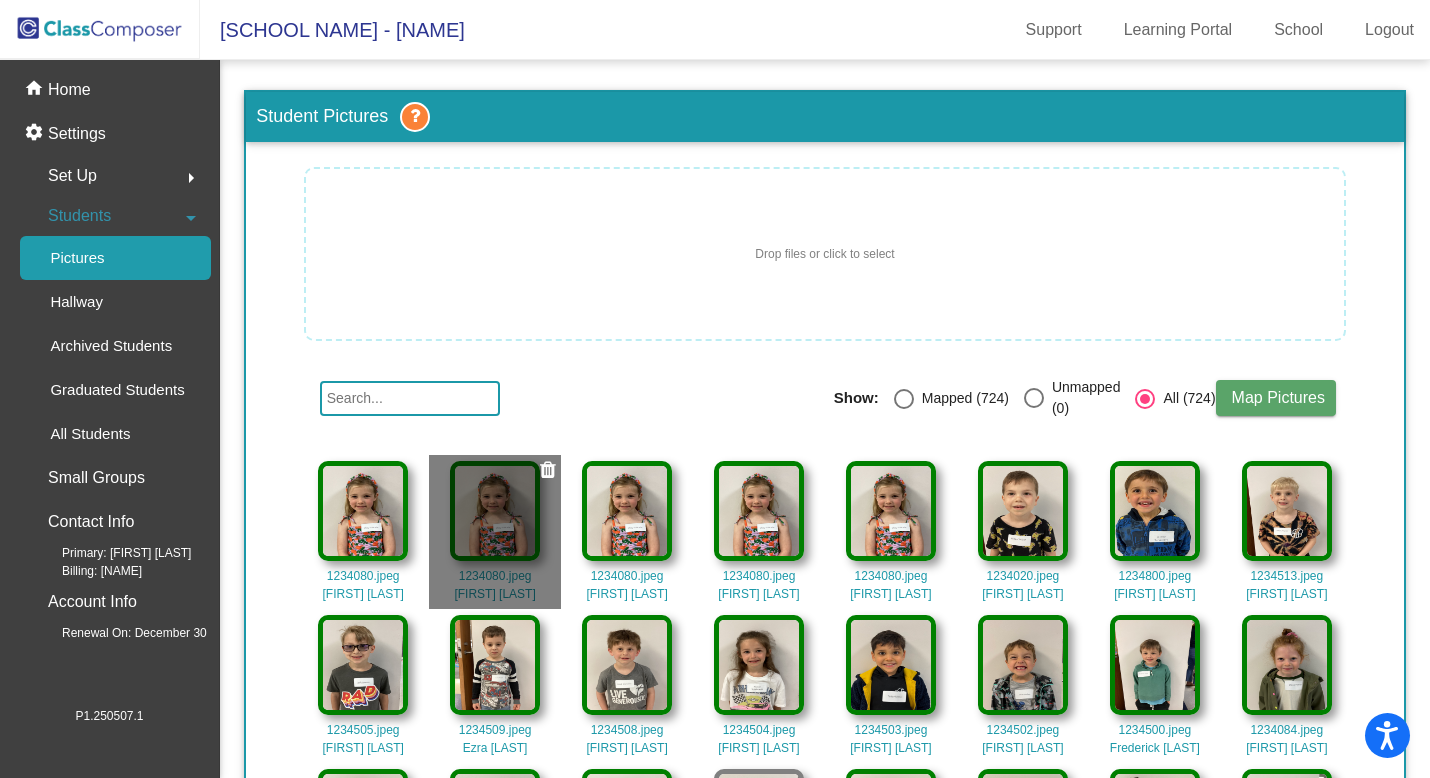 click 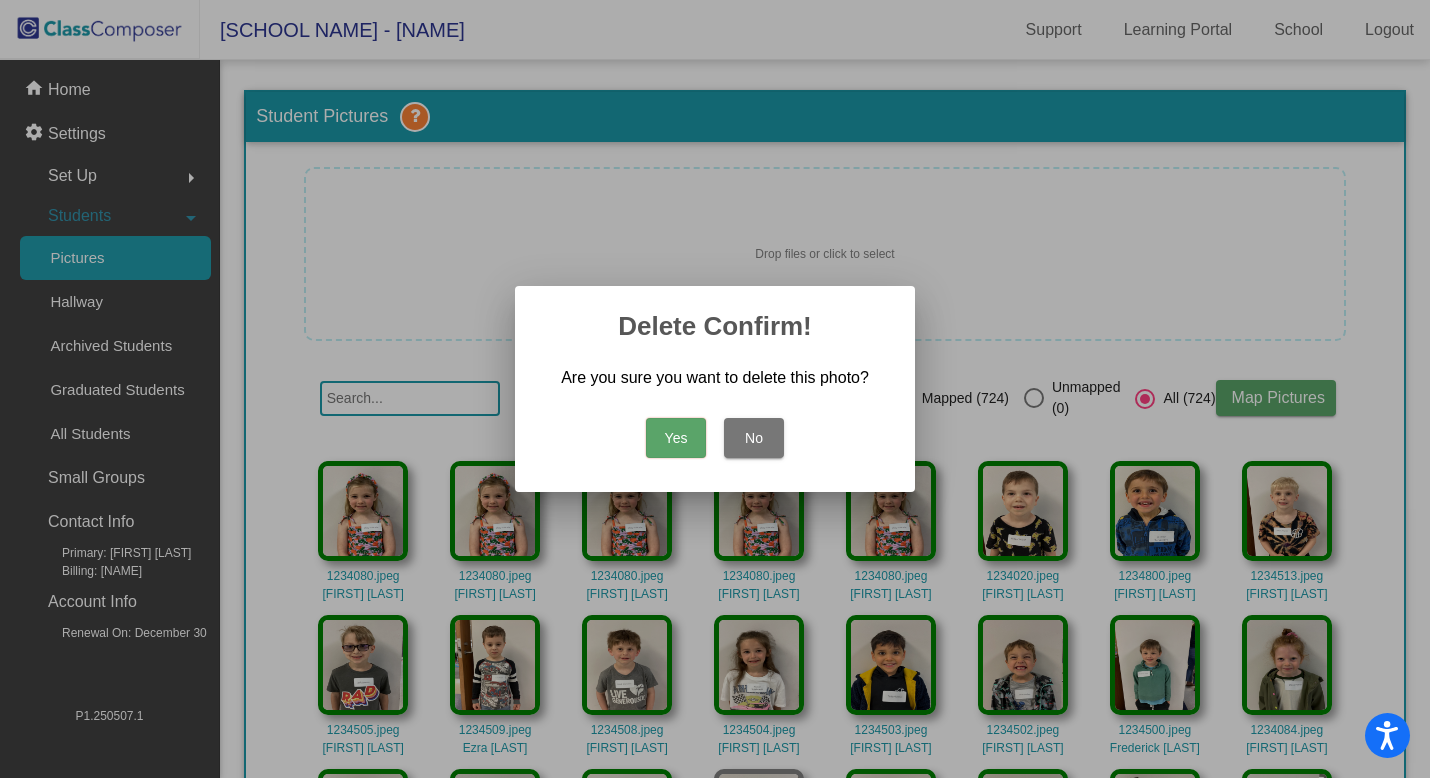 click on "Yes" at bounding box center (676, 438) 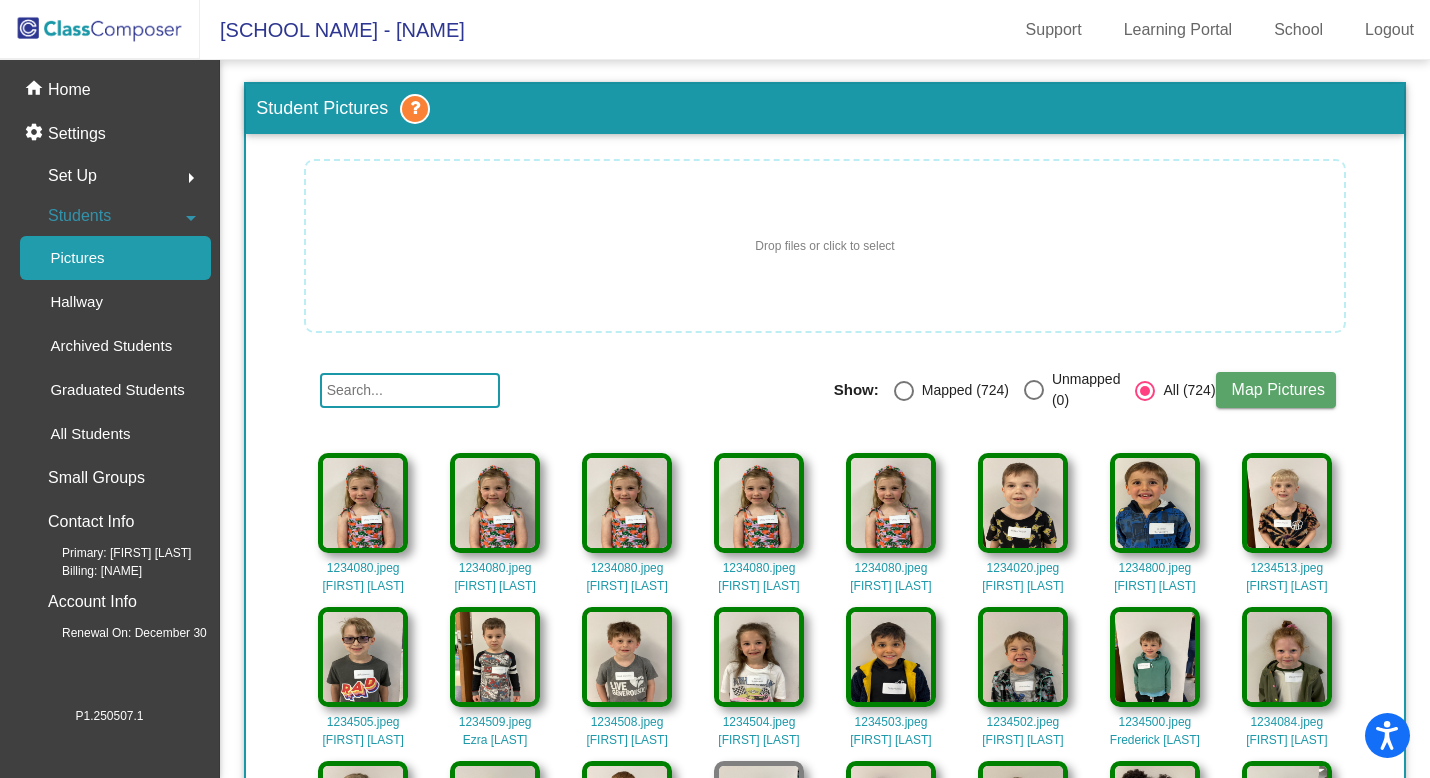 scroll, scrollTop: 0, scrollLeft: 0, axis: both 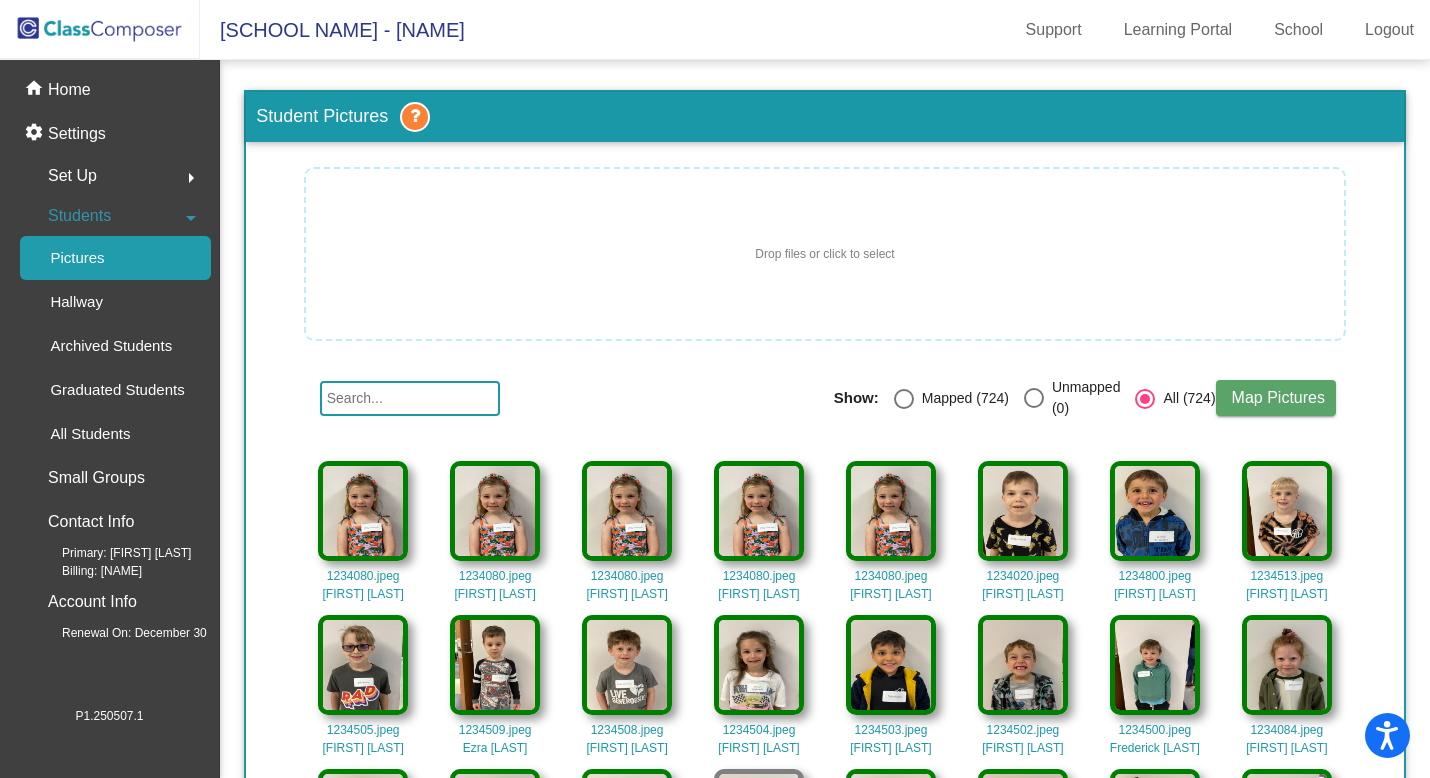 click on "Drop files or click to select" 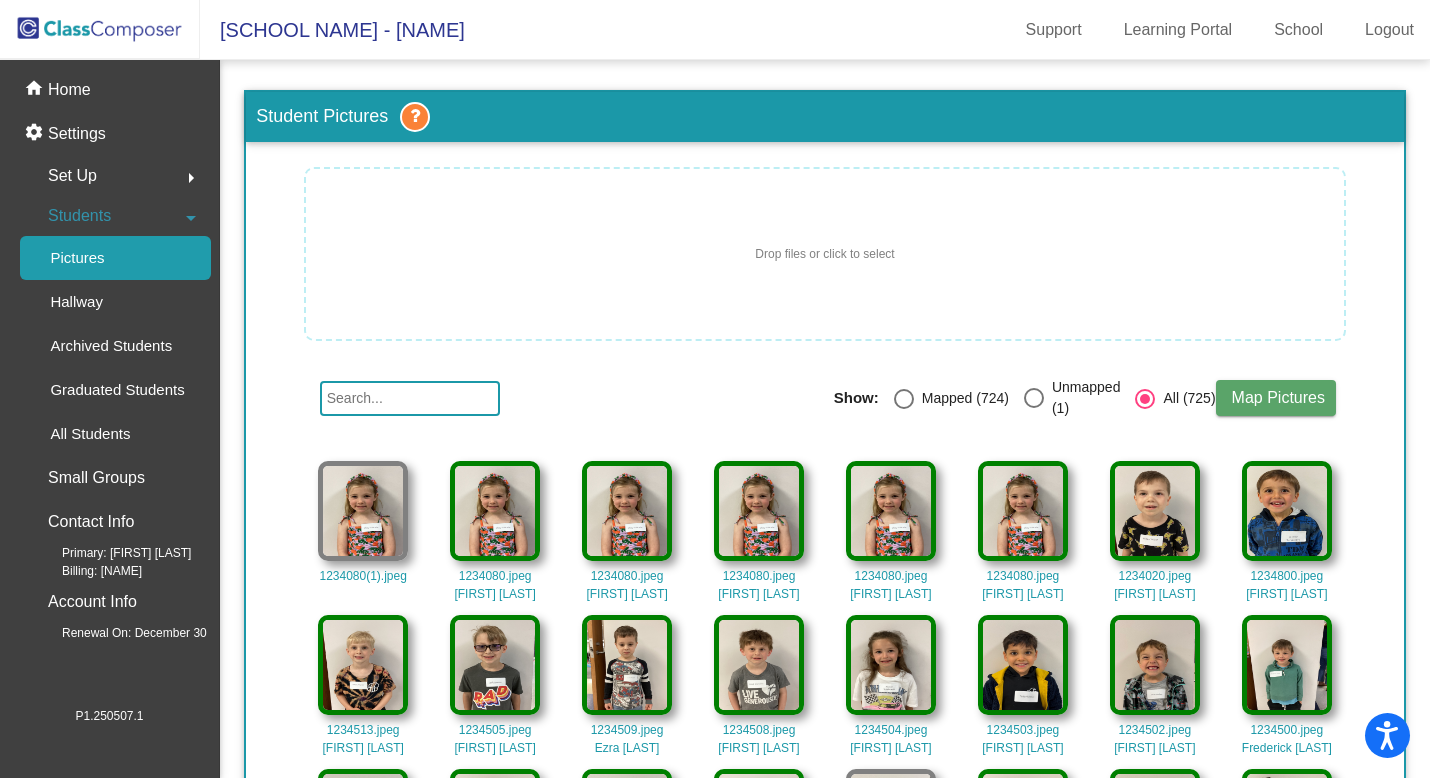 click on "Drop files or click to select" 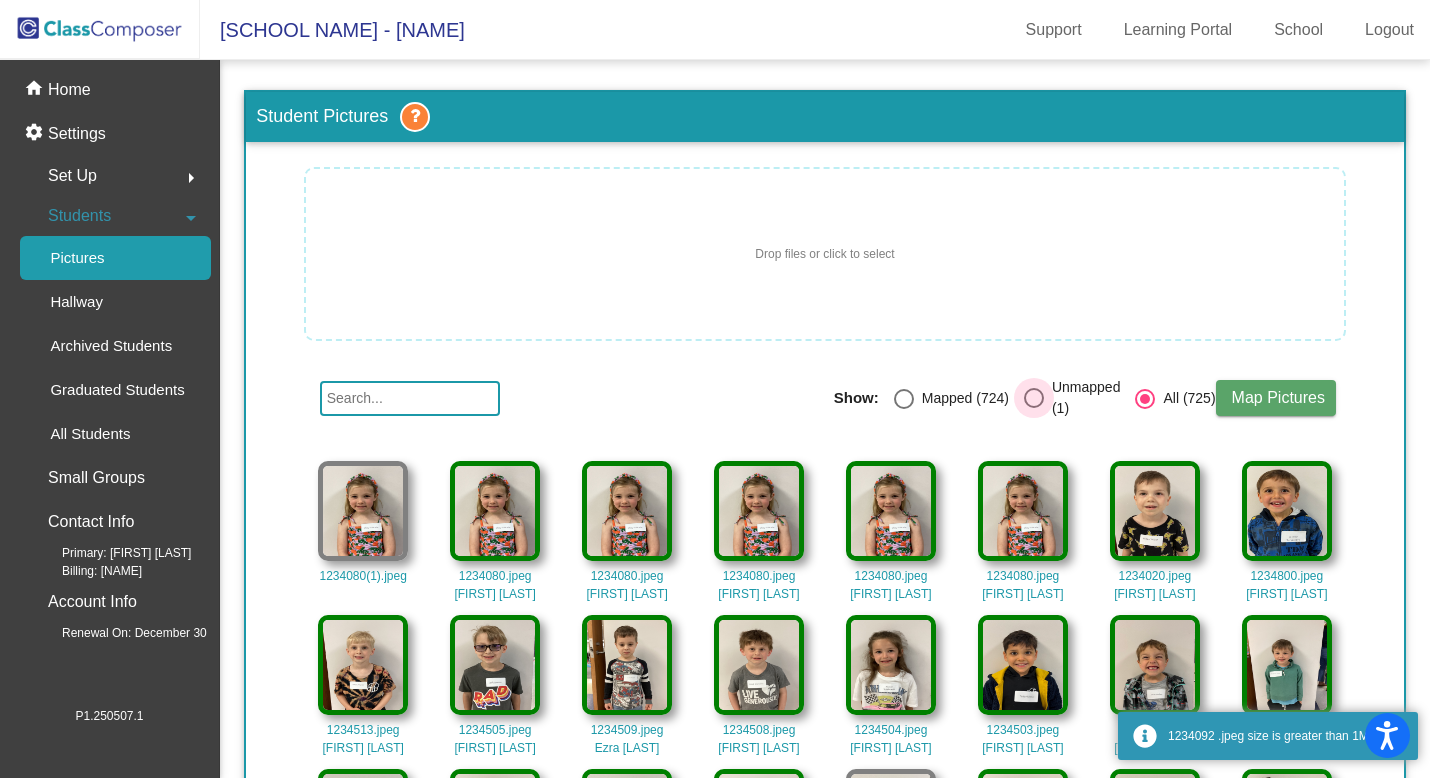 click at bounding box center (1034, 398) 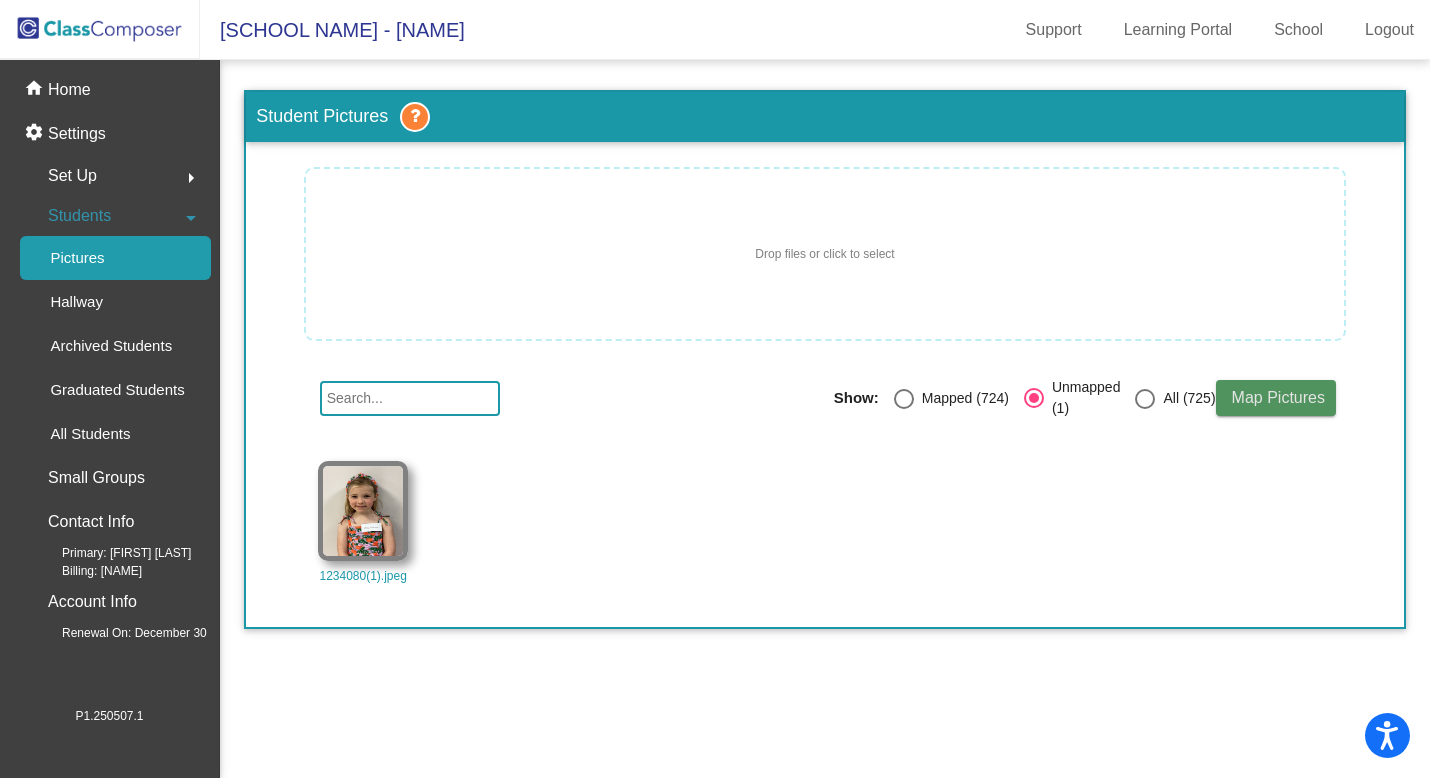 click on "Map Pictures" 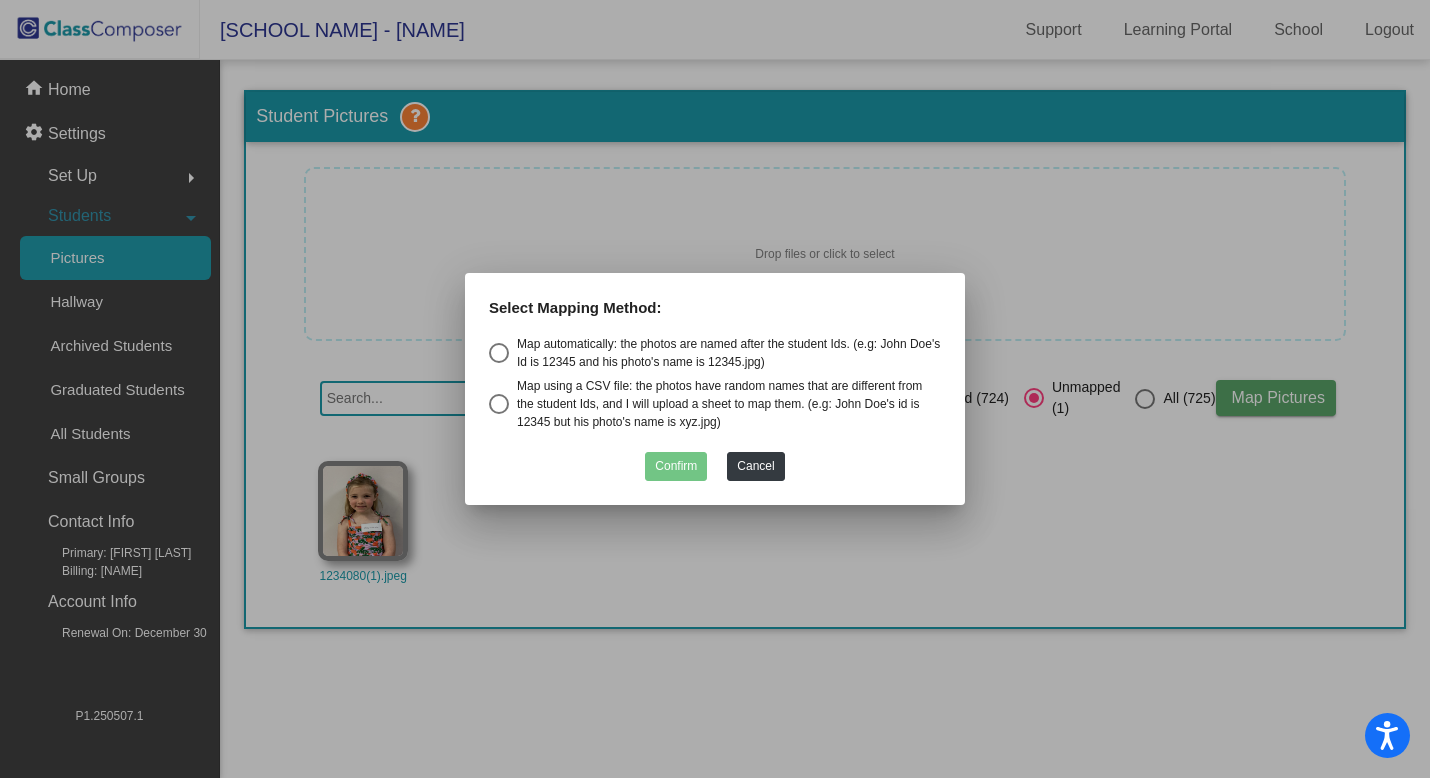 click on "Map automatically: the photos are named after the student Ids. (e.g: John Doe's Id is 12345 and his photo's name is 12345.jpg)" at bounding box center (728, 353) 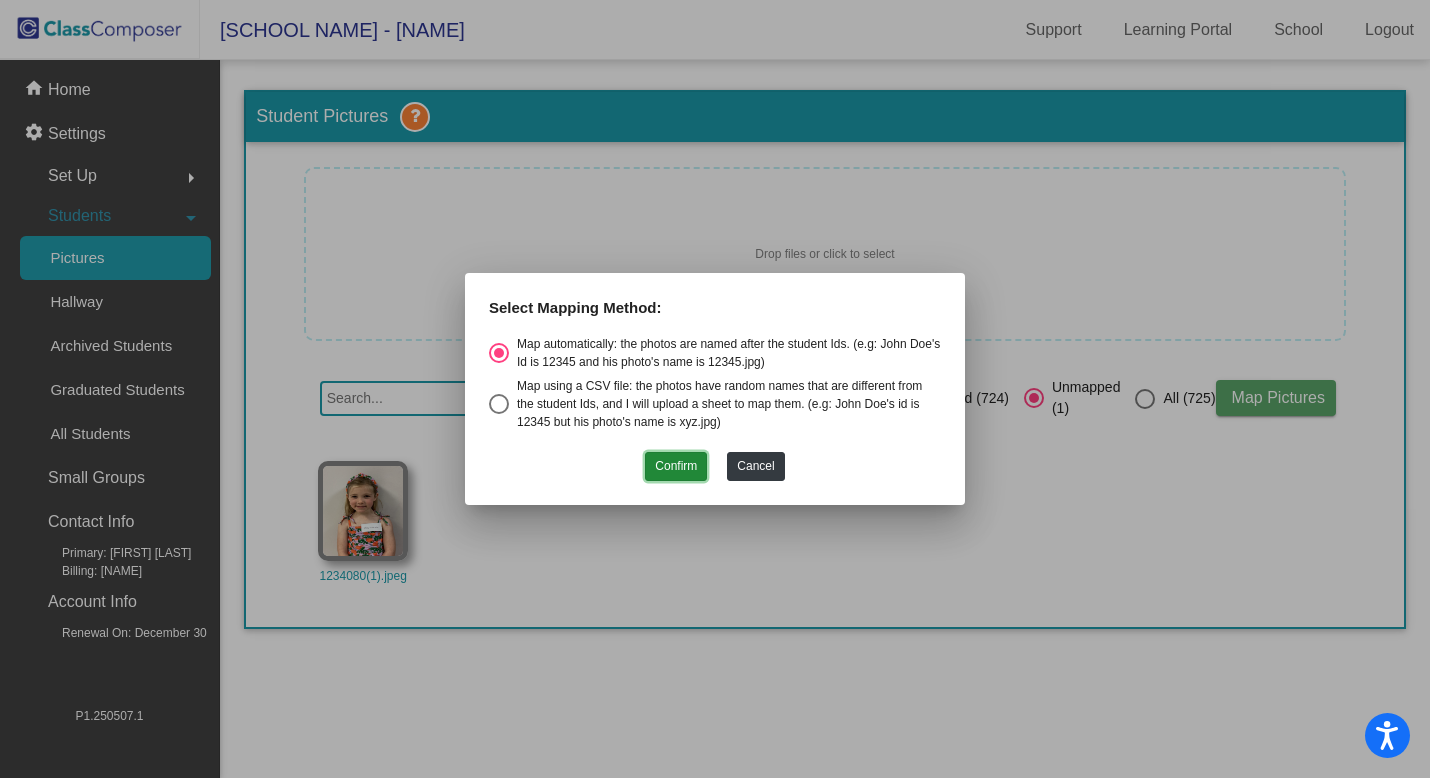 click on "Confirm" at bounding box center (676, 466) 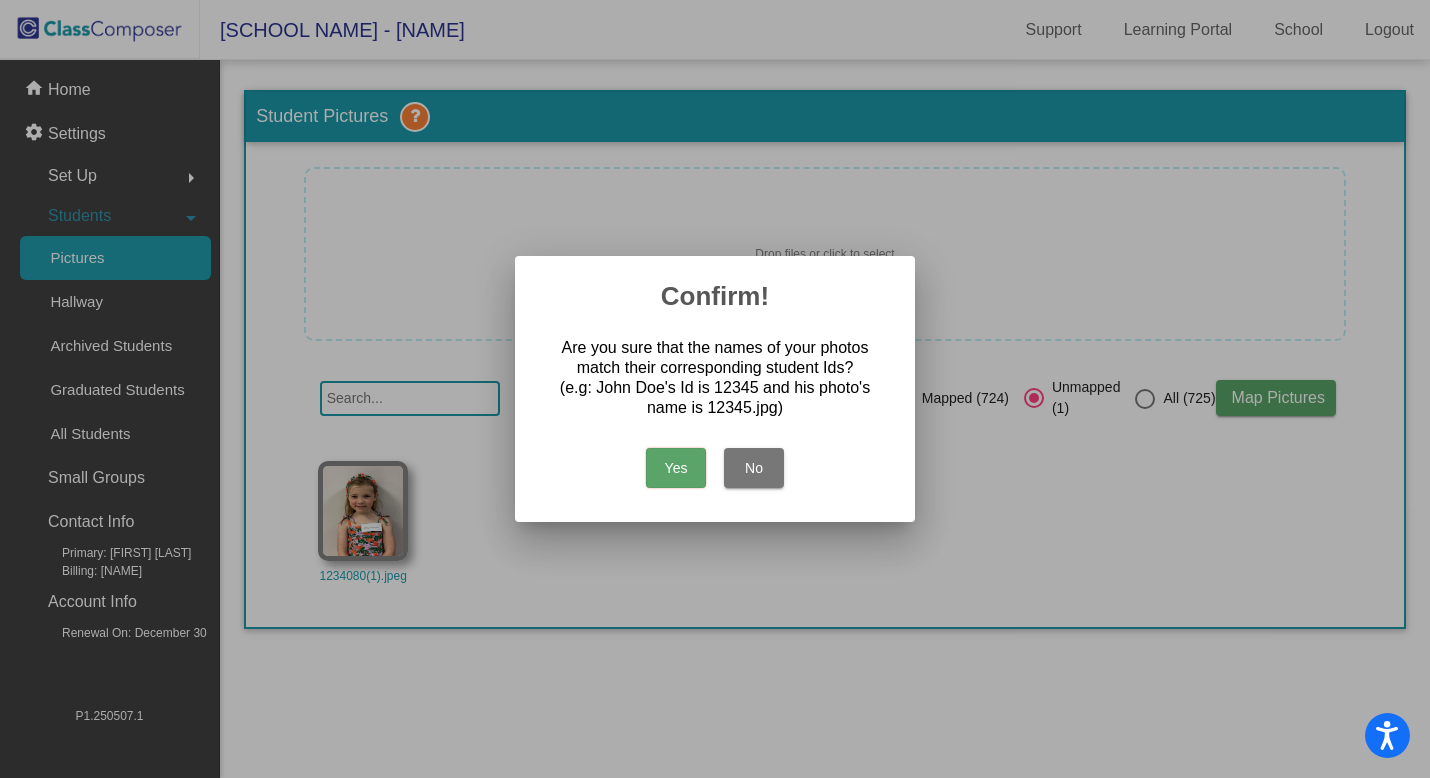click on "Yes" at bounding box center [676, 468] 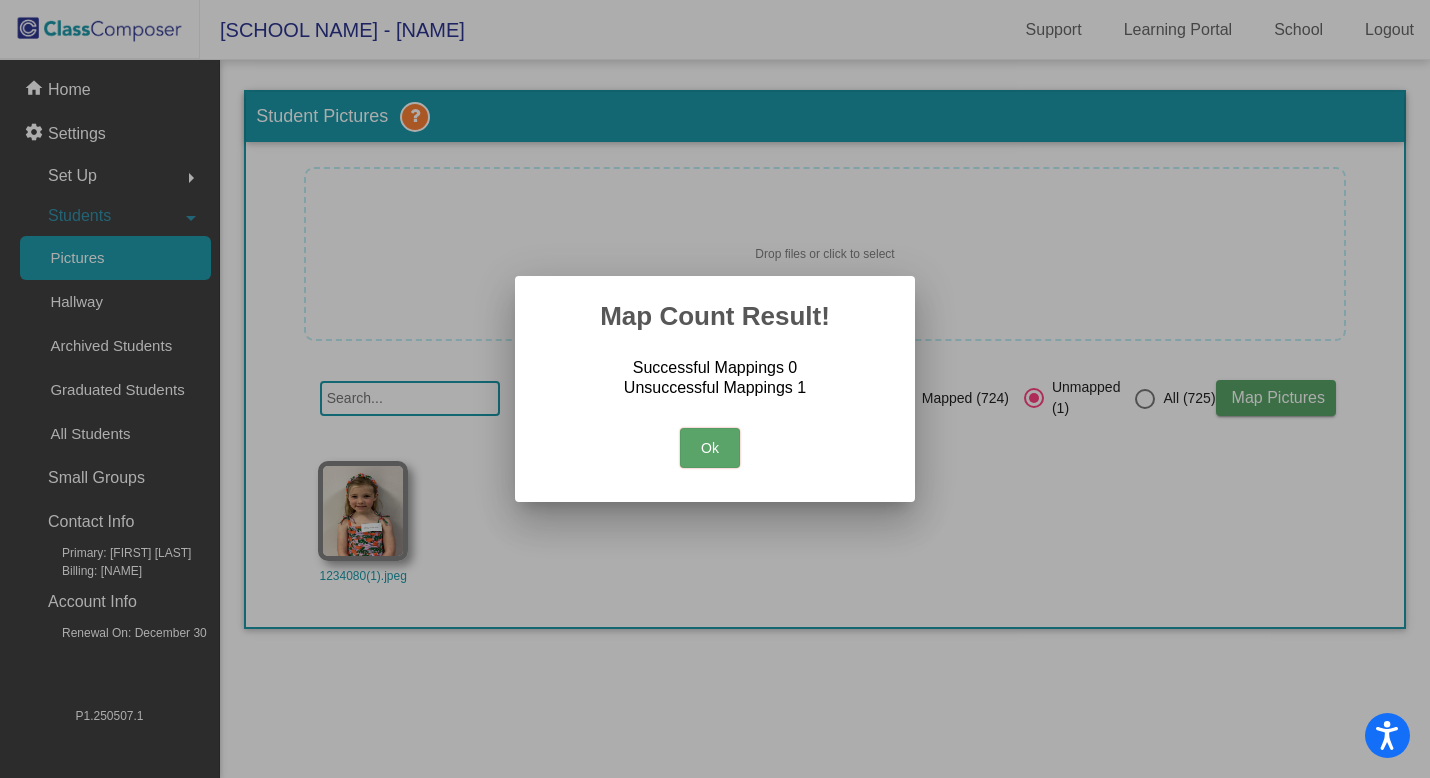 click on "Ok" at bounding box center (710, 448) 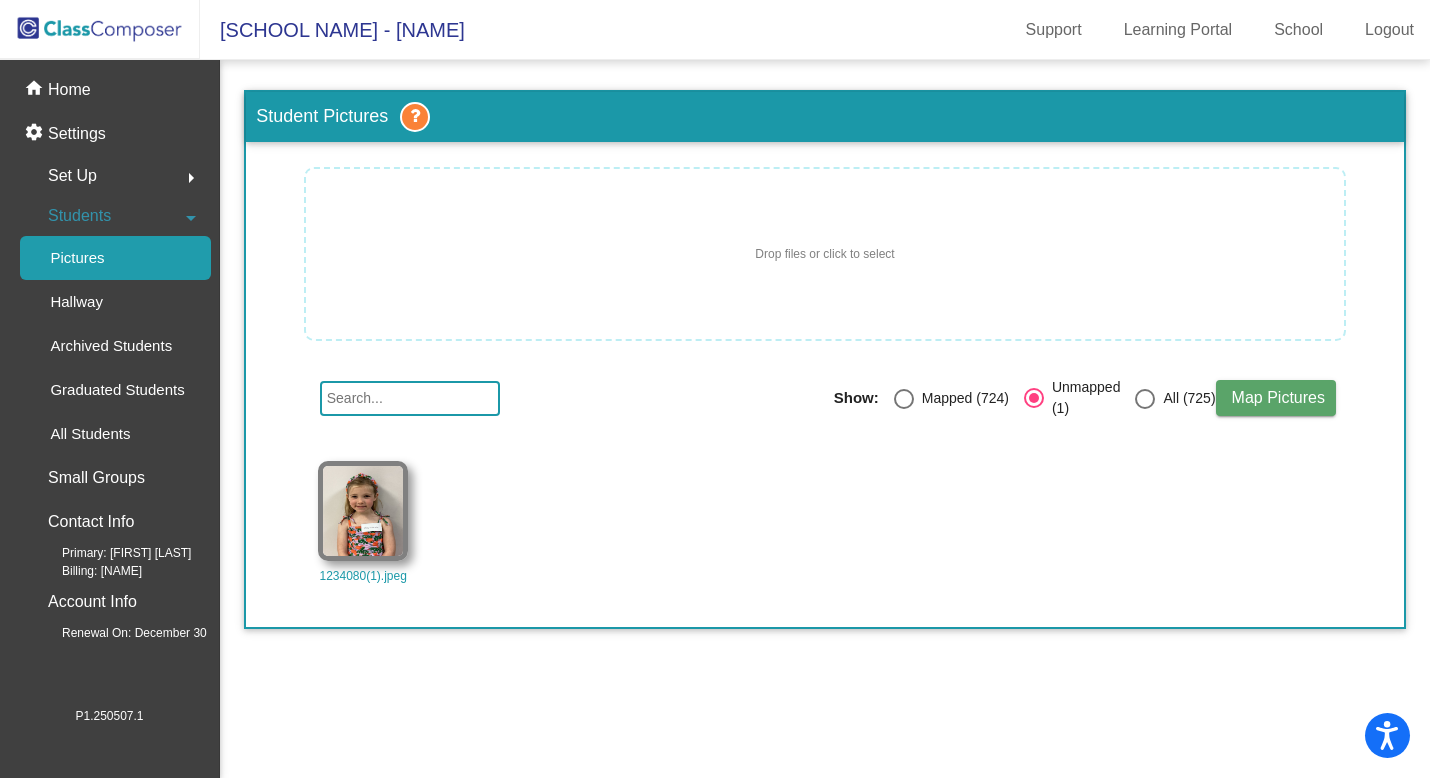 click on "Map Pictures" 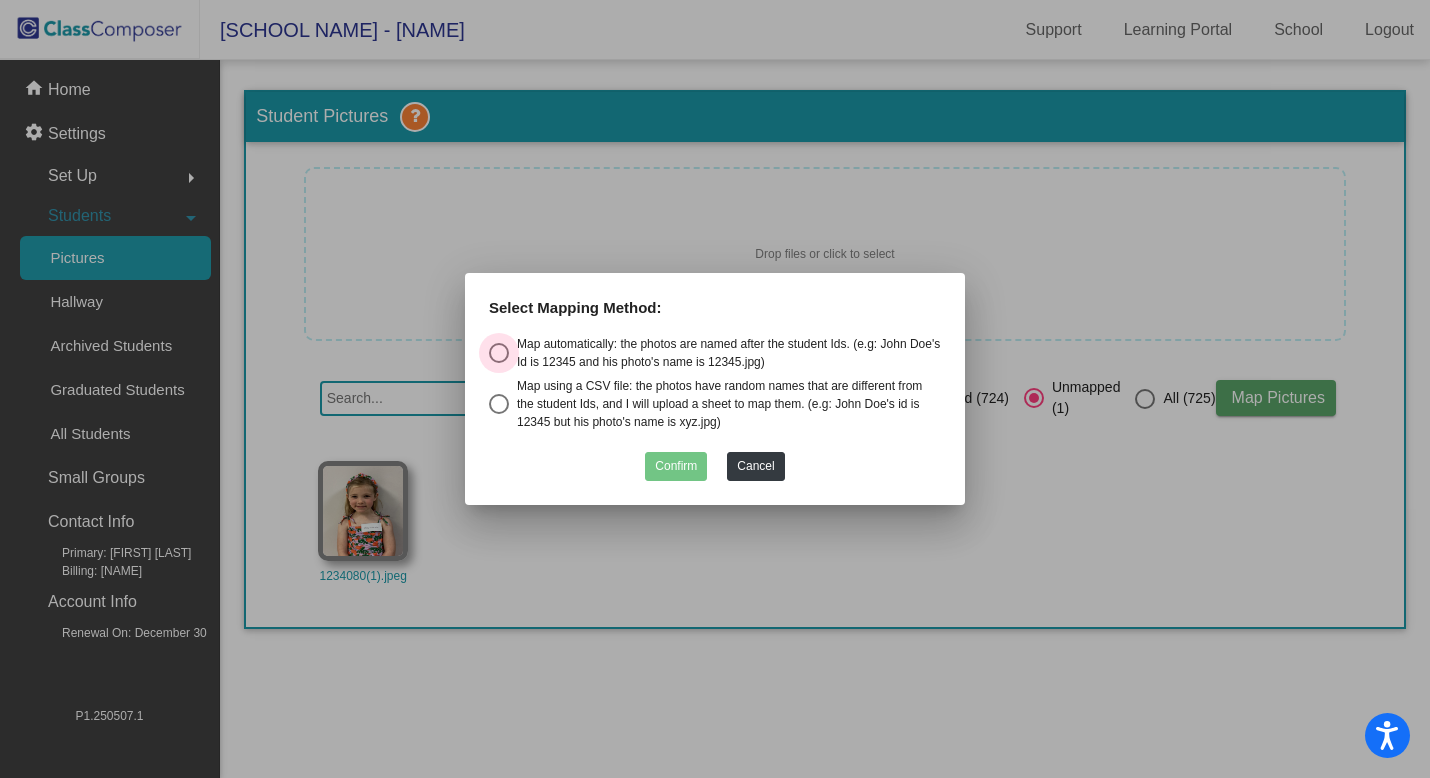 click on "Map automatically: the photos are named after the student Ids. (e.g: John Doe's Id is 12345 and his photo's name is 12345.jpg)" at bounding box center [728, 353] 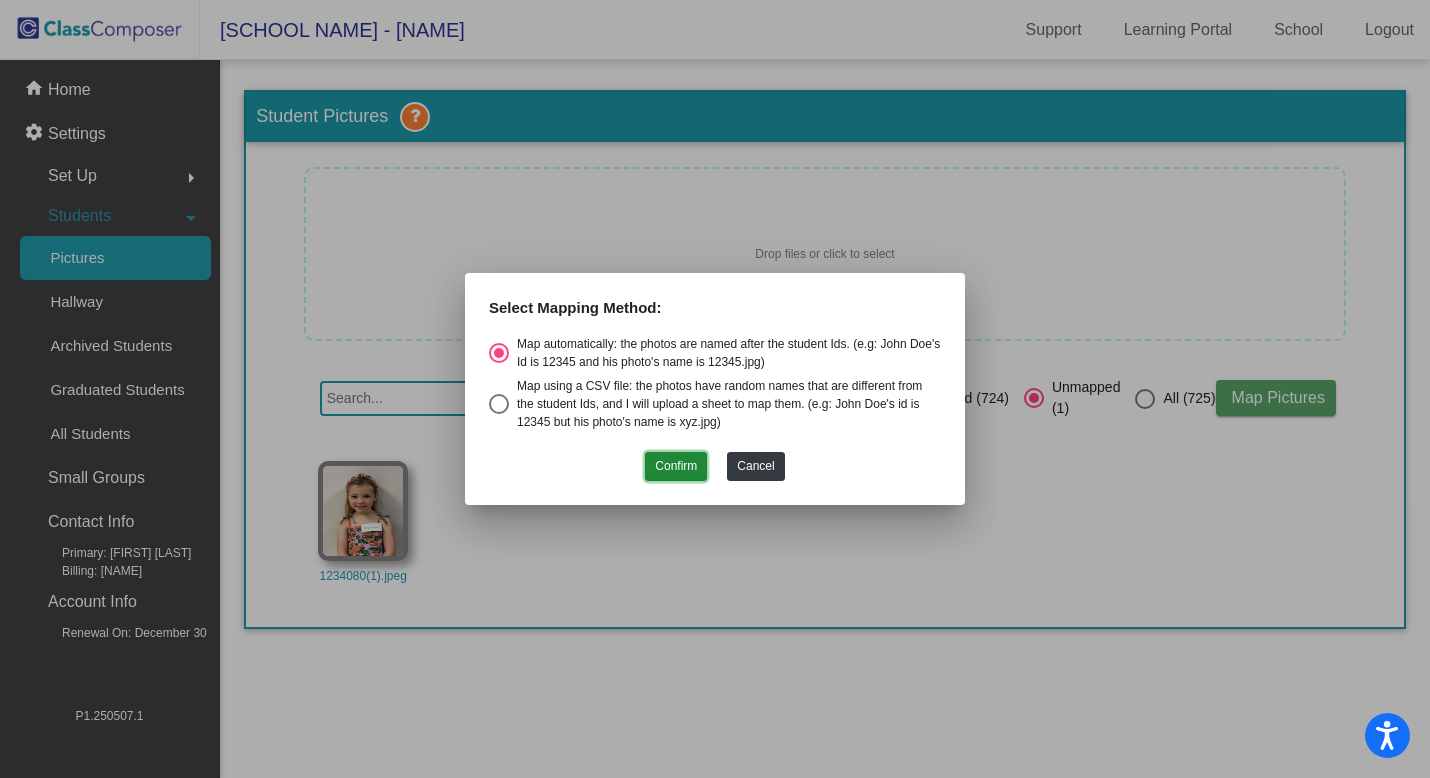 click on "Confirm" at bounding box center (676, 466) 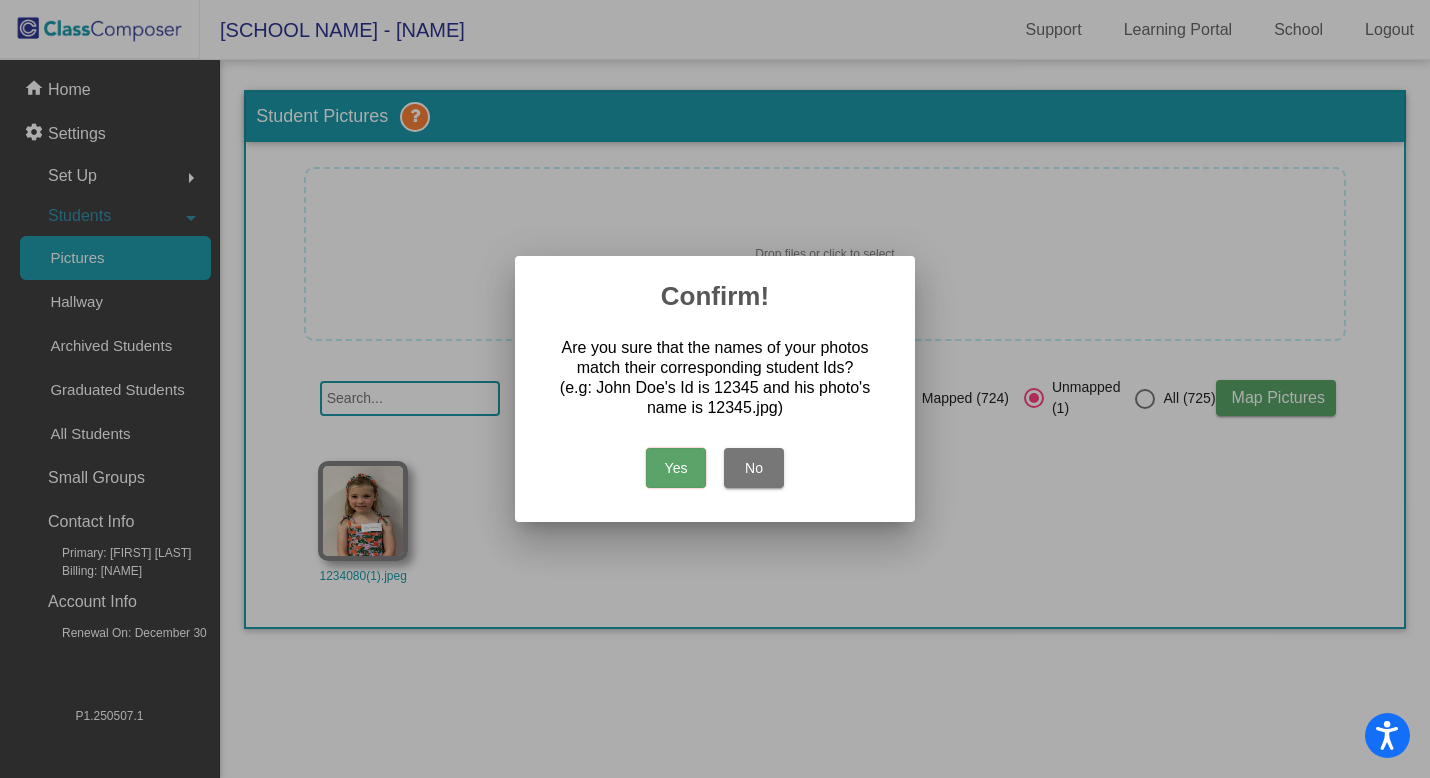 click on "No" at bounding box center (754, 468) 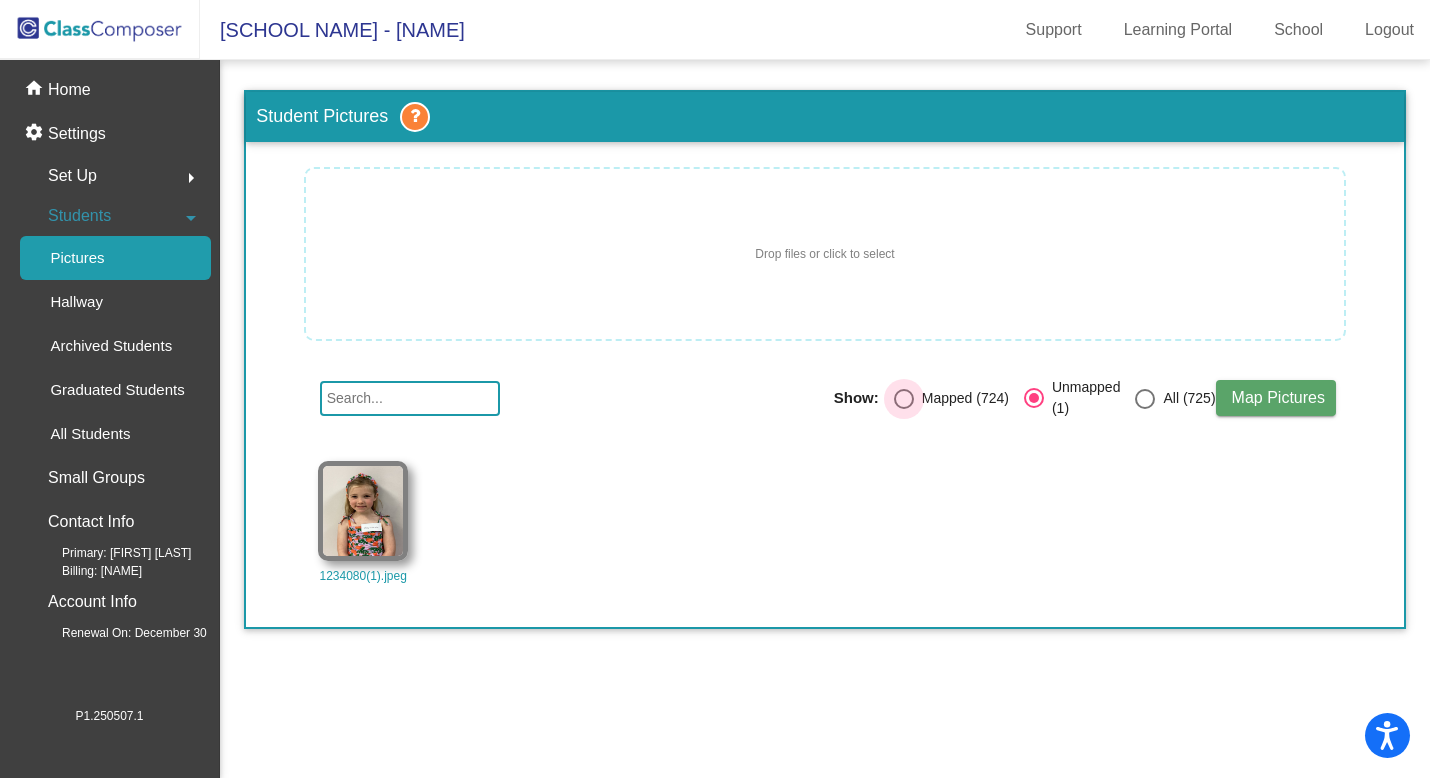 click on "Mapped (724)" at bounding box center [961, 398] 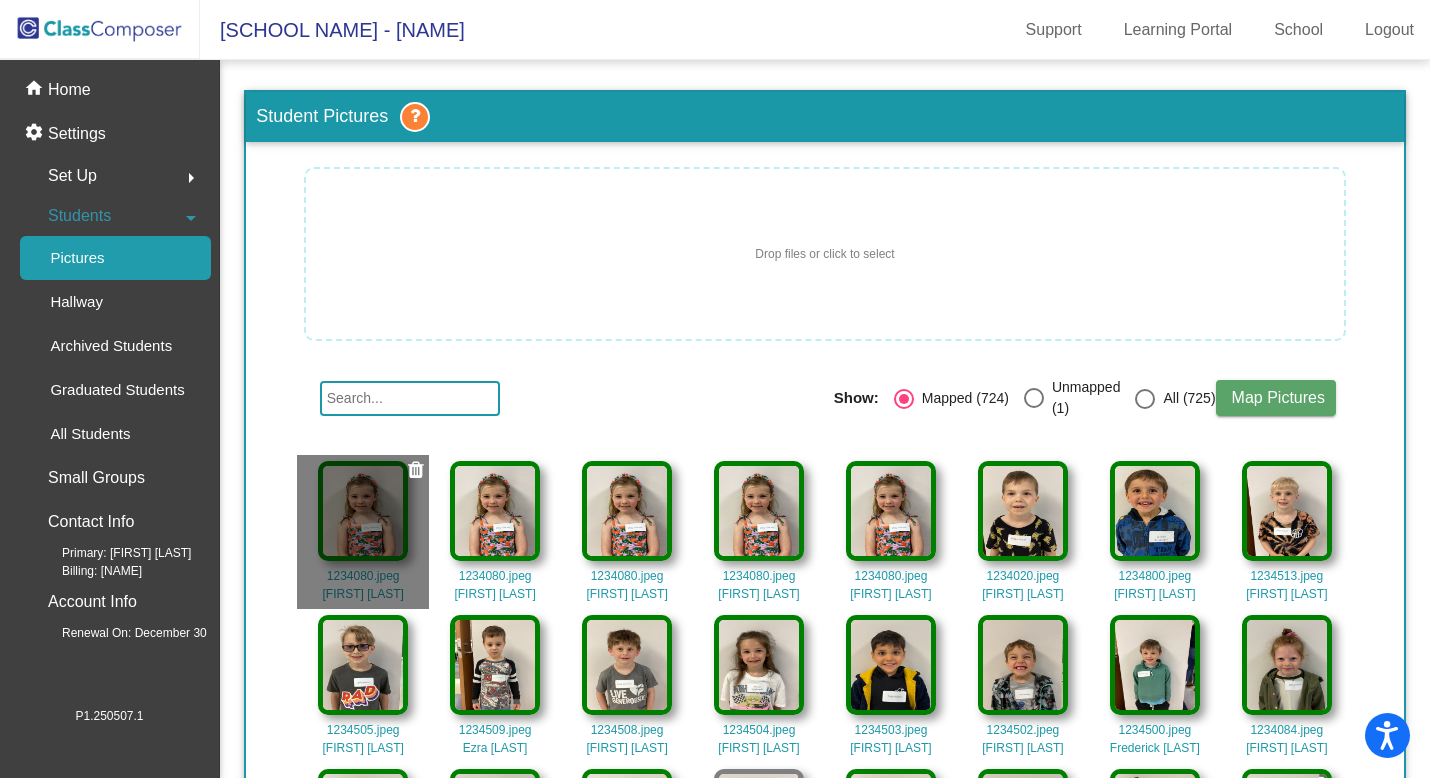 click on "1234080.jpeg Macy Gillespie" 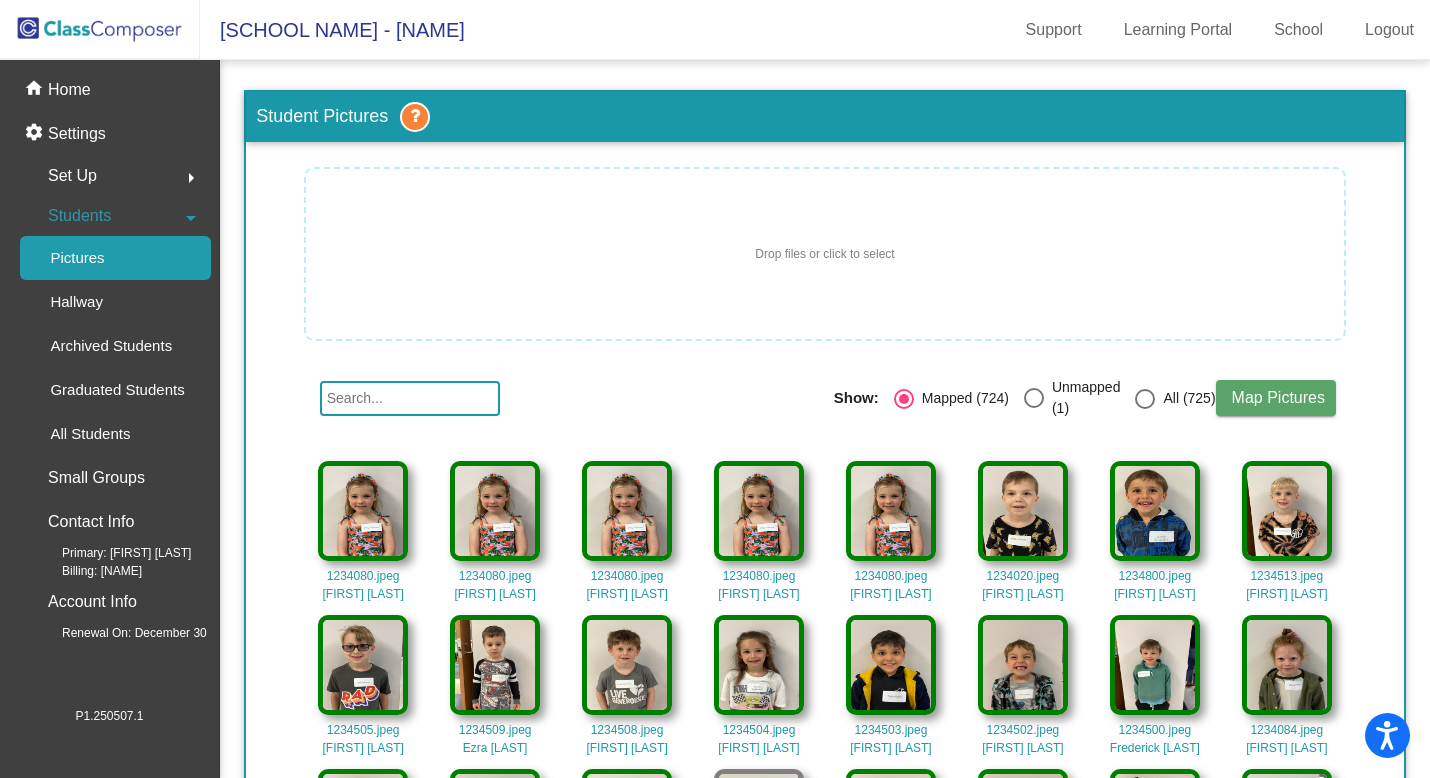 drag, startPoint x: 368, startPoint y: 518, endPoint x: 750, endPoint y: 274, distance: 453.27695 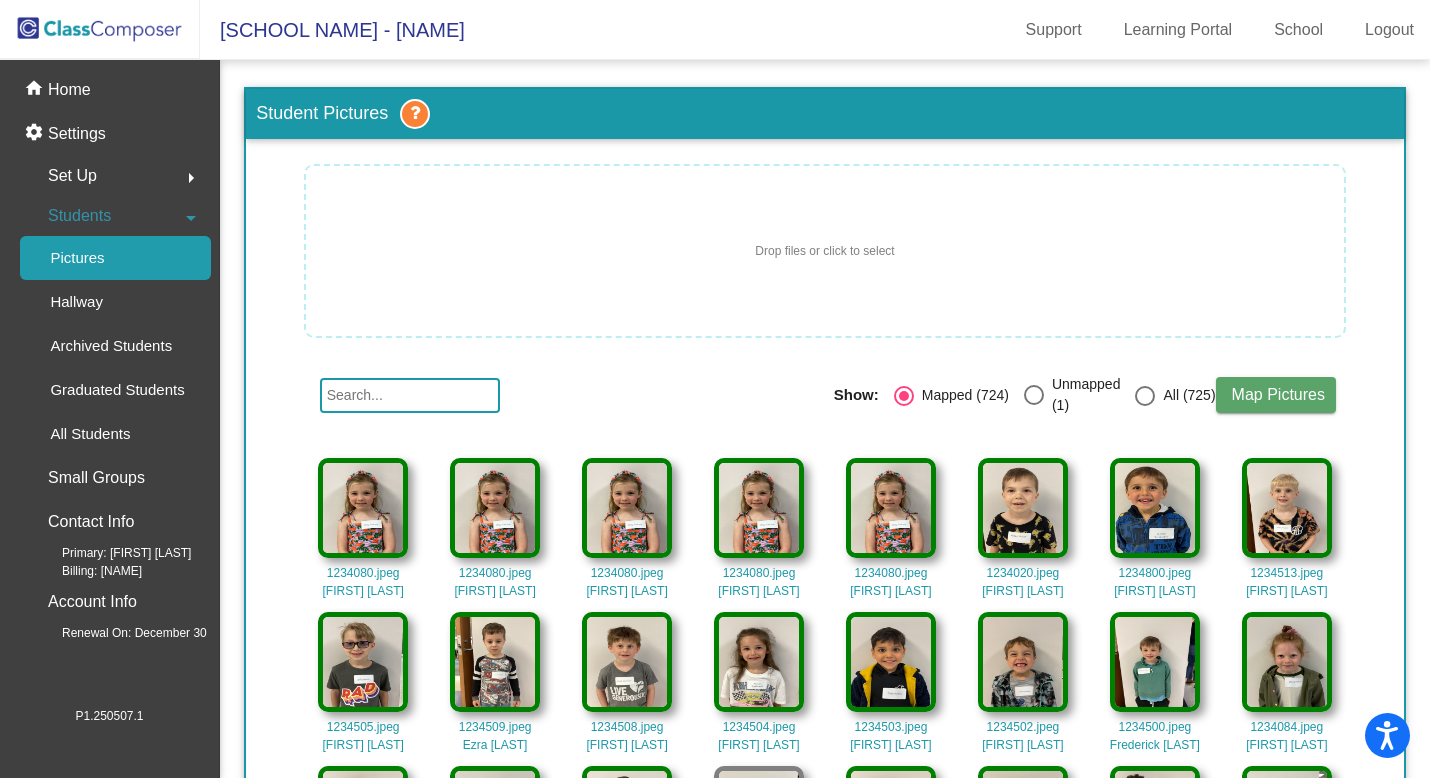 scroll, scrollTop: 4, scrollLeft: 0, axis: vertical 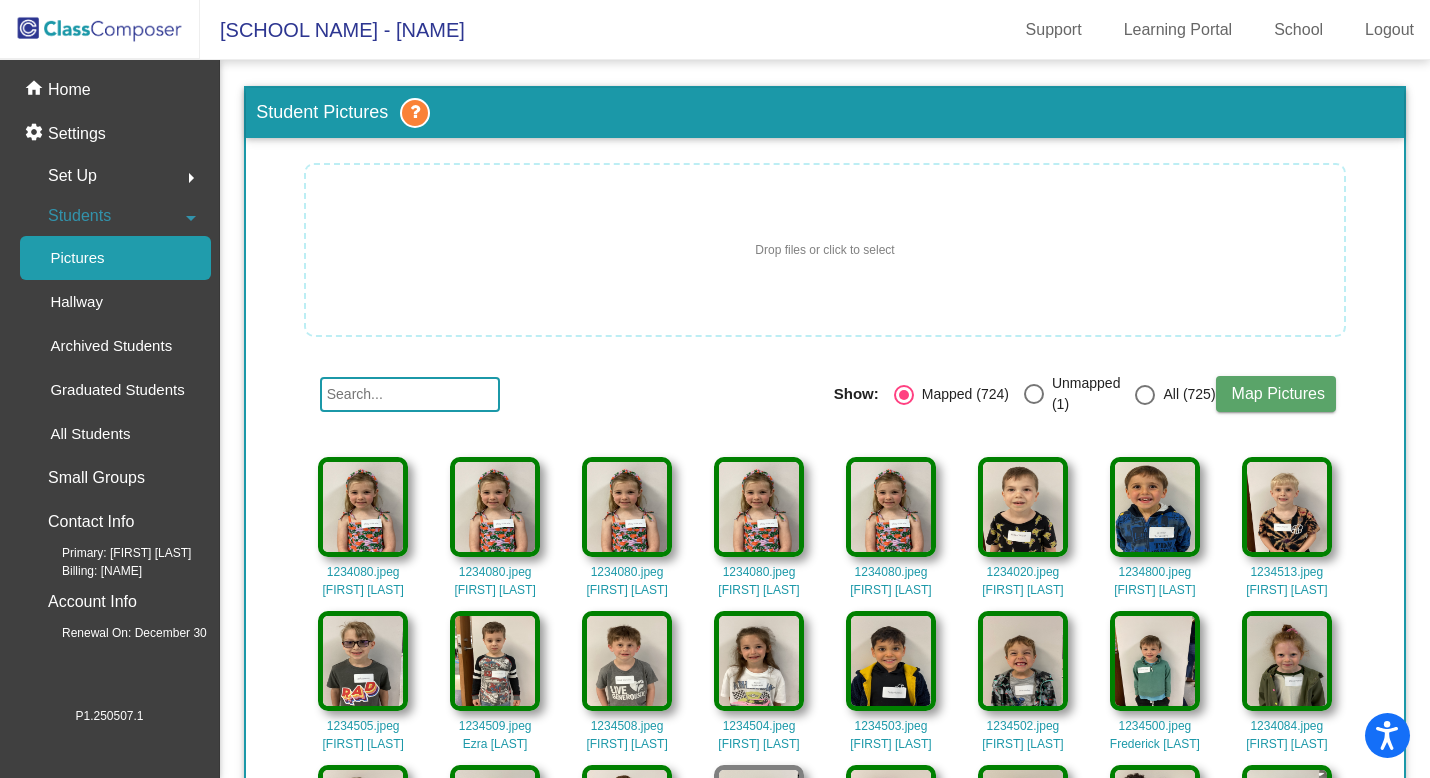 click on "Drop files or click to select" 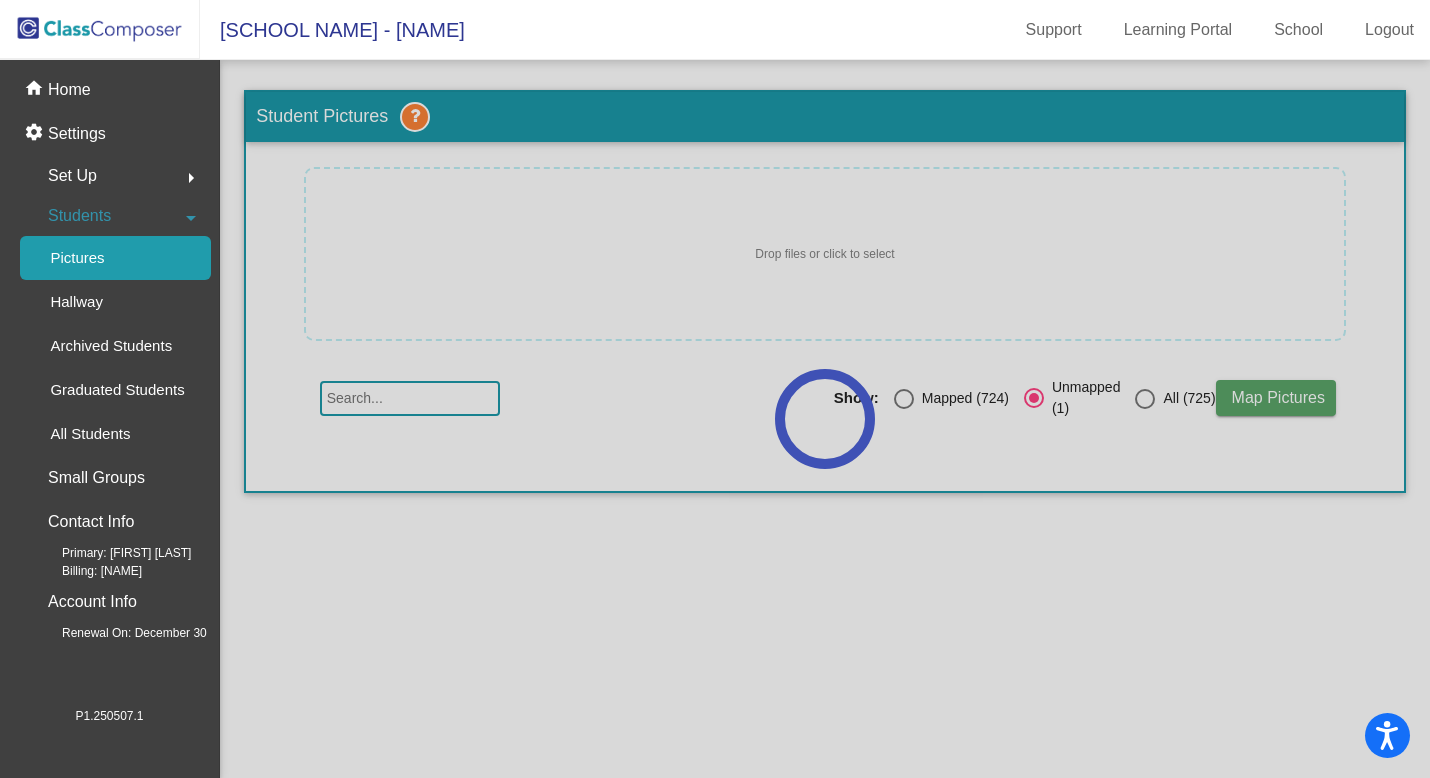 scroll, scrollTop: 0, scrollLeft: 0, axis: both 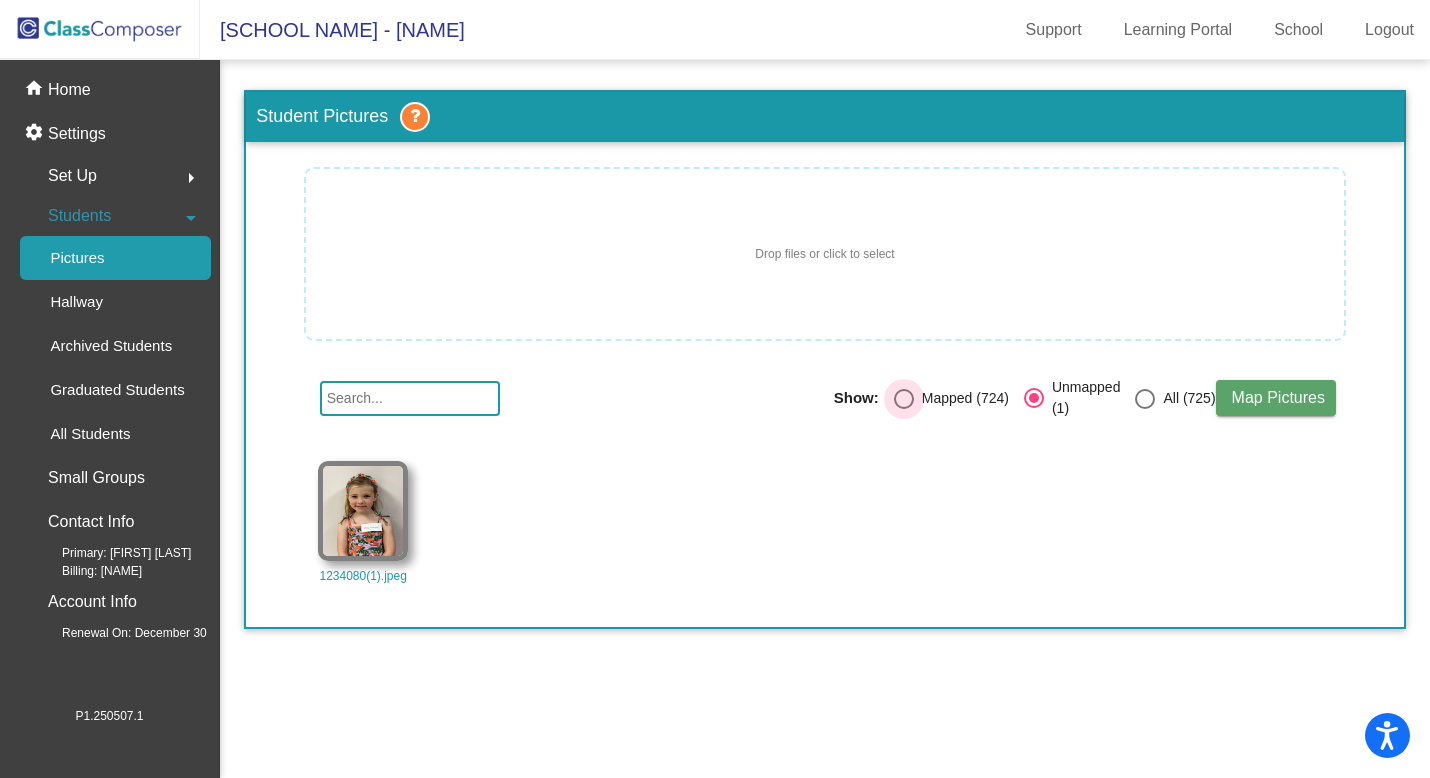 click on "Mapped (724)" at bounding box center [961, 398] 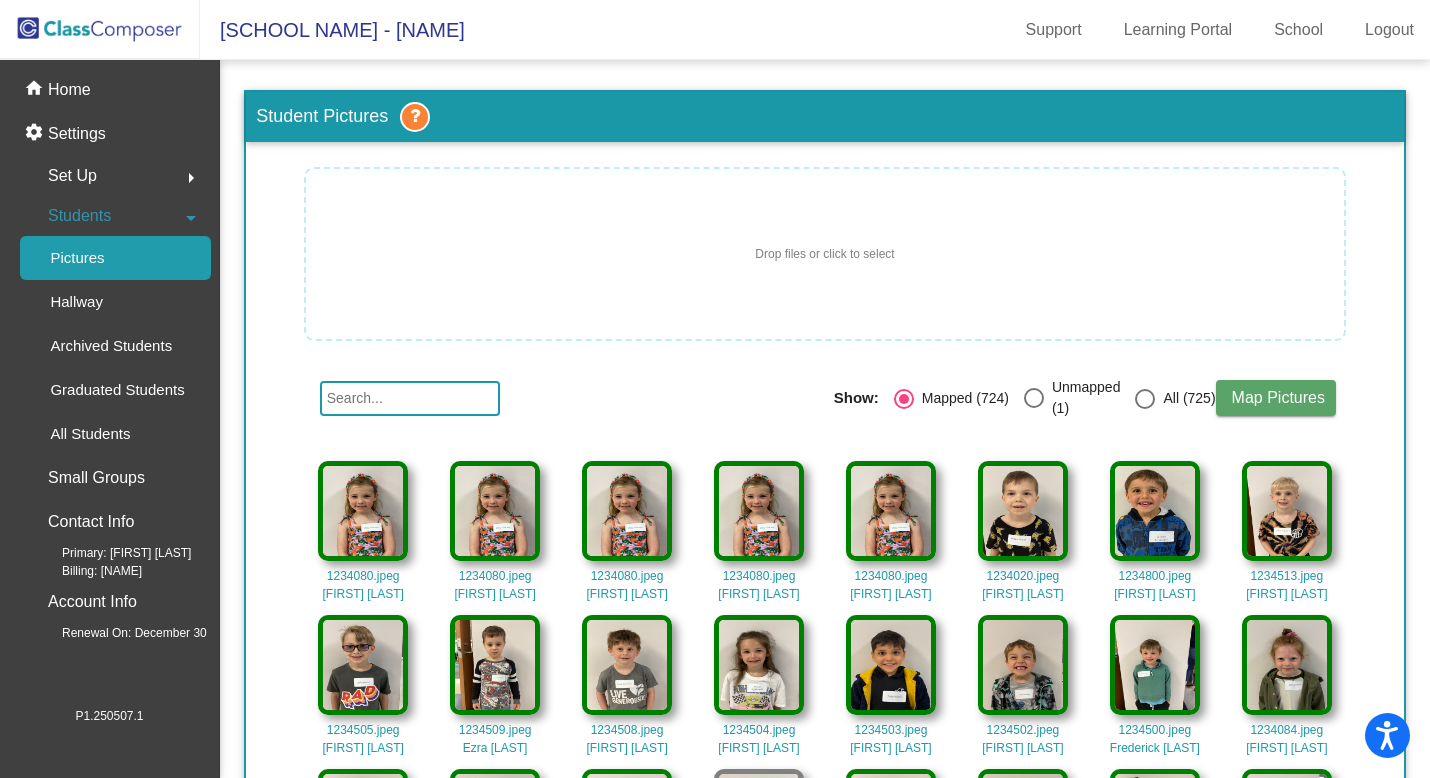 click at bounding box center [410, 398] 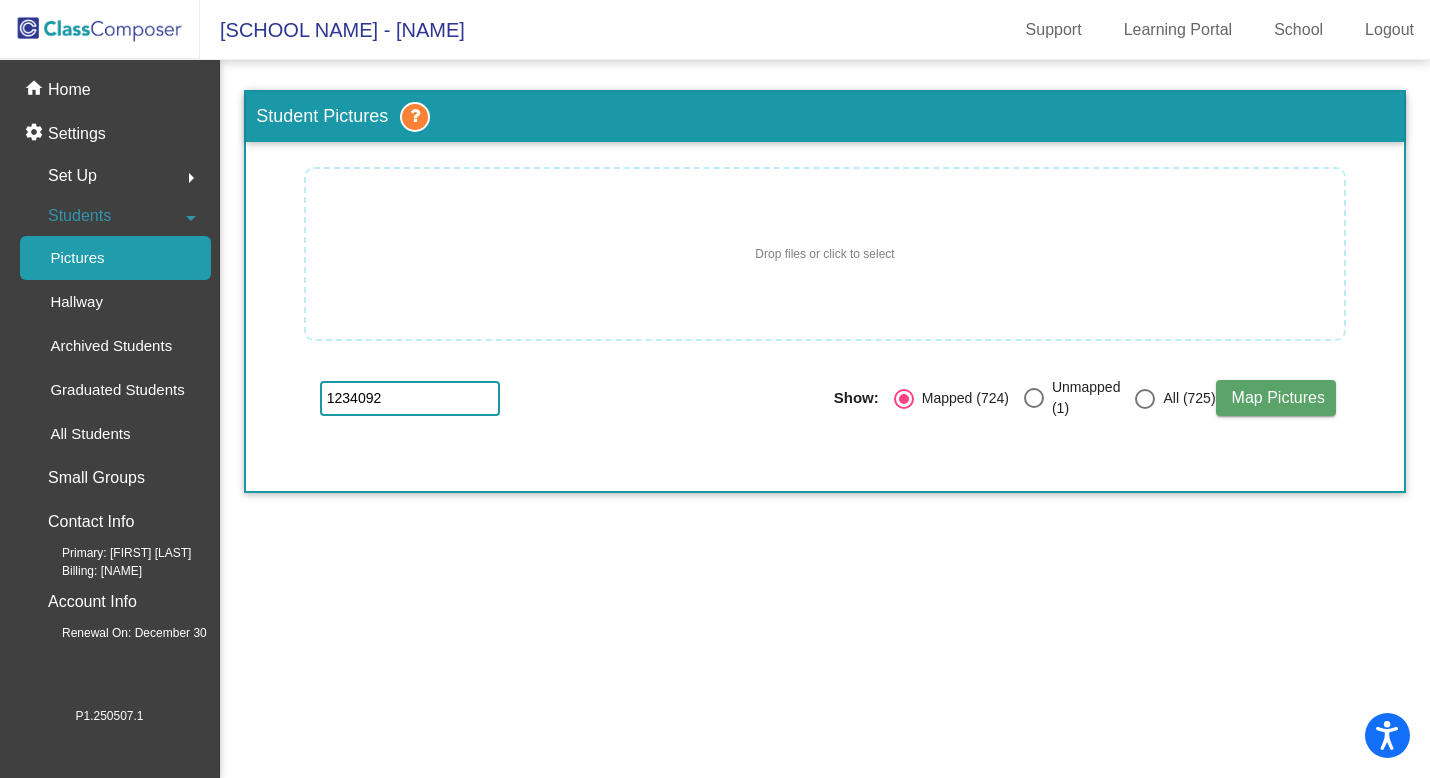 type on "1234092" 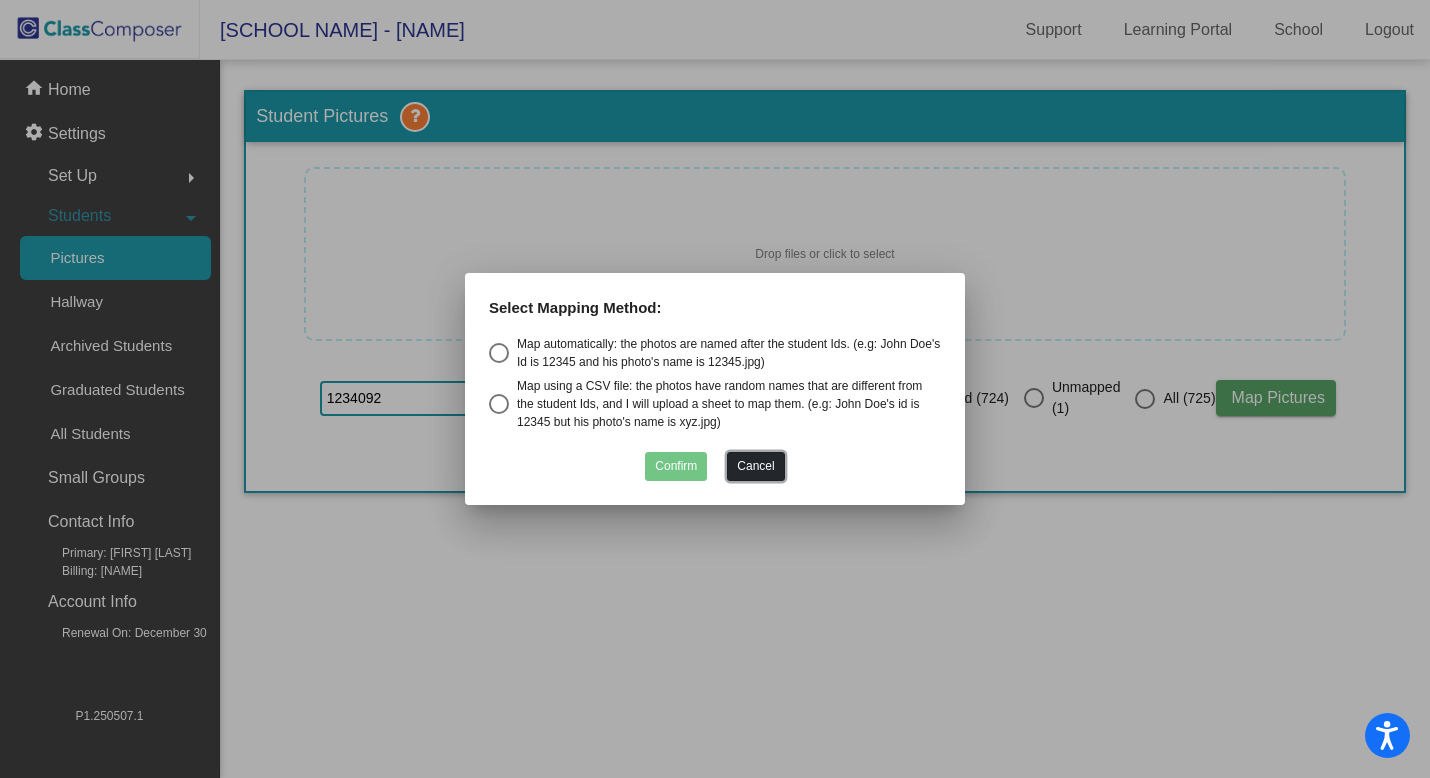 click on "Cancel" at bounding box center [755, 466] 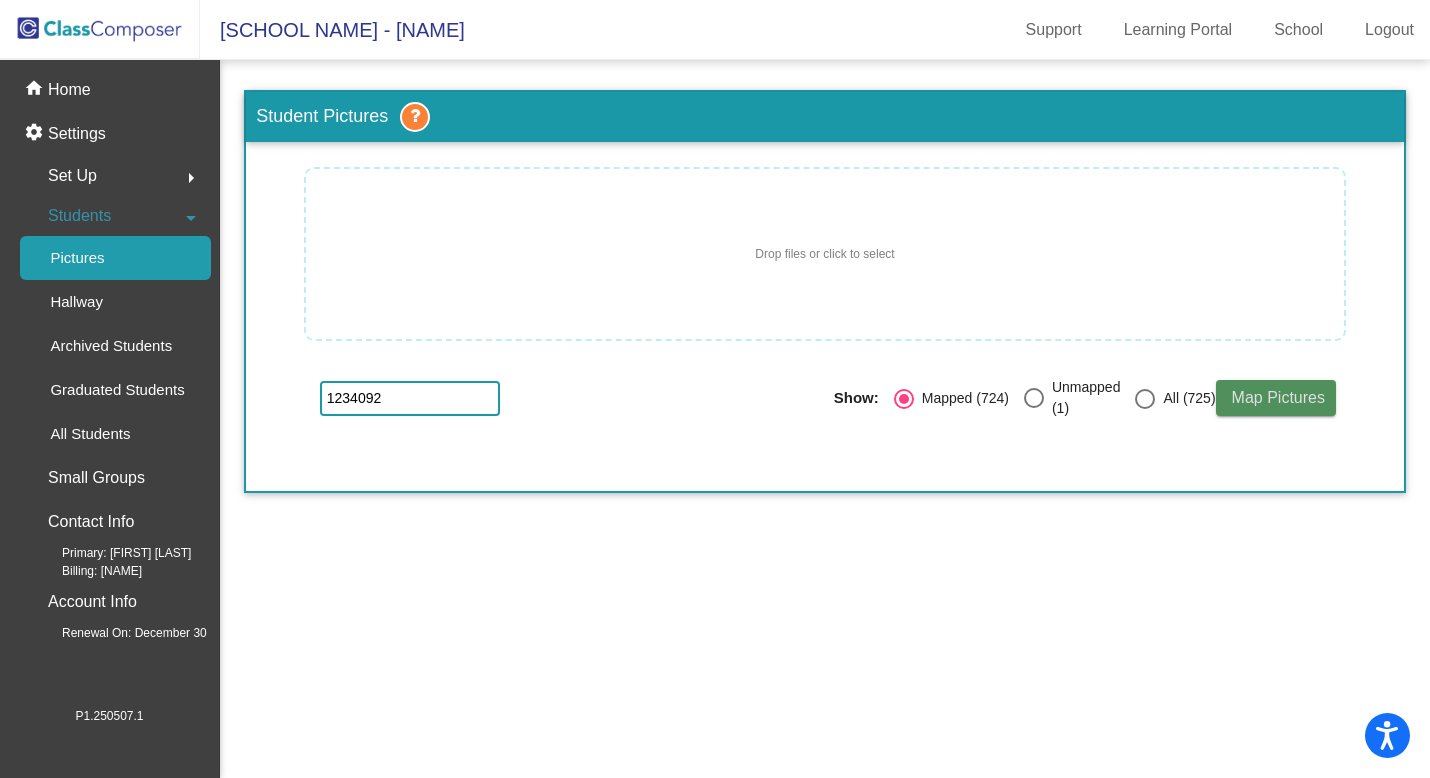 click on "Pictures" 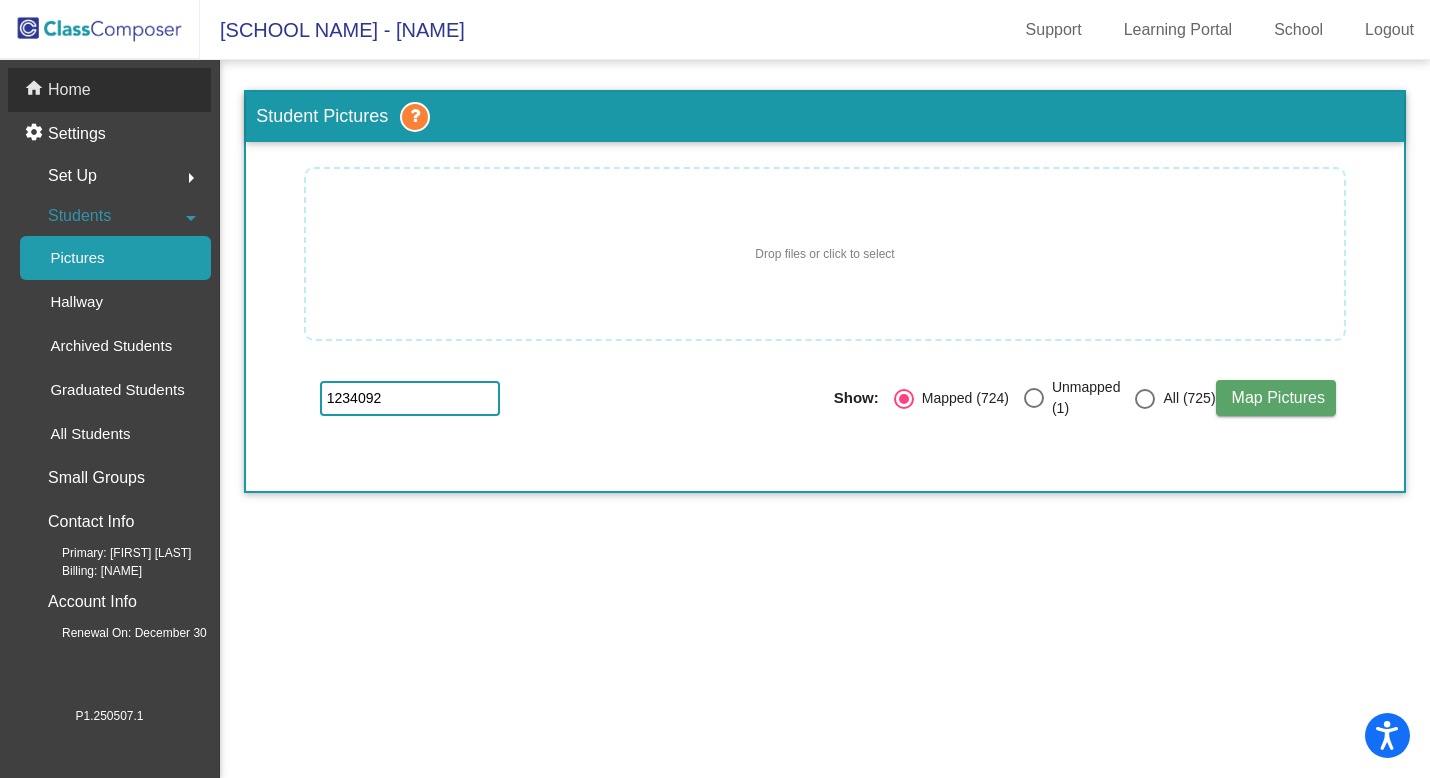 click on "Home" 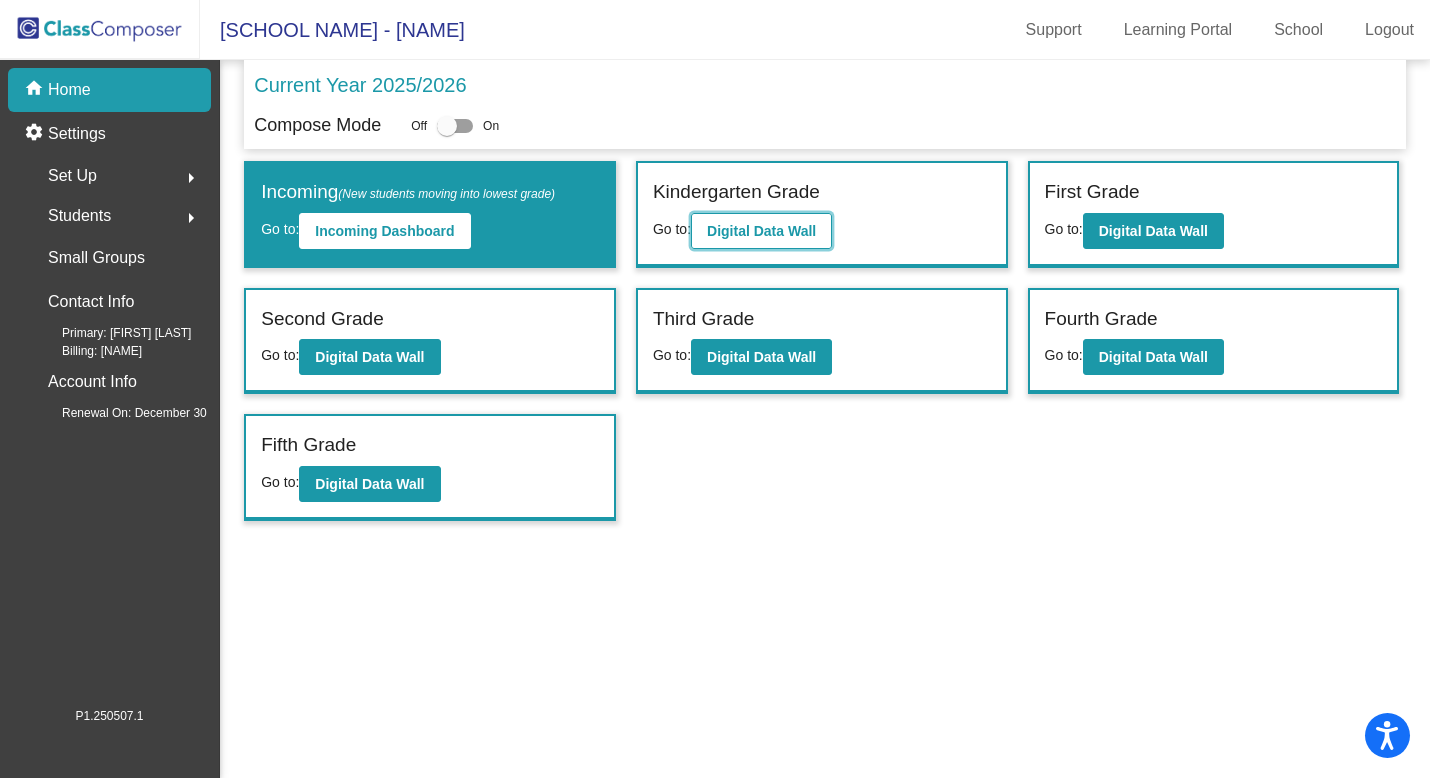 click on "Digital Data Wall" 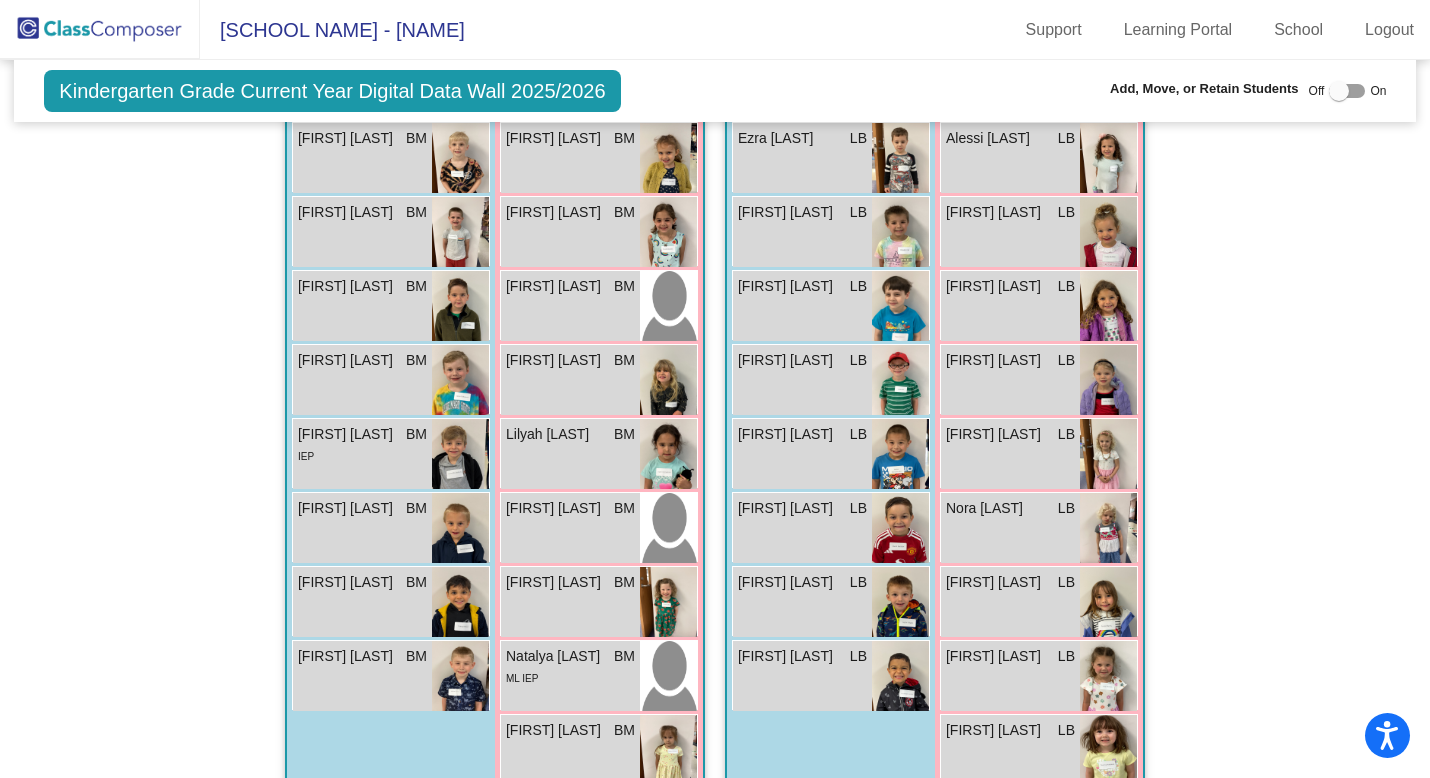scroll, scrollTop: 1556, scrollLeft: 0, axis: vertical 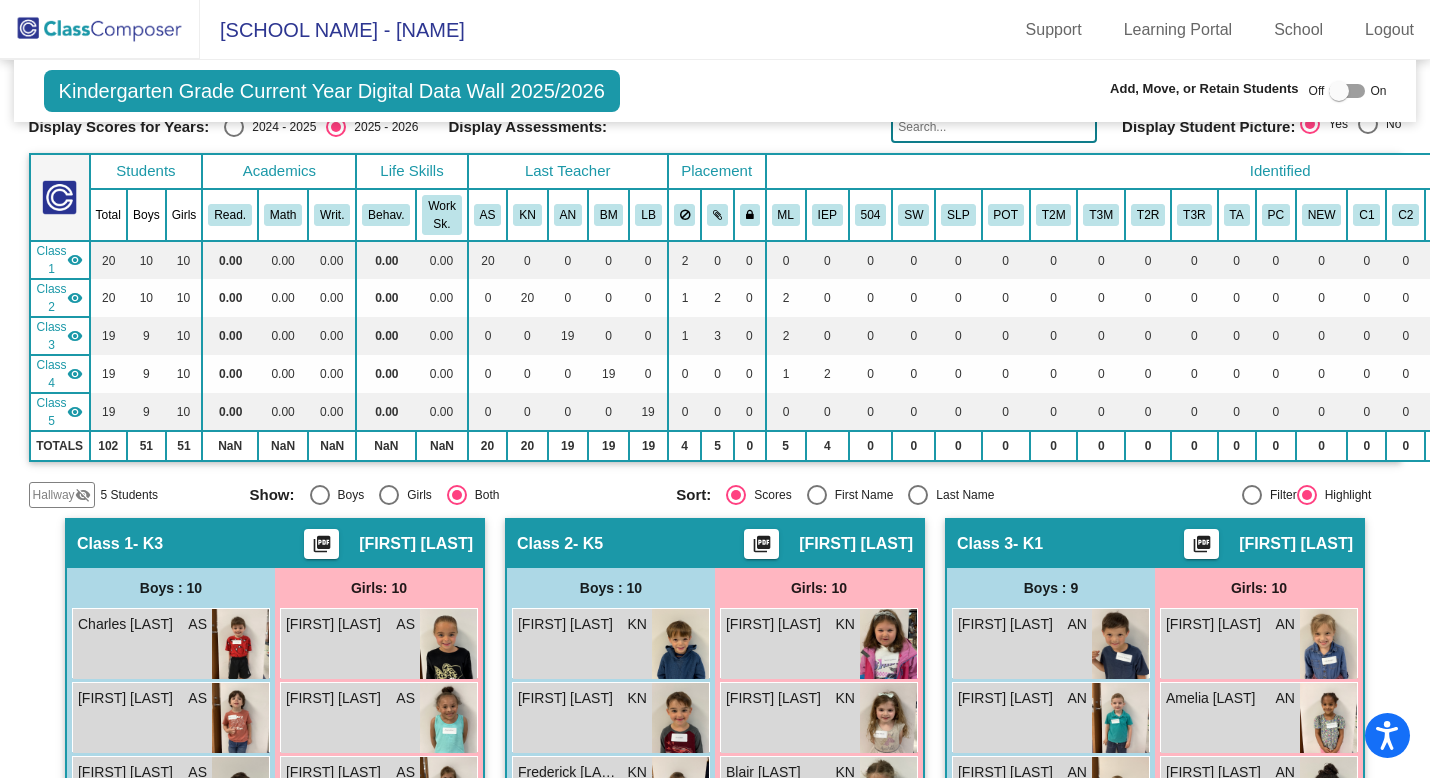 click on "visibility_off" 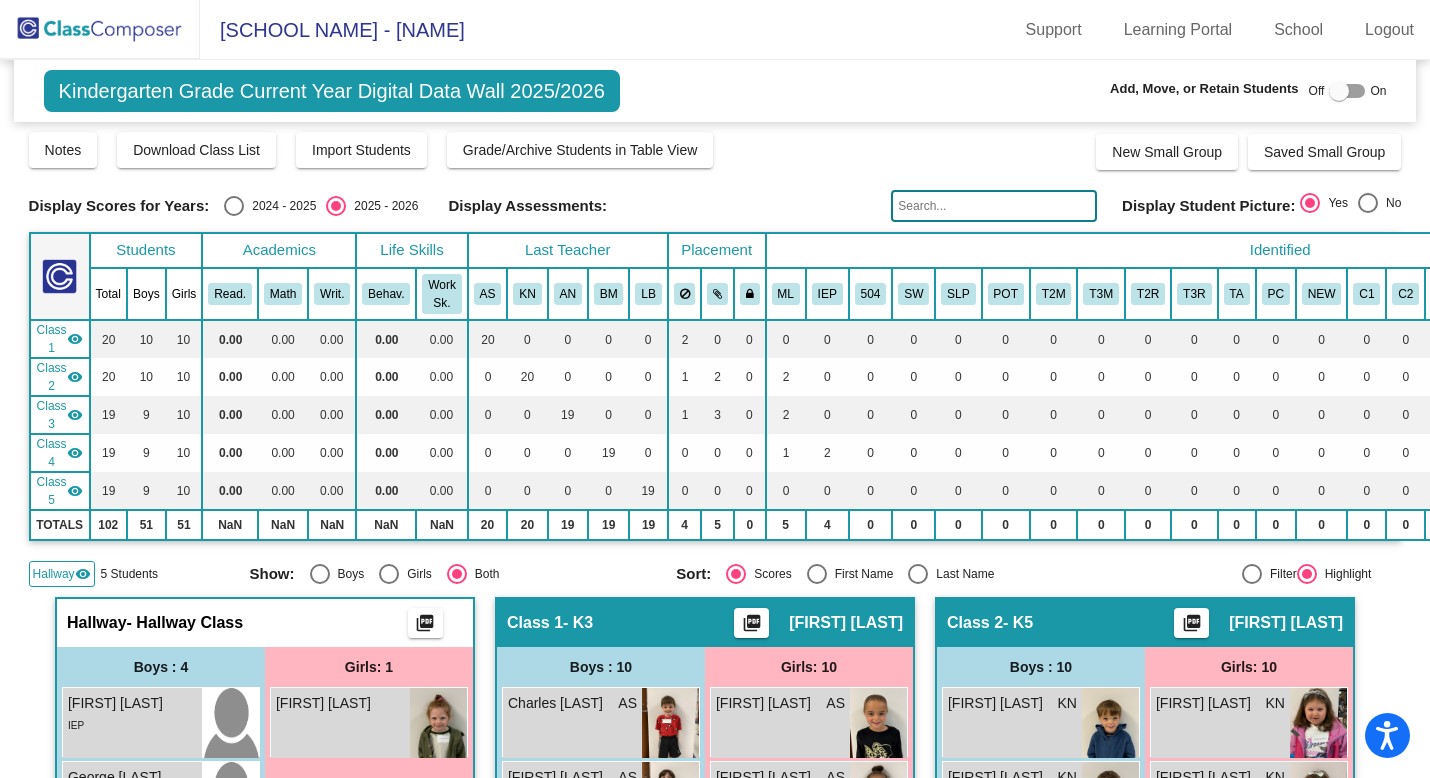 scroll, scrollTop: 0, scrollLeft: 0, axis: both 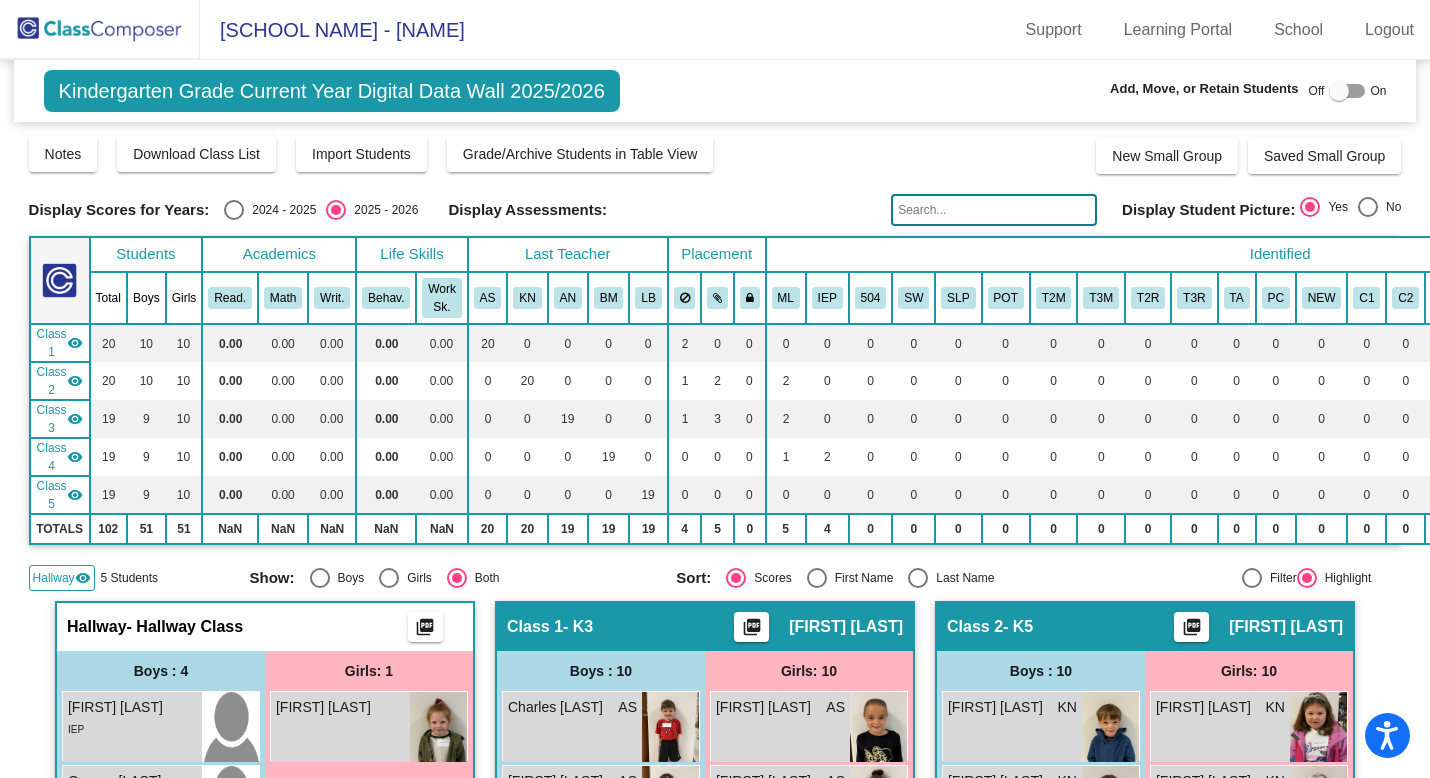 click 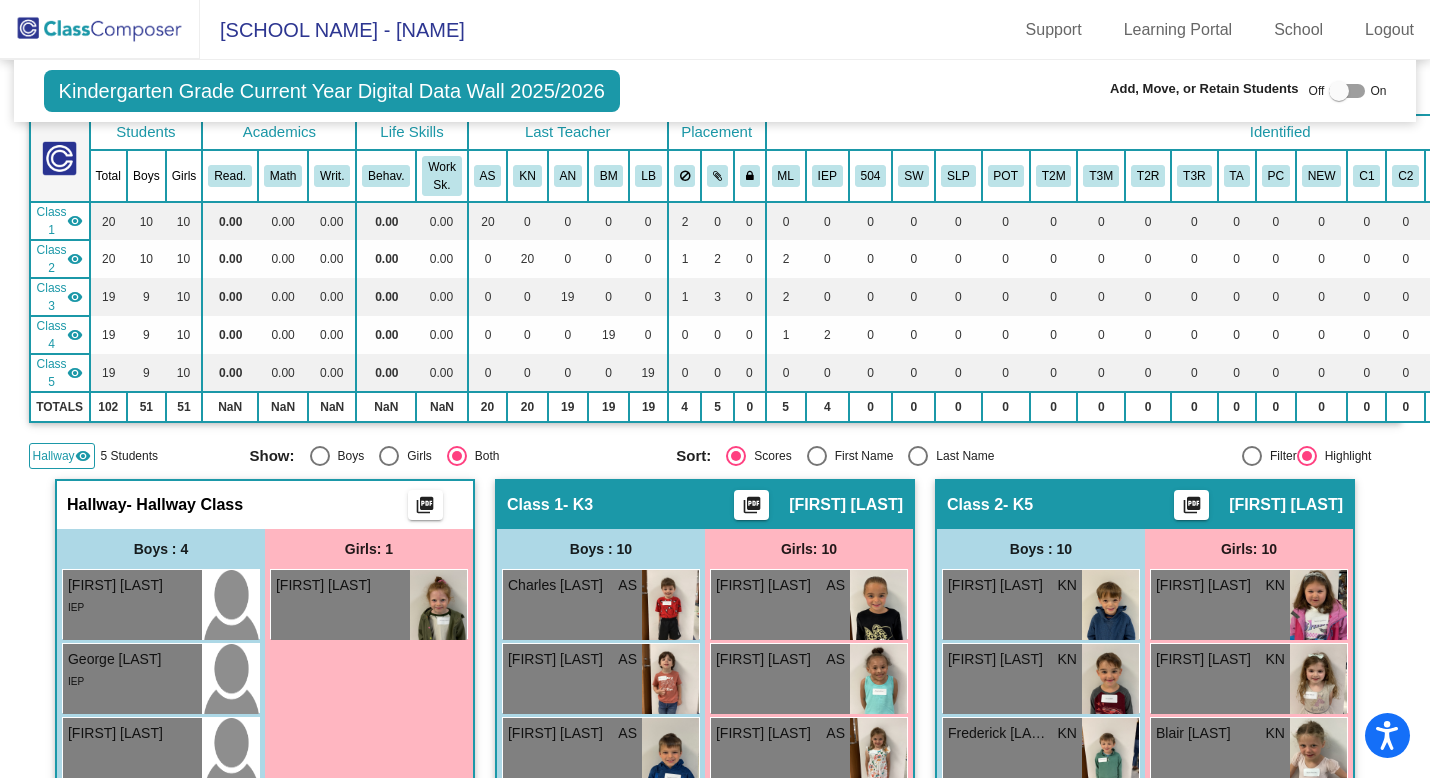 scroll, scrollTop: 0, scrollLeft: 0, axis: both 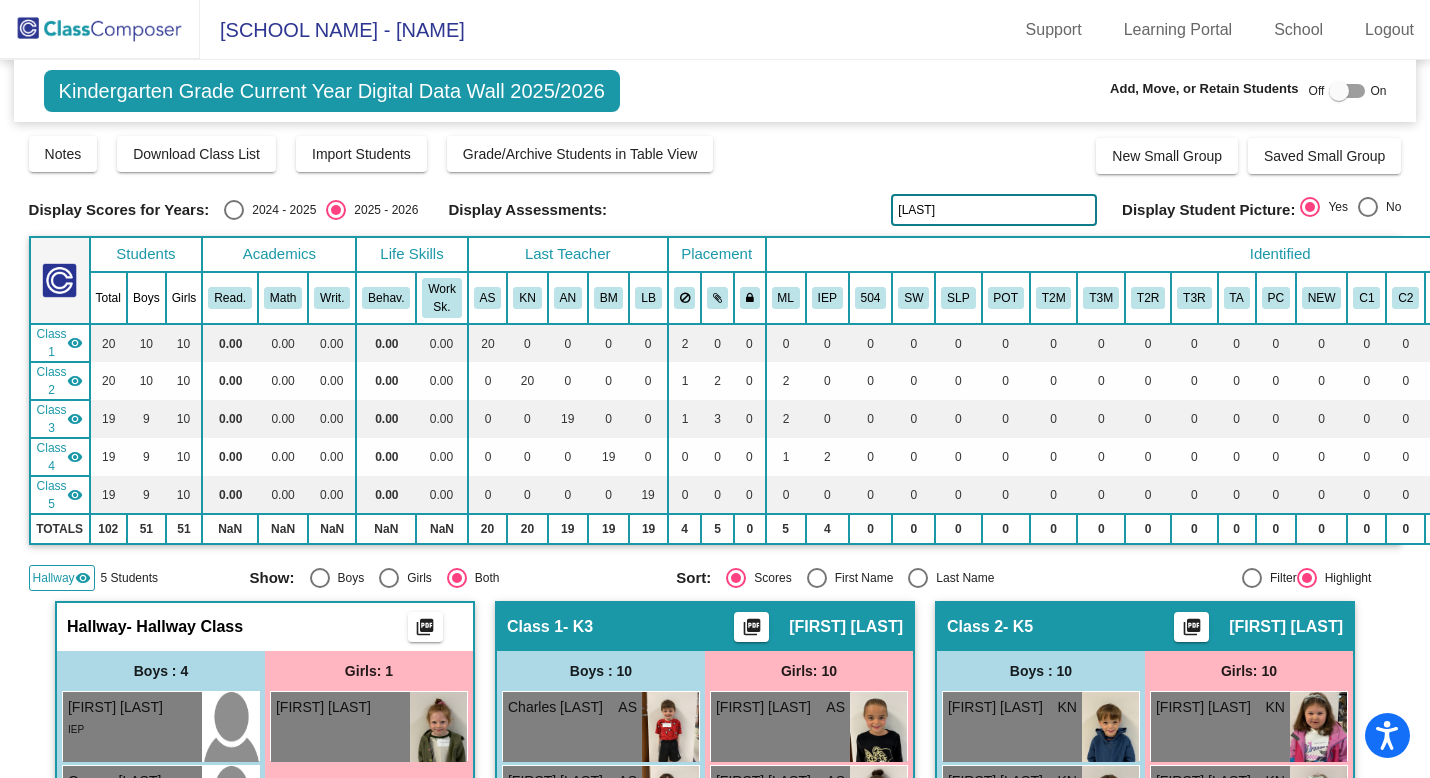 click on "murray" 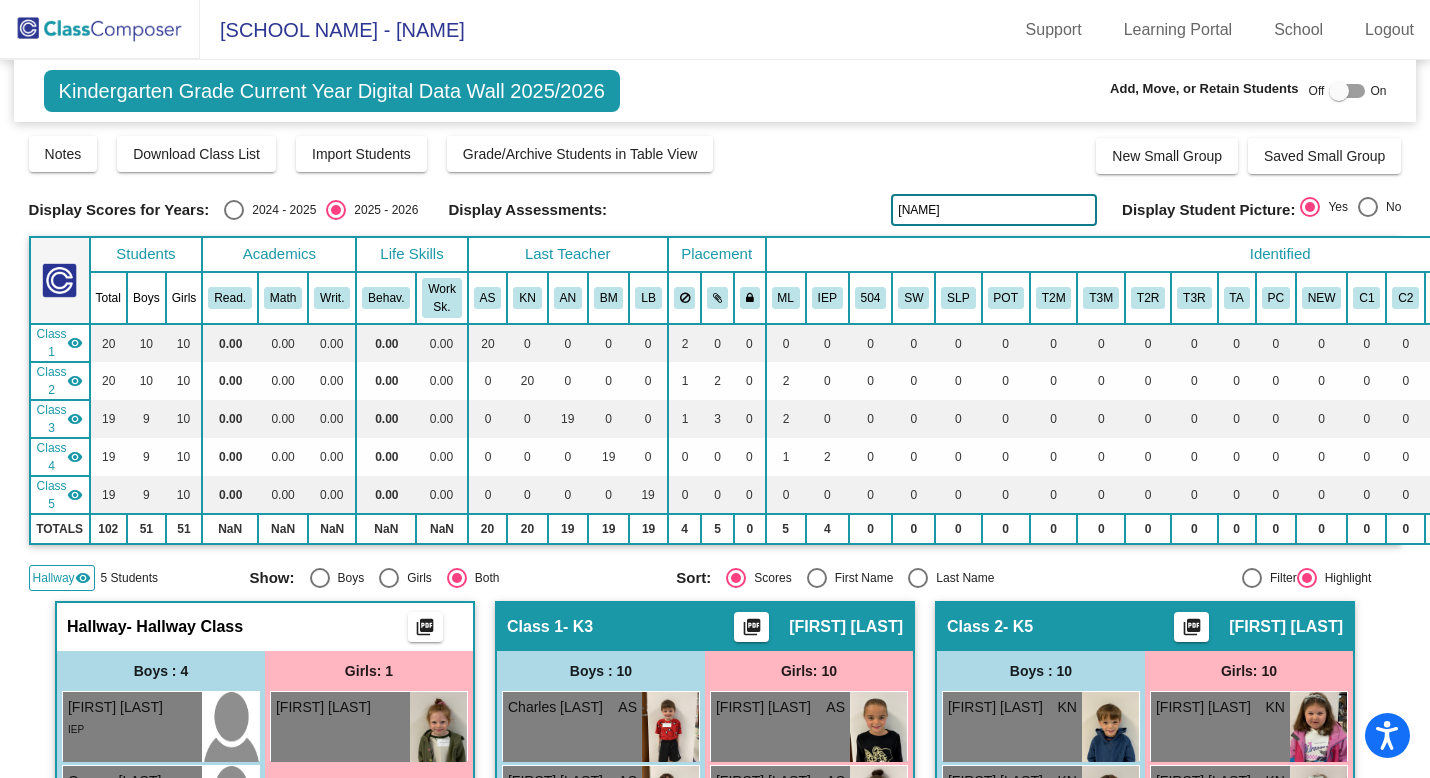 type on "m" 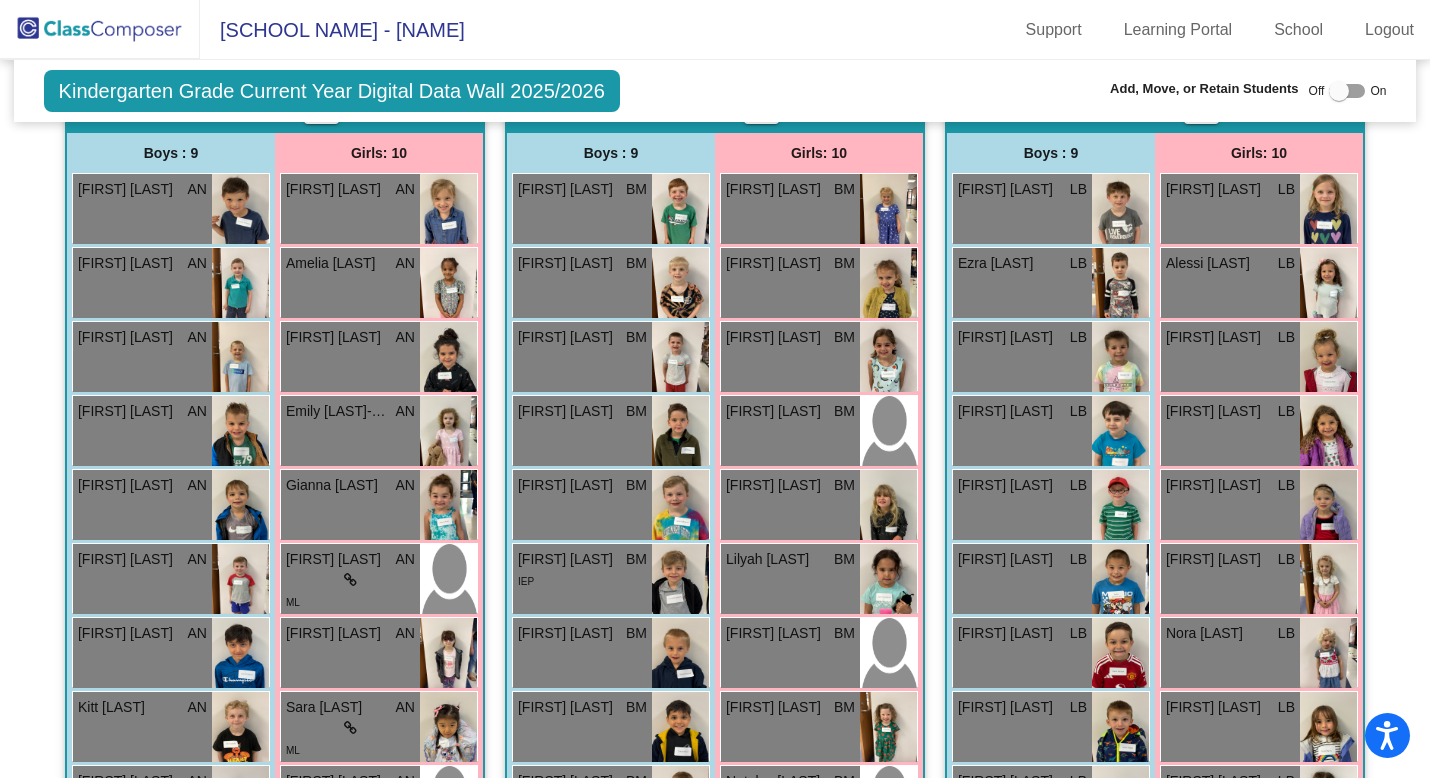 scroll, scrollTop: 1556, scrollLeft: 0, axis: vertical 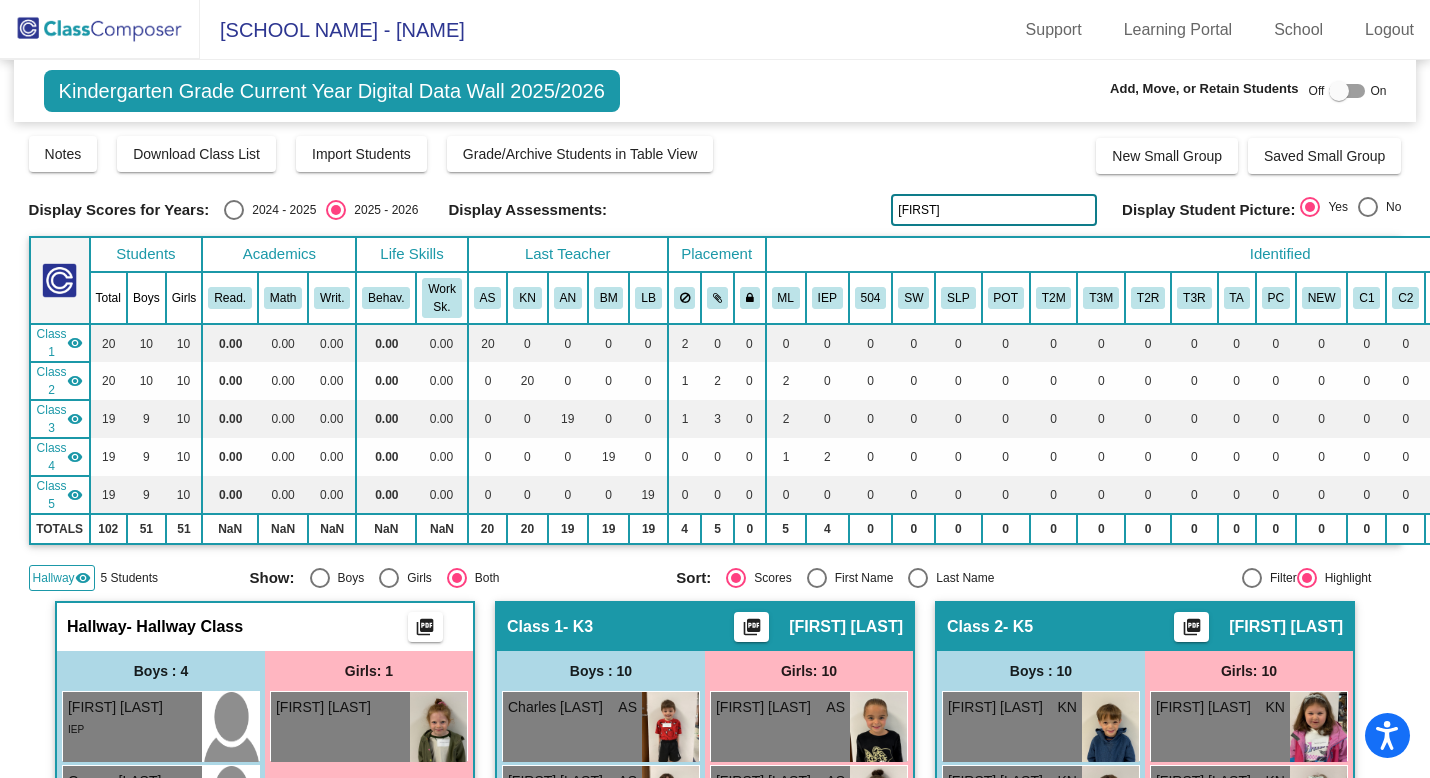 type on "hannah" 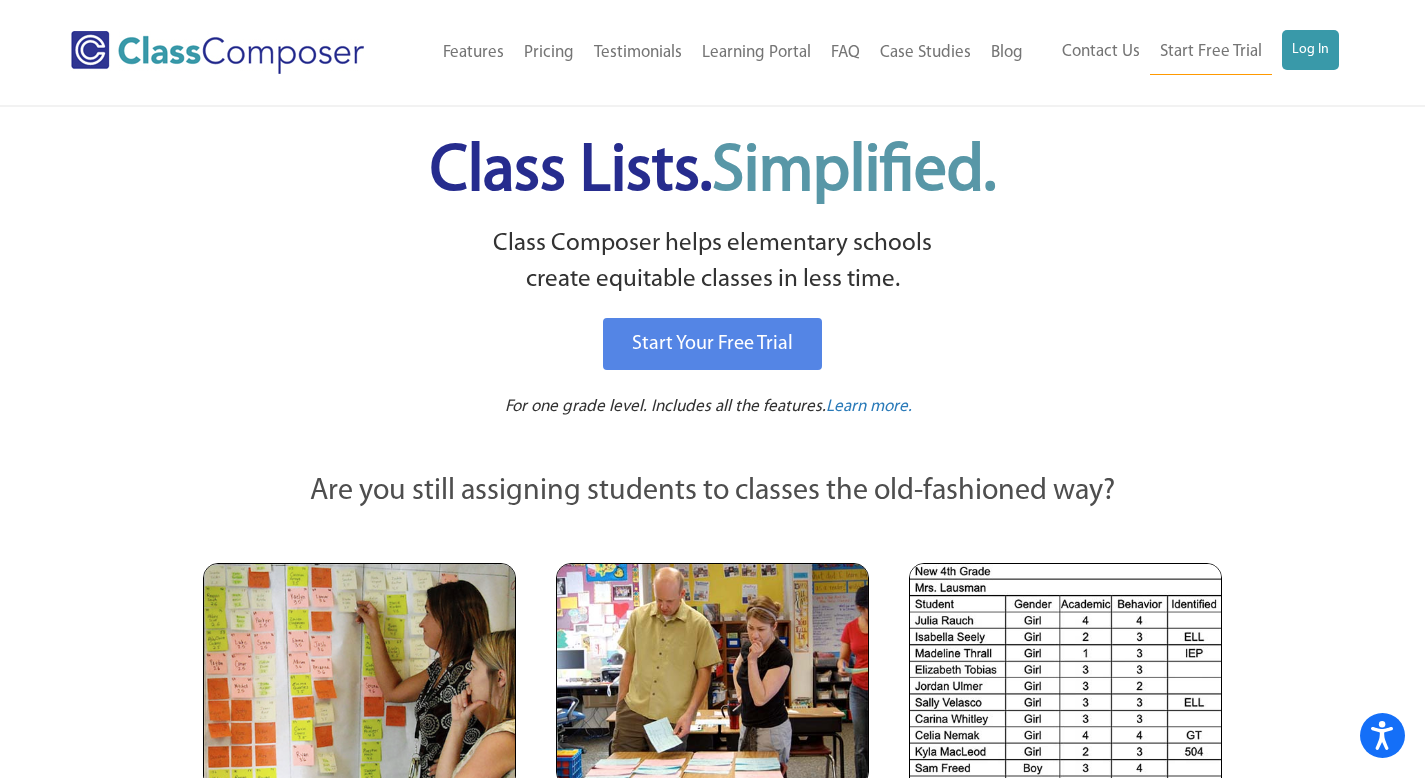 scroll, scrollTop: 0, scrollLeft: 0, axis: both 